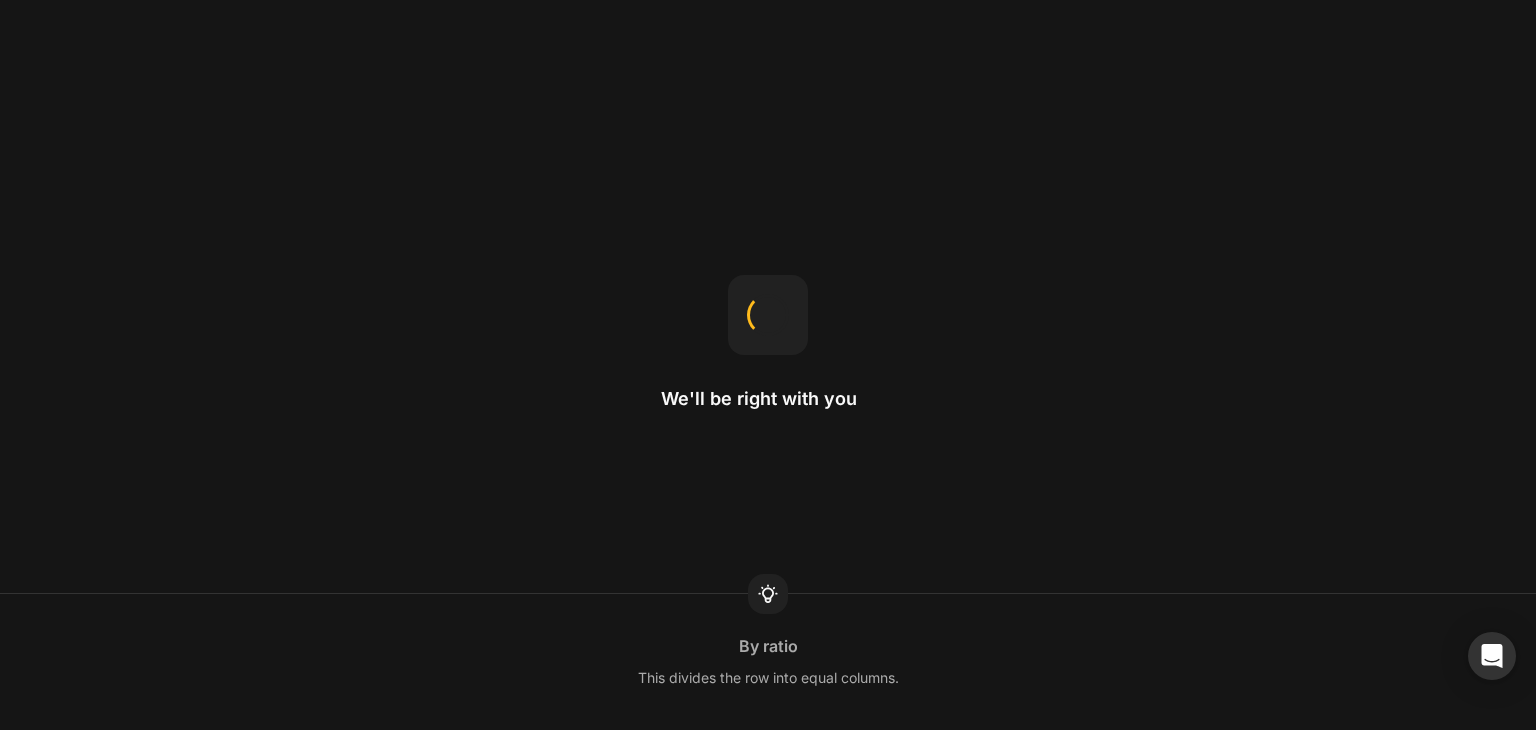 scroll, scrollTop: 0, scrollLeft: 0, axis: both 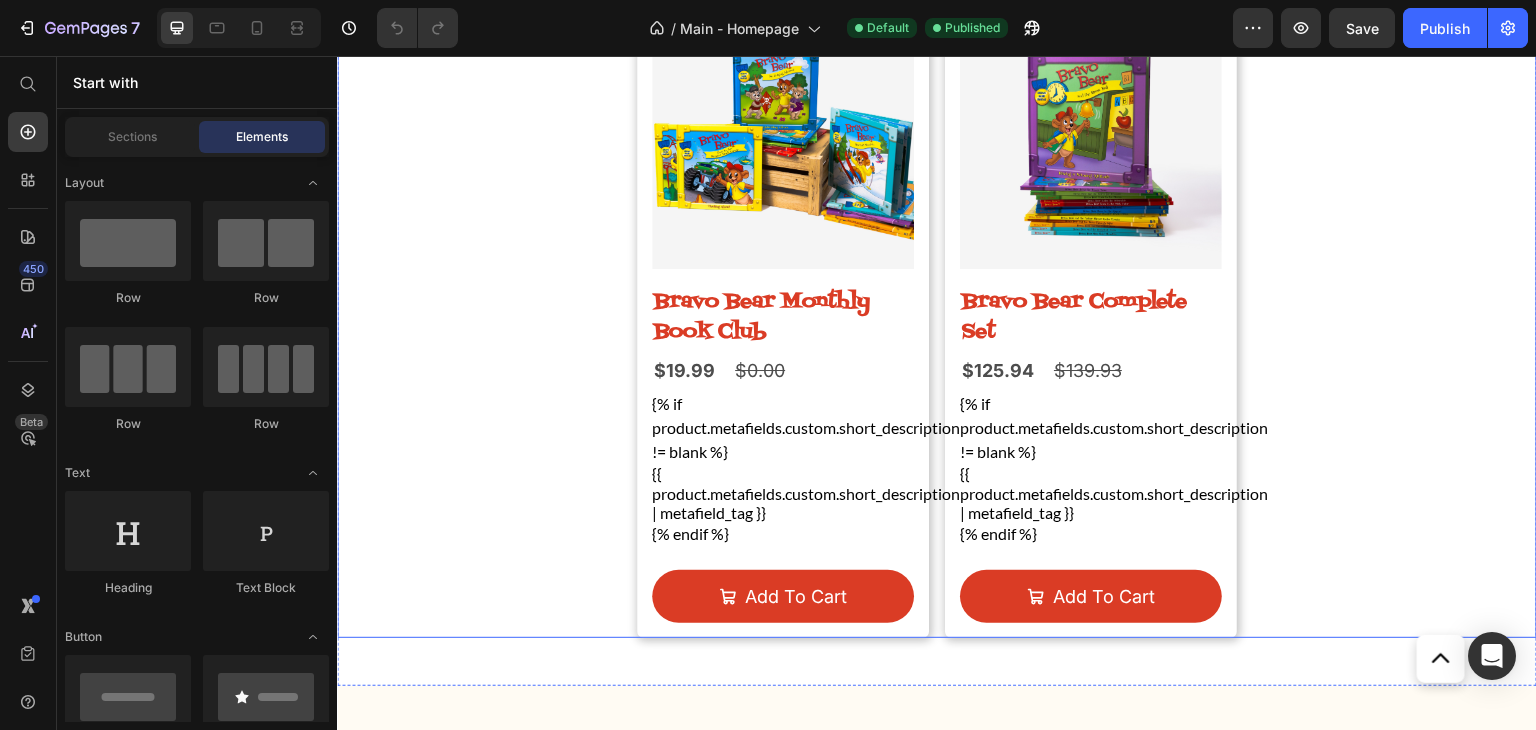 click on "Product Images Bravo Bear Monthly Book Club Product Title $19.99 Product Price $0.00 Product Price Row {% if product.metafields.custom.short_description != blank %}
{{ product.metafields.custom.short_description | metafield_tag }}
{% endif %} Custom Code
add to cart Add to Cart Row Product Images Bravo Bear Complete Set Product Title $125.94 Product Price $139.93 Product Price Row {% if product.metafields.custom.short_description != blank %}
{{ product.metafields.custom.short_description | metafield_tag }}
{% endif %} Custom Code
add to cart Add to Cart Row" at bounding box center (937, 315) 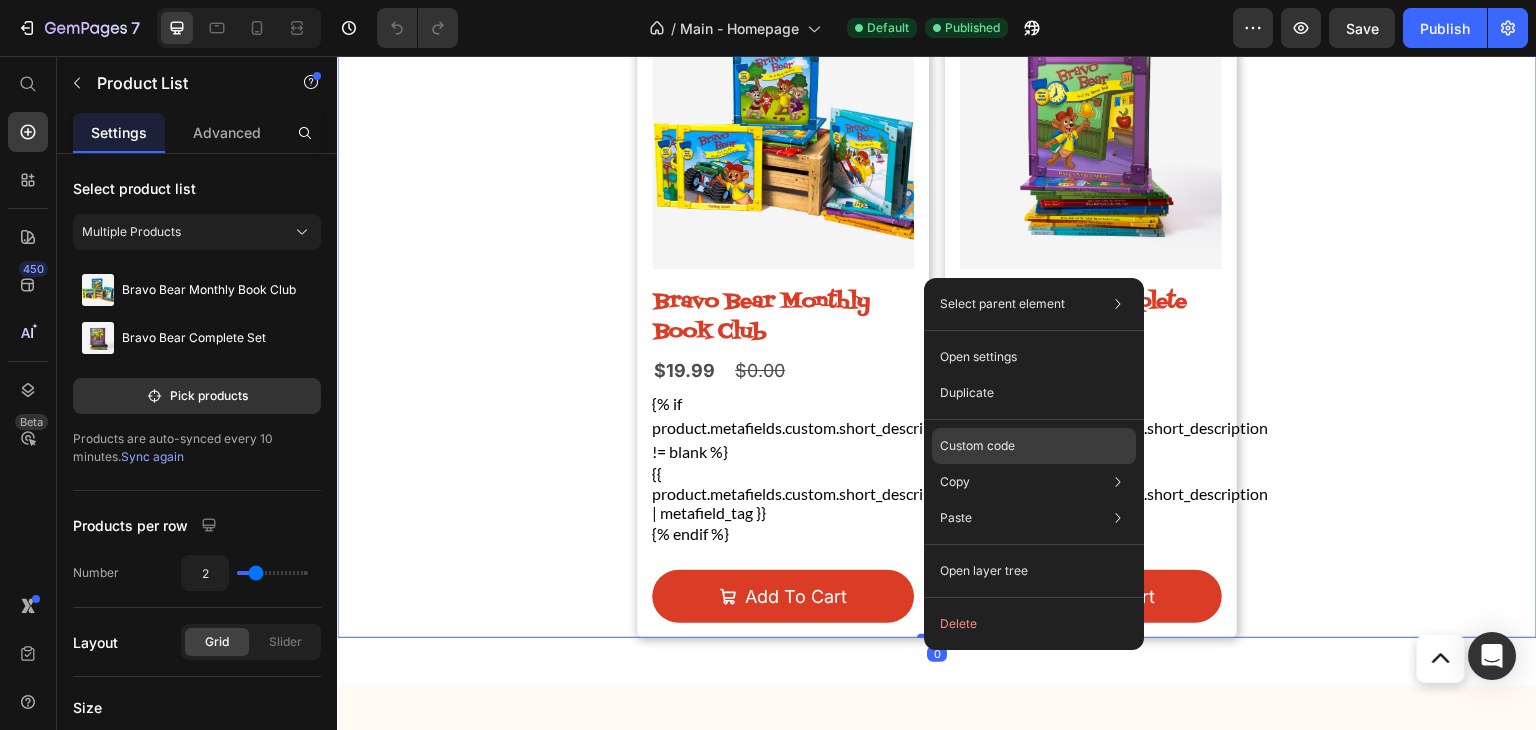 click on "Custom code" at bounding box center (977, 446) 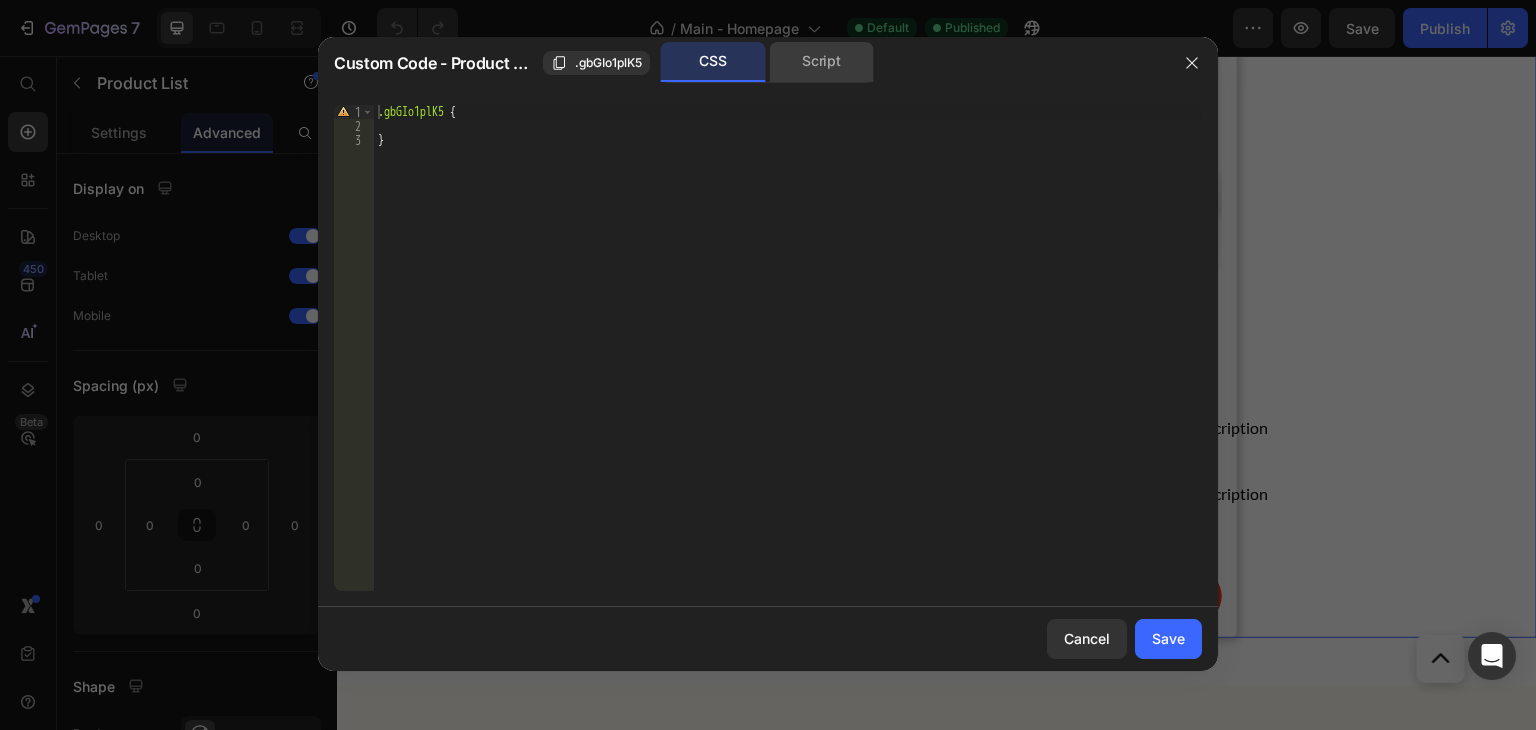 click on "Script" 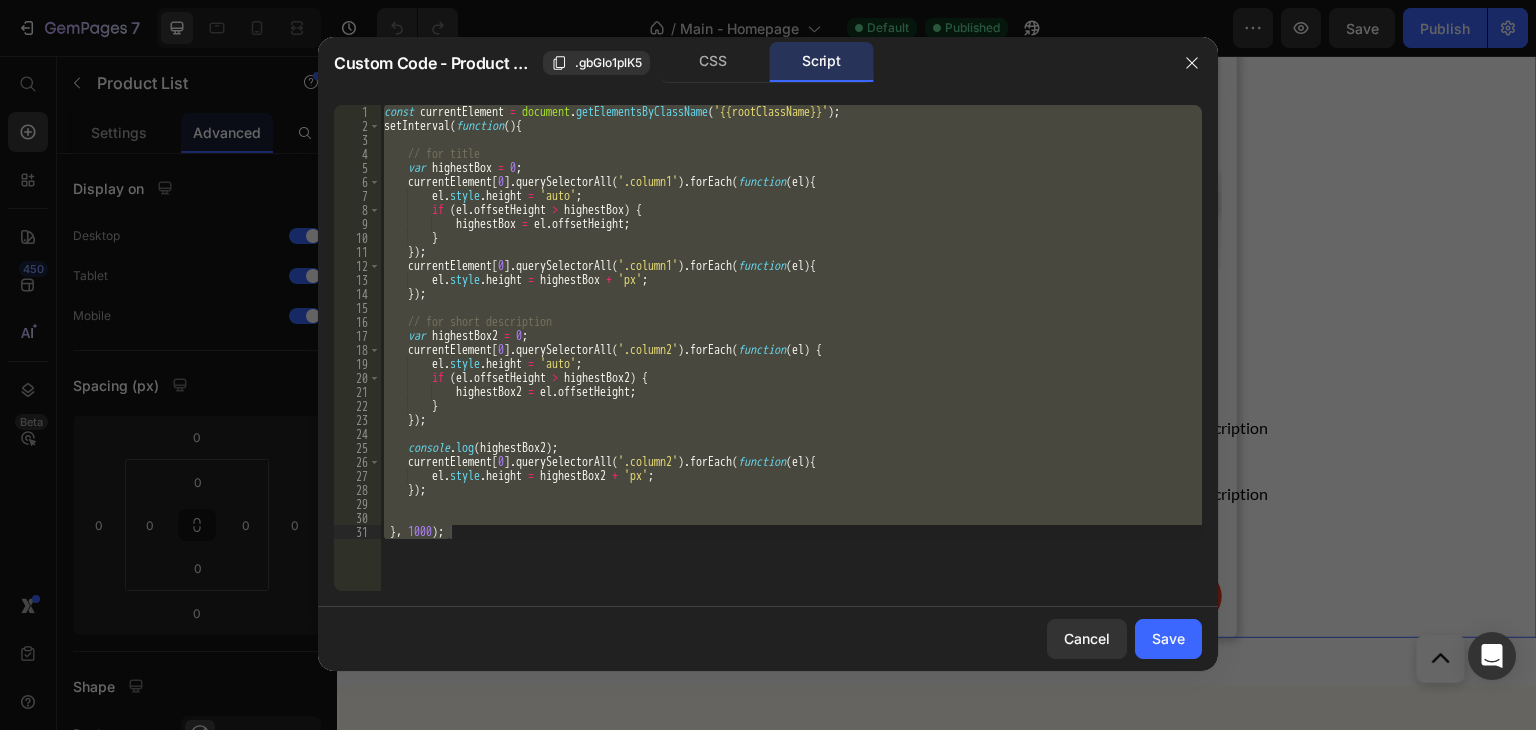 click on "const   currentElement   =   document . getElementsByClassName ( '{{rootClassName}}' ) ; setInterval ( function ( ) {           // for title      var   highestBox   =   0 ;      currentElement [ 0 ] . querySelectorAll ( '.column1' ) . forEach ( function ( el ) {           el . style . height   =   'auto' ;           if   ( el . offsetHeight   >   highestBox )   {                highestBox   =   el . offsetHeight ;           }      }) ;      currentElement [ 0 ] . querySelectorAll ( '.column1' ) . forEach ( function ( el ) {           el . style . height   =   highestBox   +   'px' ;      }) ;           // for short description      var   highestBox2   =   0 ;      currentElement [ 0 ] . querySelectorAll ( '.column2' ) . forEach ( function ( el )   {             el . style . height   =   'auto' ;           if   ( el . offsetHeight   >   highestBox2 )   {                highestBox2   =   el . offsetHeight ;           }      }) ;           console . log ( highestBox2 ) ;      currentElement [ 0 ] . ( '.column2'" at bounding box center (791, 348) 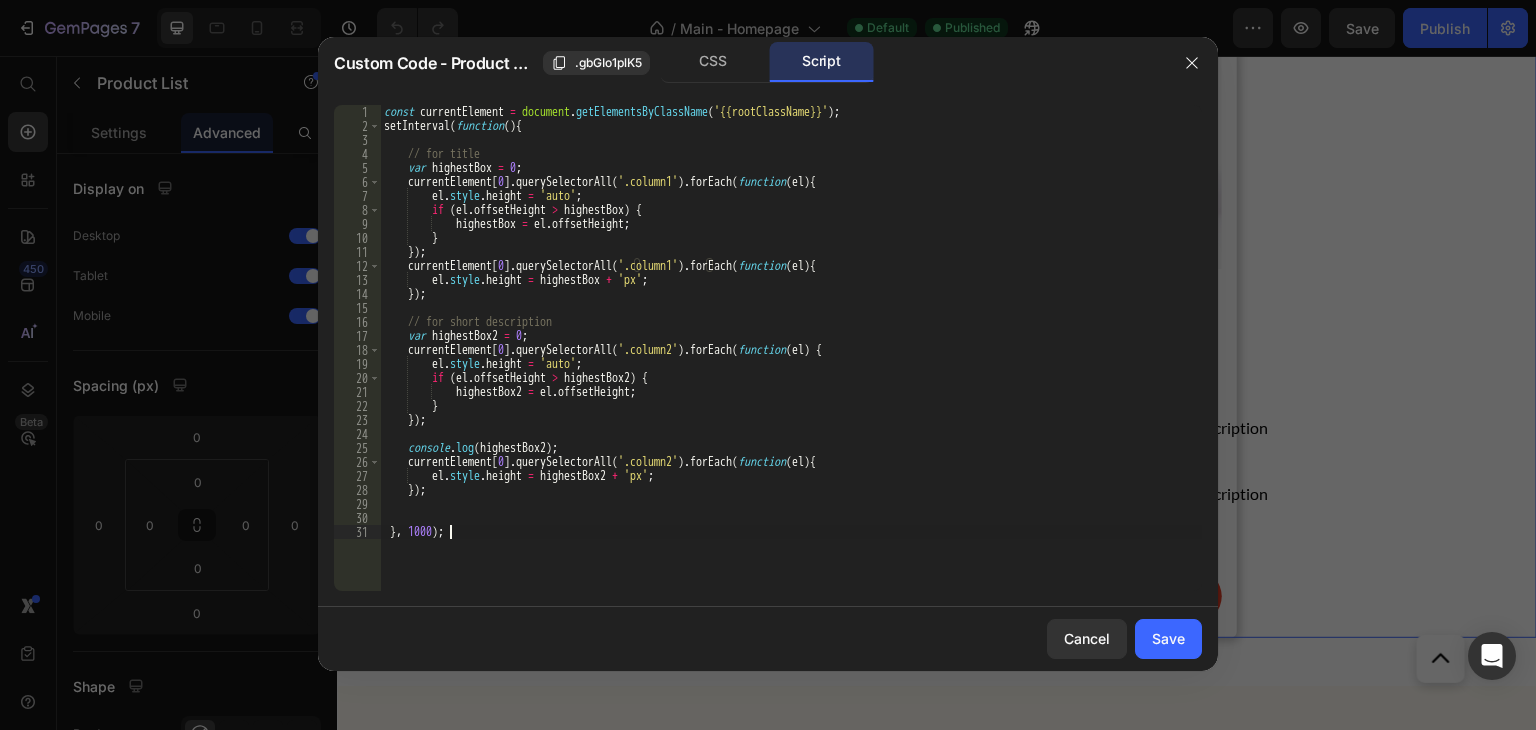 click on "const   currentElement   =   document . getElementsByClassName ( '{{rootClassName}}' ) ; setInterval ( function ( ) {           // for title      var   highestBox   =   0 ;      currentElement [ 0 ] . querySelectorAll ( '.column1' ) . forEach ( function ( el ) {           el . style . height   =   'auto' ;           if   ( el . offsetHeight   >   highestBox )   {                highestBox   =   el . offsetHeight ;           }      }) ;      currentElement [ 0 ] . querySelectorAll ( '.column1' ) . forEach ( function ( el ) {           el . style . height   =   highestBox   +   'px' ;      }) ;           // for short description      var   highestBox2   =   0 ;      currentElement [ 0 ] . querySelectorAll ( '.column2' ) . forEach ( function ( el )   {             el . style . height   =   'auto' ;           if   ( el . offsetHeight   >   highestBox2 )   {                highestBox2   =   el . offsetHeight ;           }      }) ;           console . log ( highestBox2 ) ;      currentElement [ 0 ] . ( '.column2'" at bounding box center [791, 362] 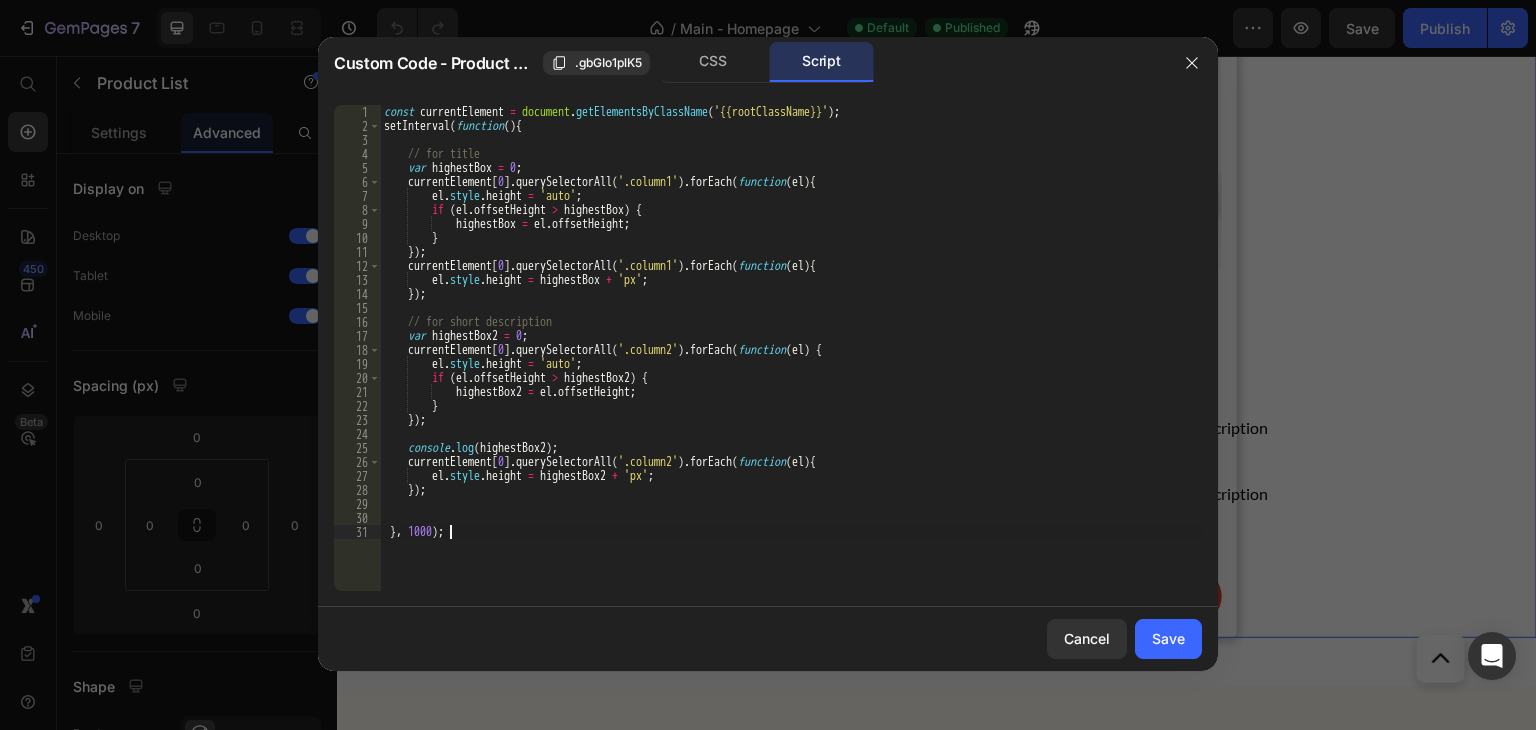 type on "}, 1000);" 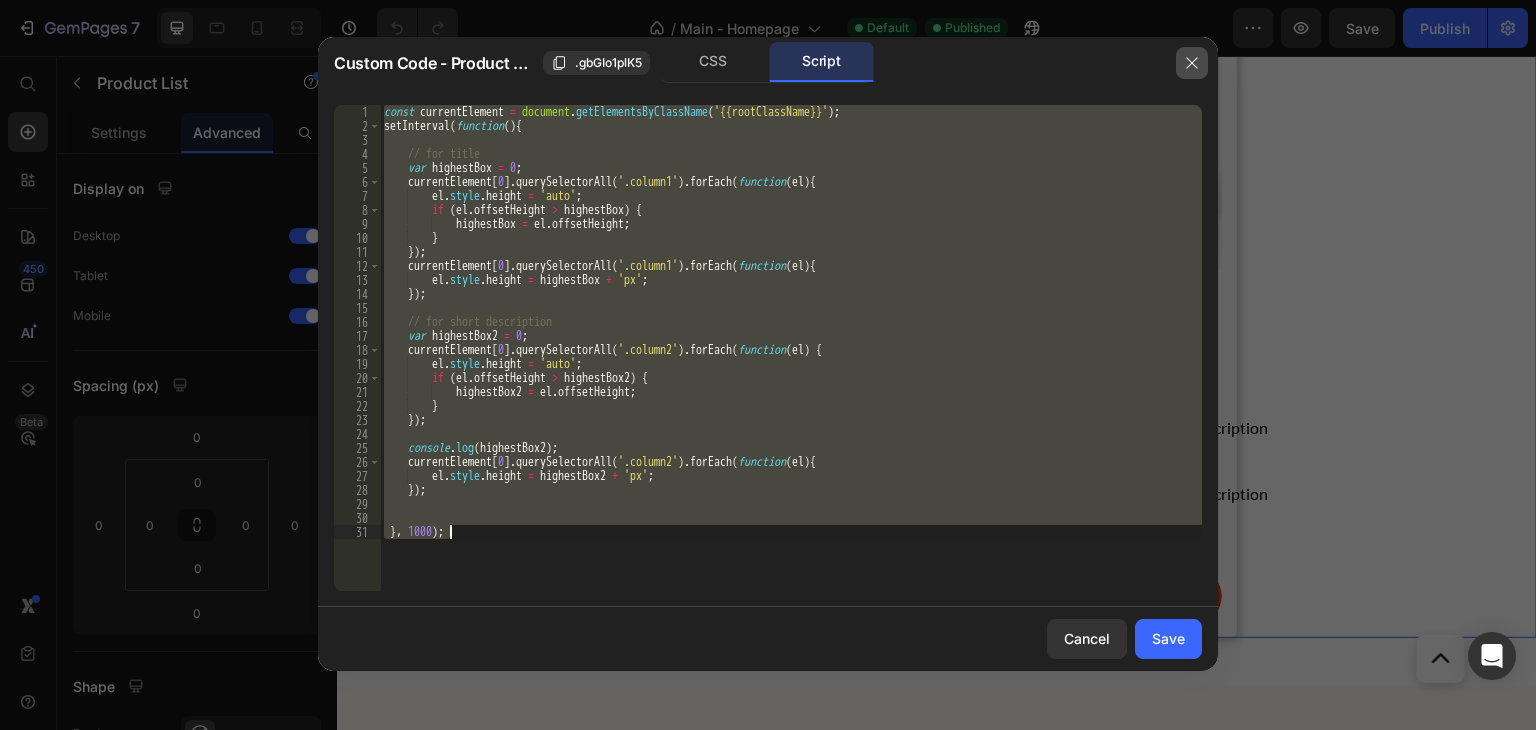click 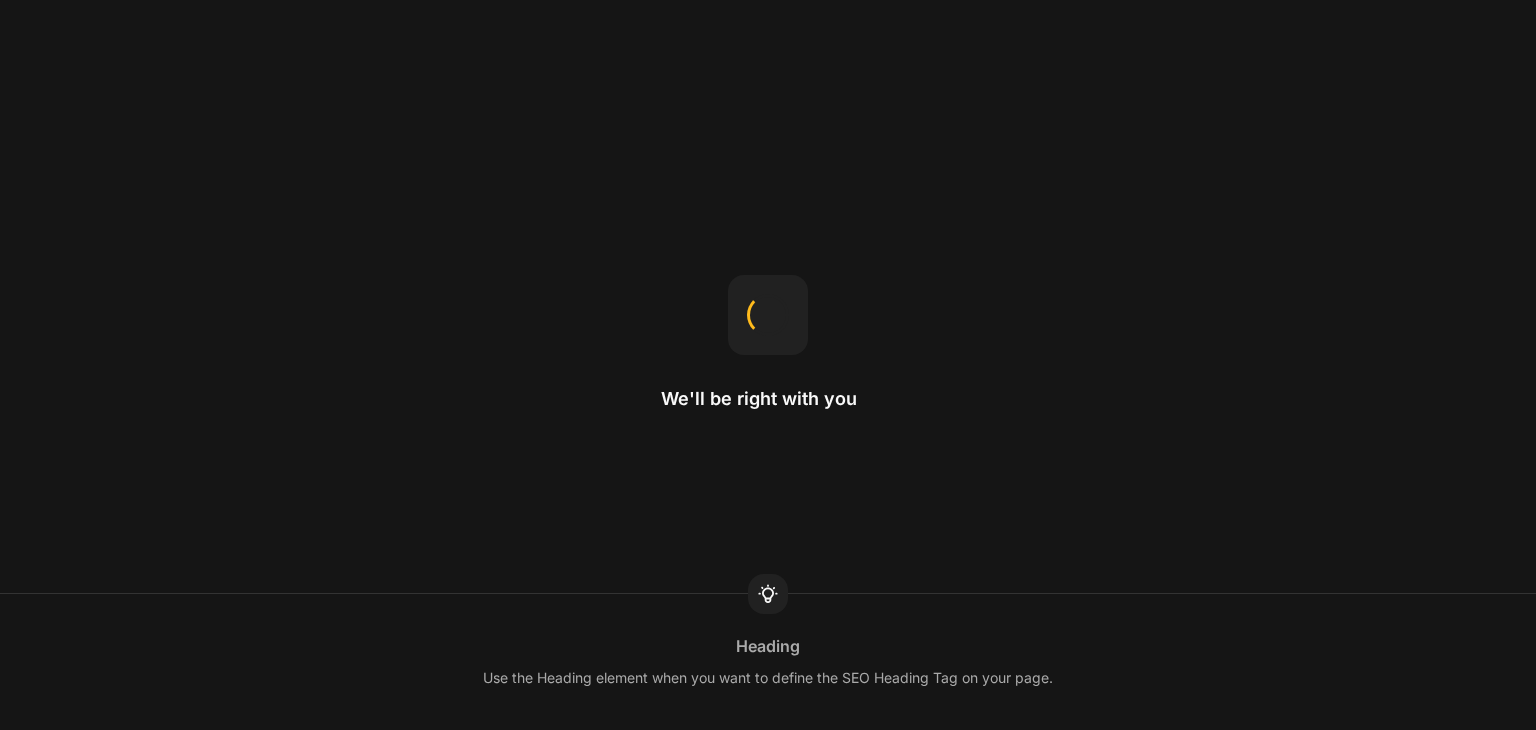 scroll, scrollTop: 0, scrollLeft: 0, axis: both 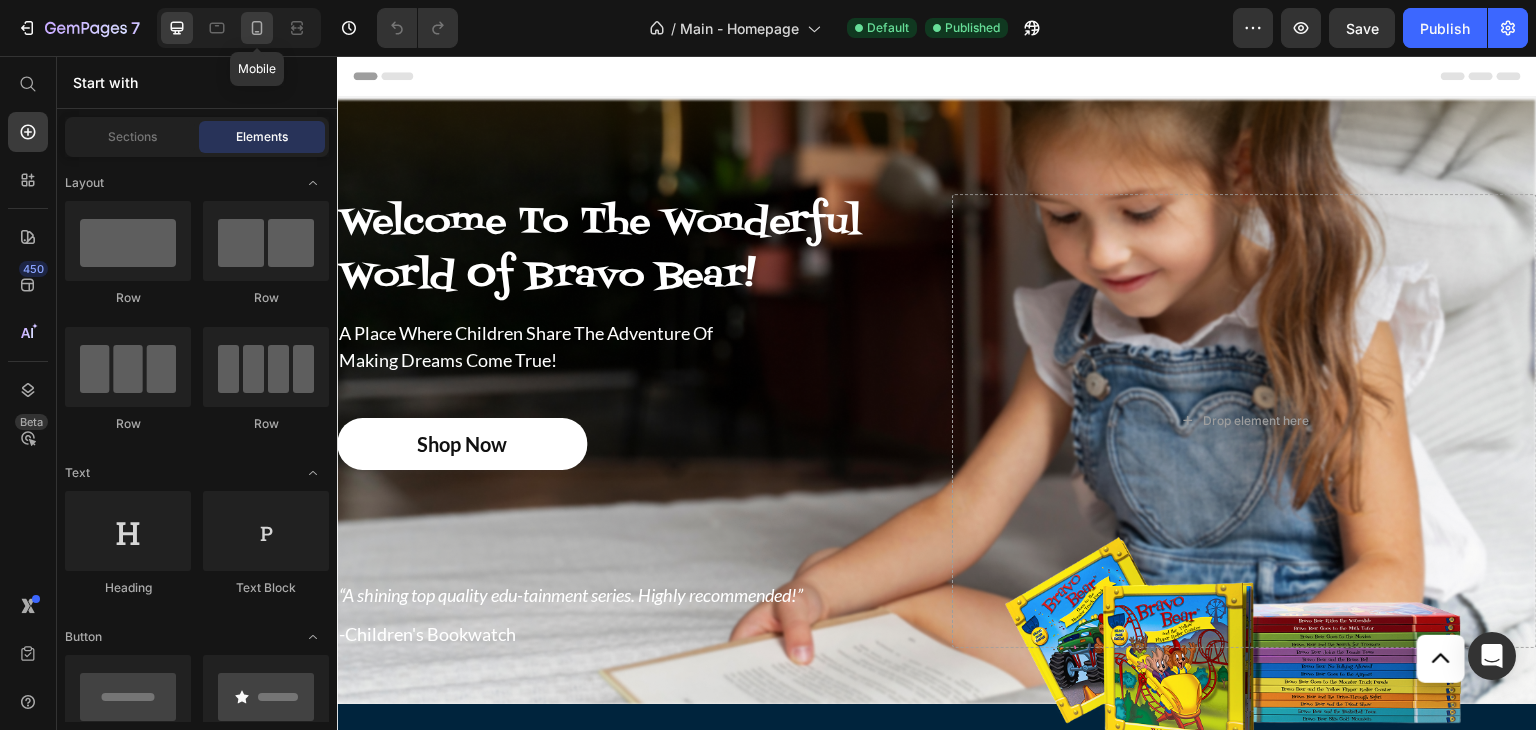 click 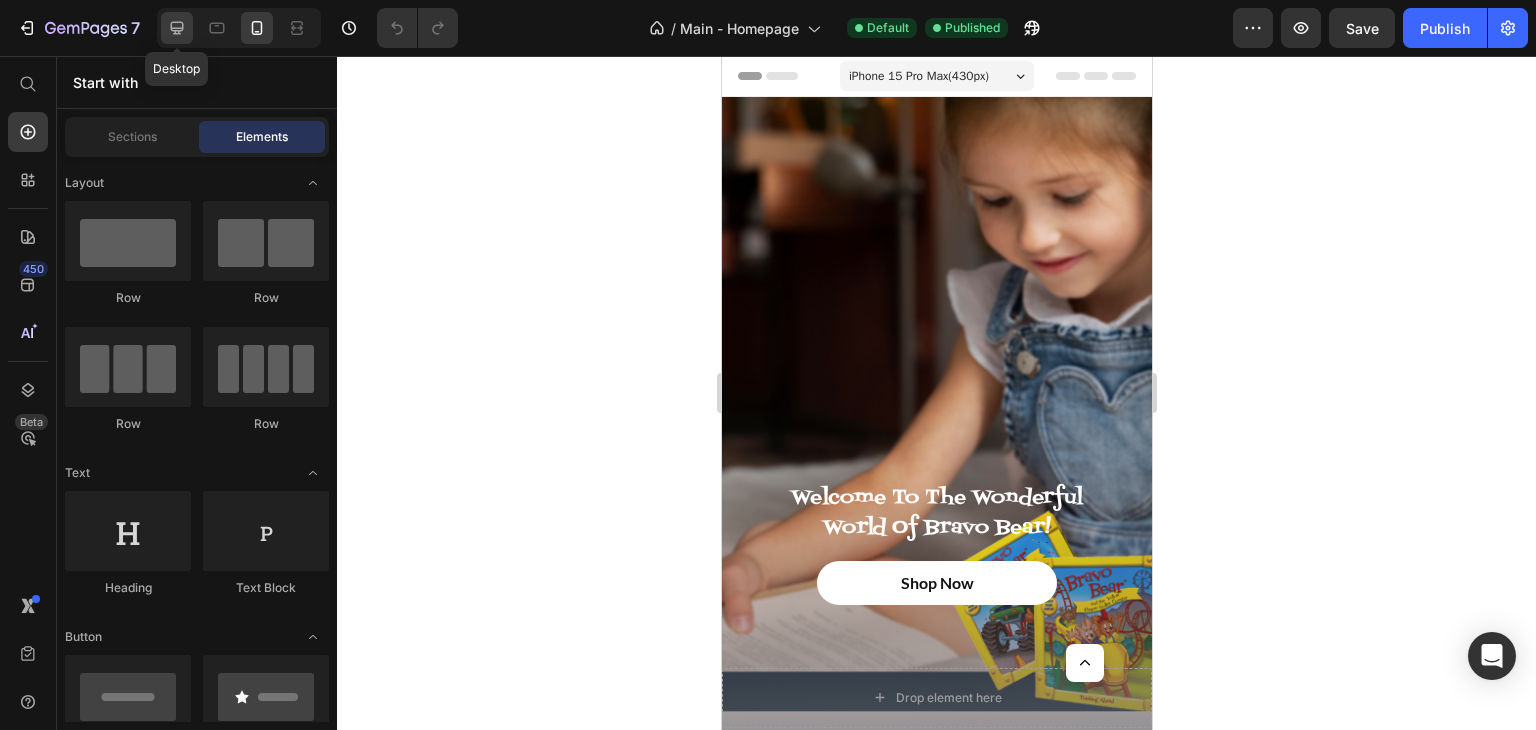 click 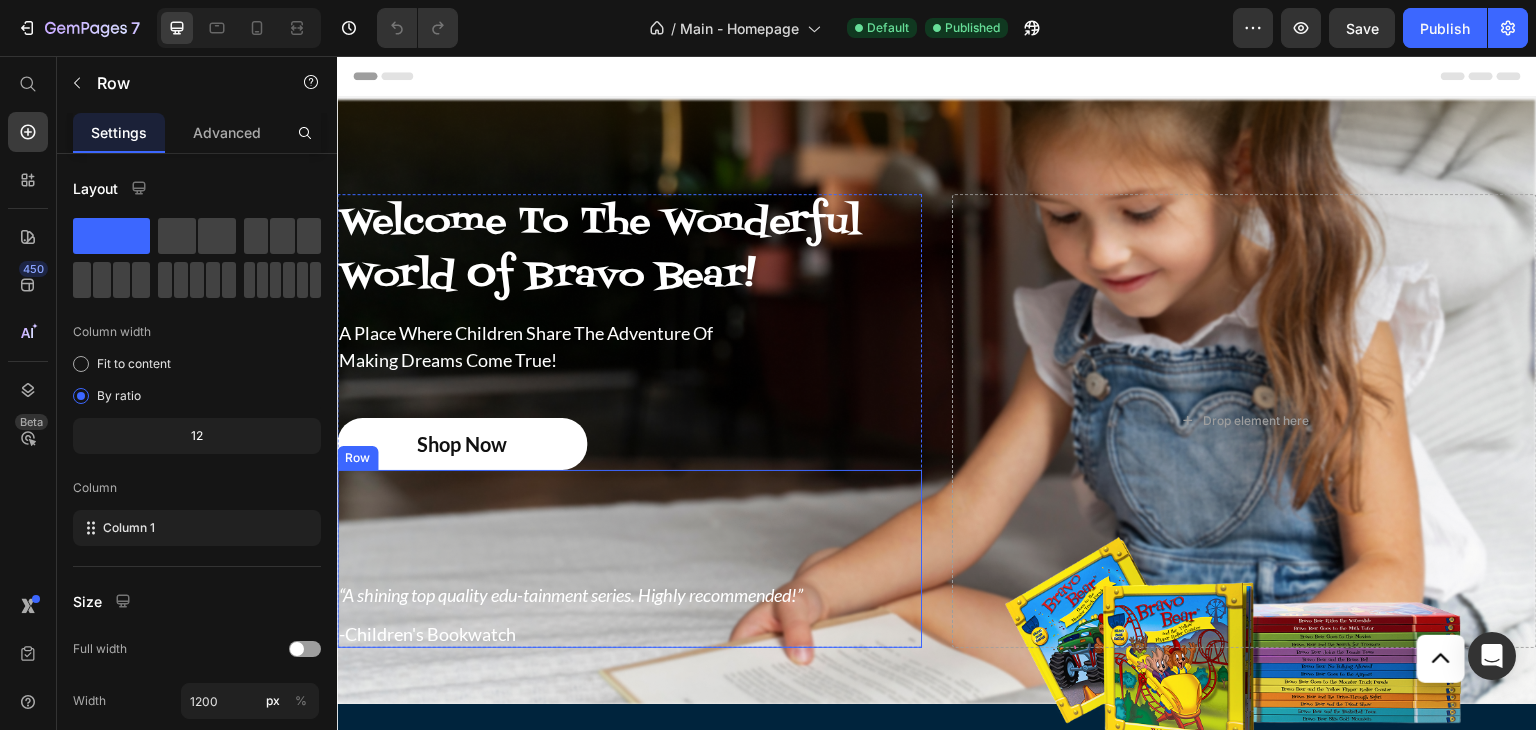 click on "“A shining top quality edu-tainment series. Highly recommended!” Text Block -Children's Bookwatch Text Block Row" at bounding box center (629, 559) 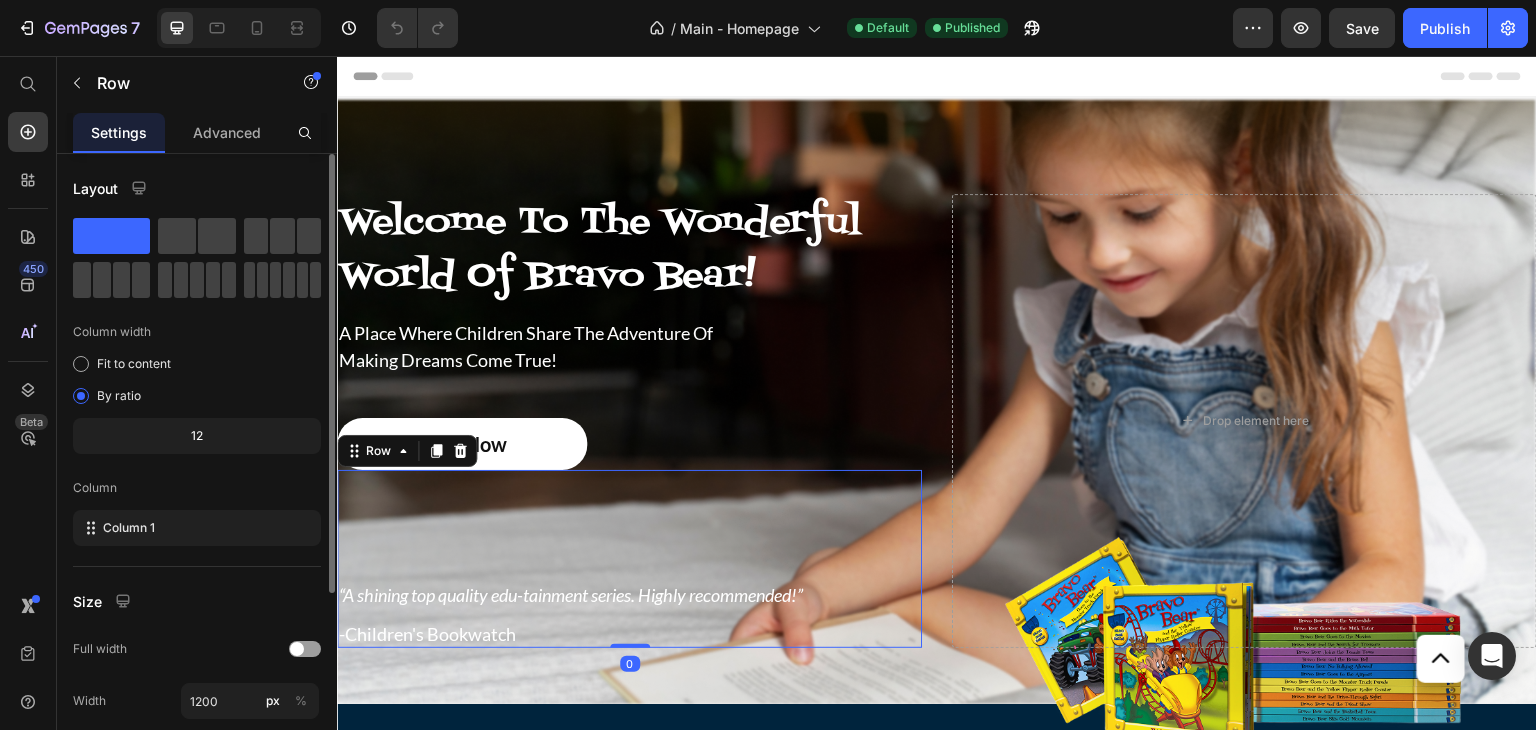 drag, startPoint x: 241, startPoint y: 139, endPoint x: 236, endPoint y: 175, distance: 36.345562 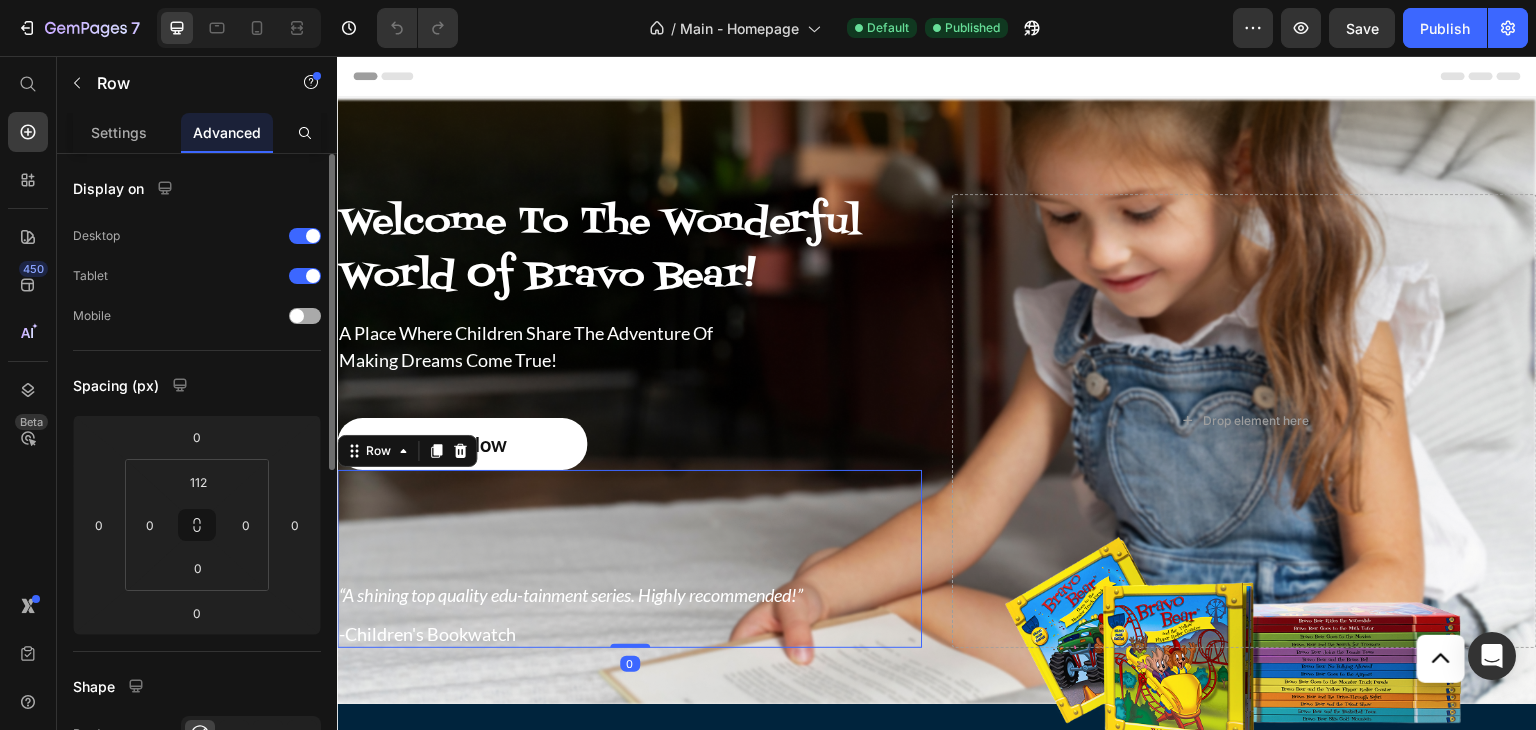 click at bounding box center [305, 316] 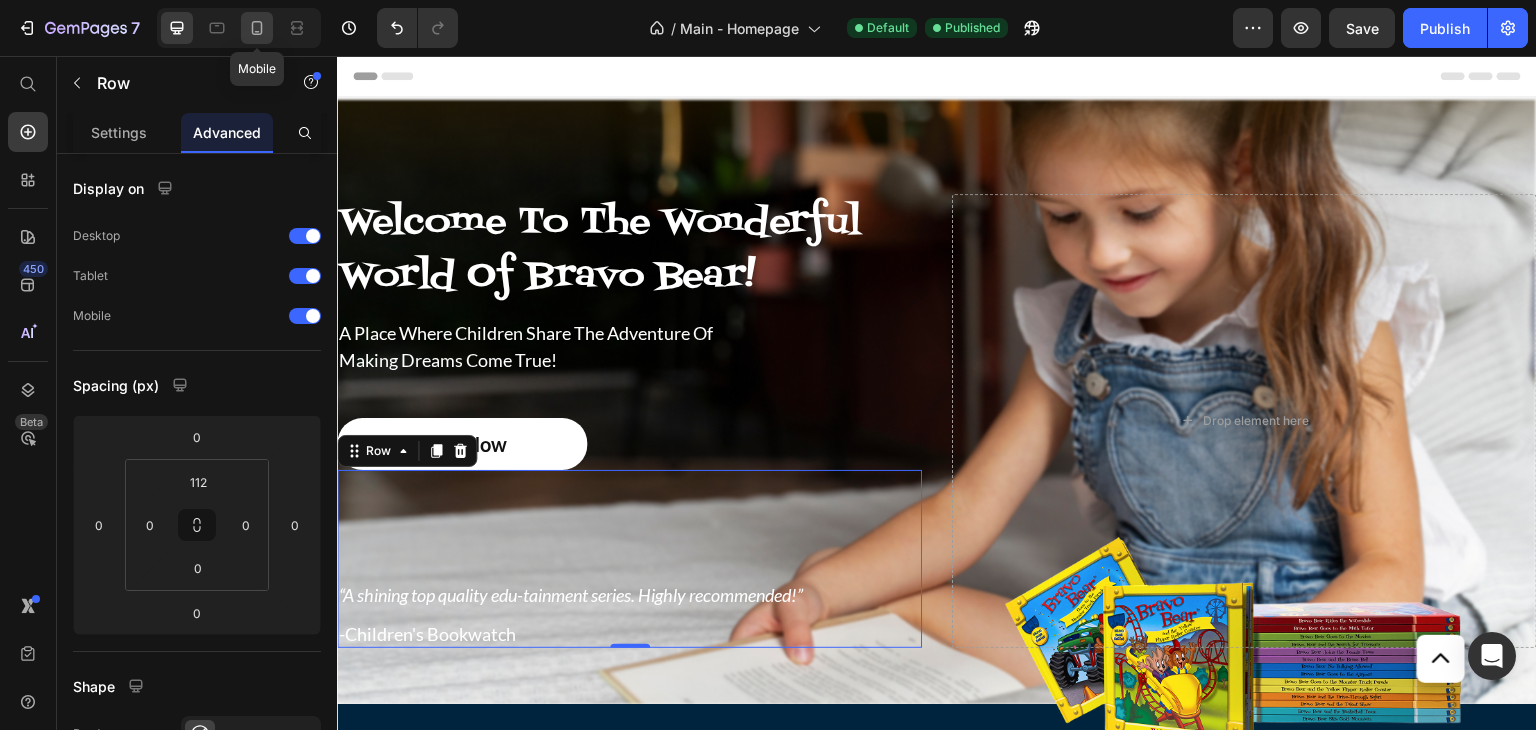 click 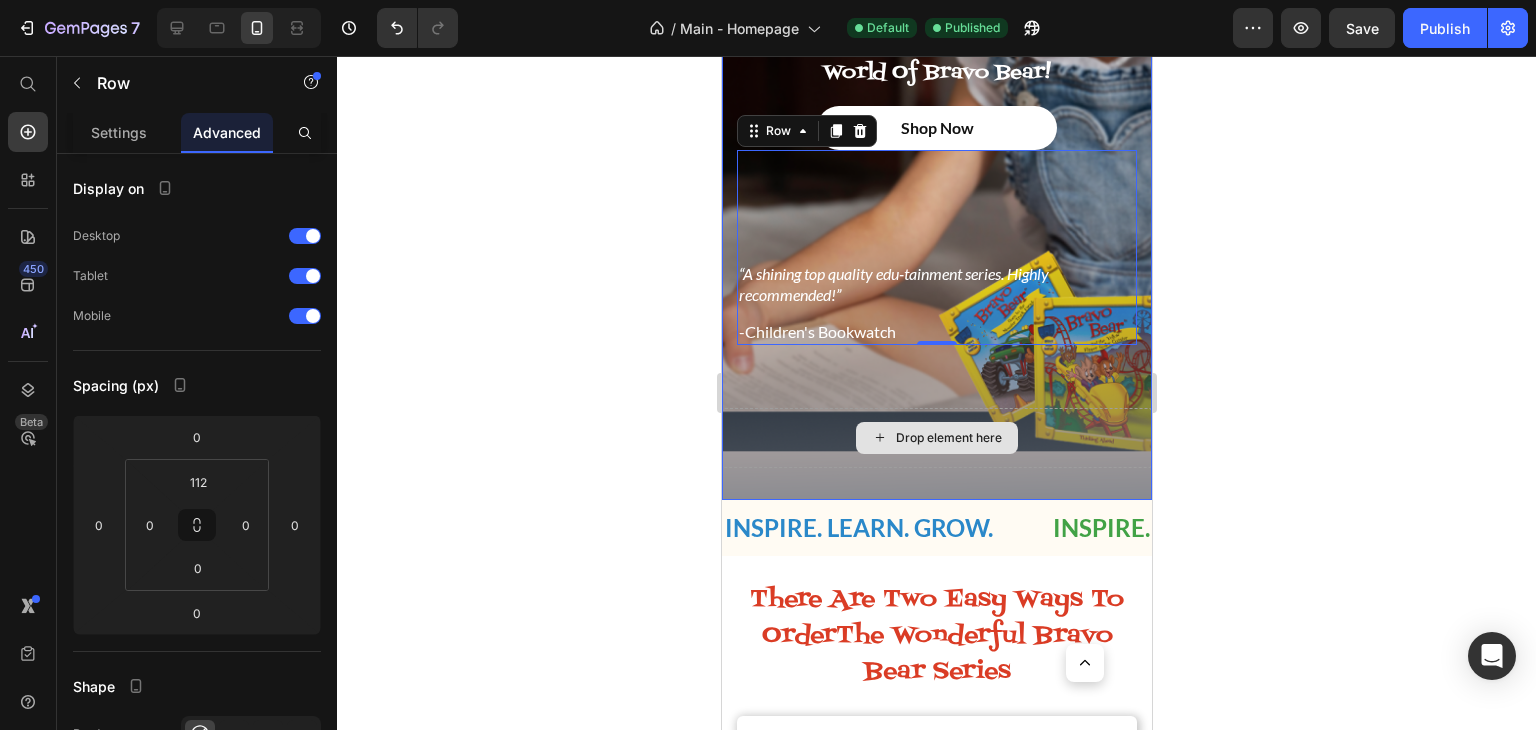 scroll, scrollTop: 0, scrollLeft: 0, axis: both 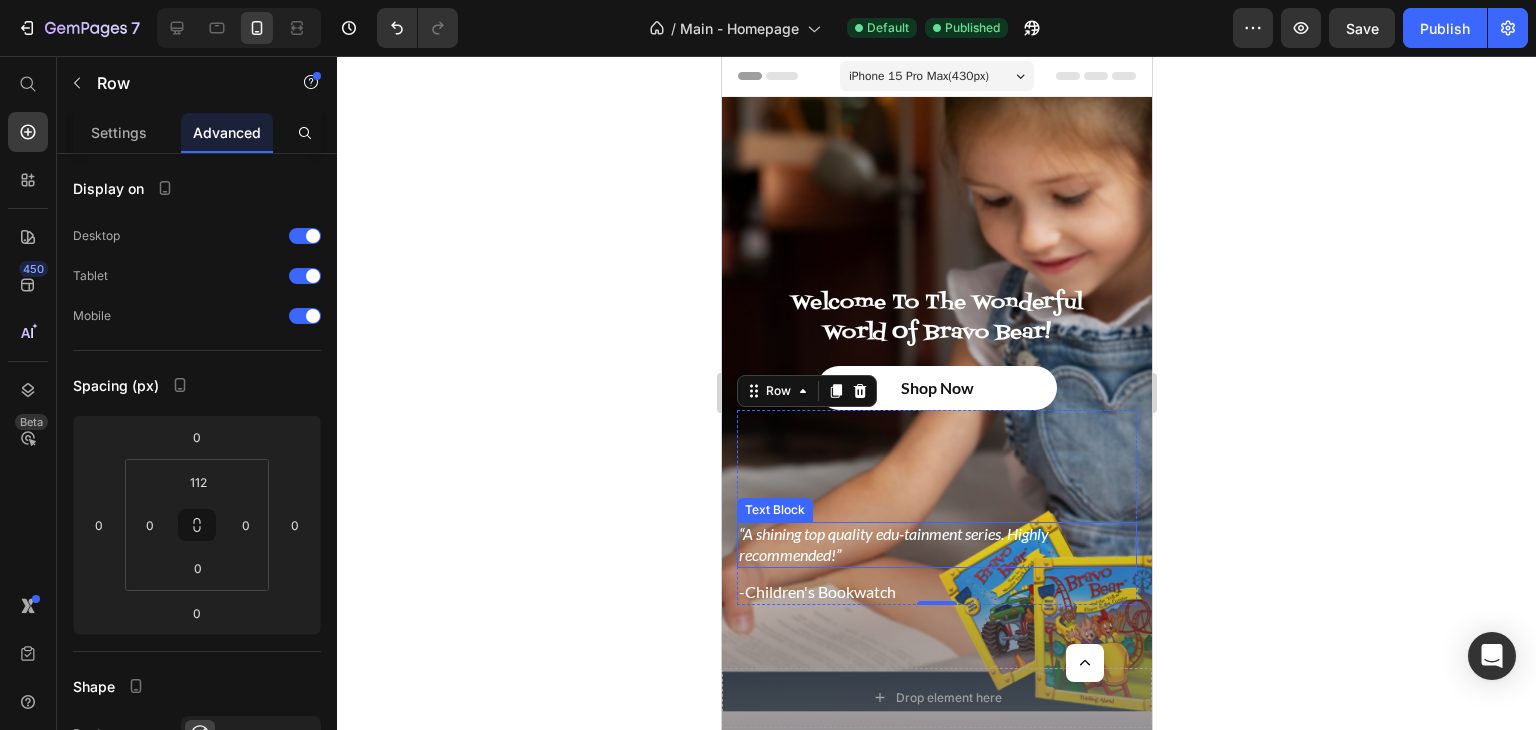 click on "“A shining top quality edu-tainment series. Highly recommended!”" at bounding box center [936, 545] 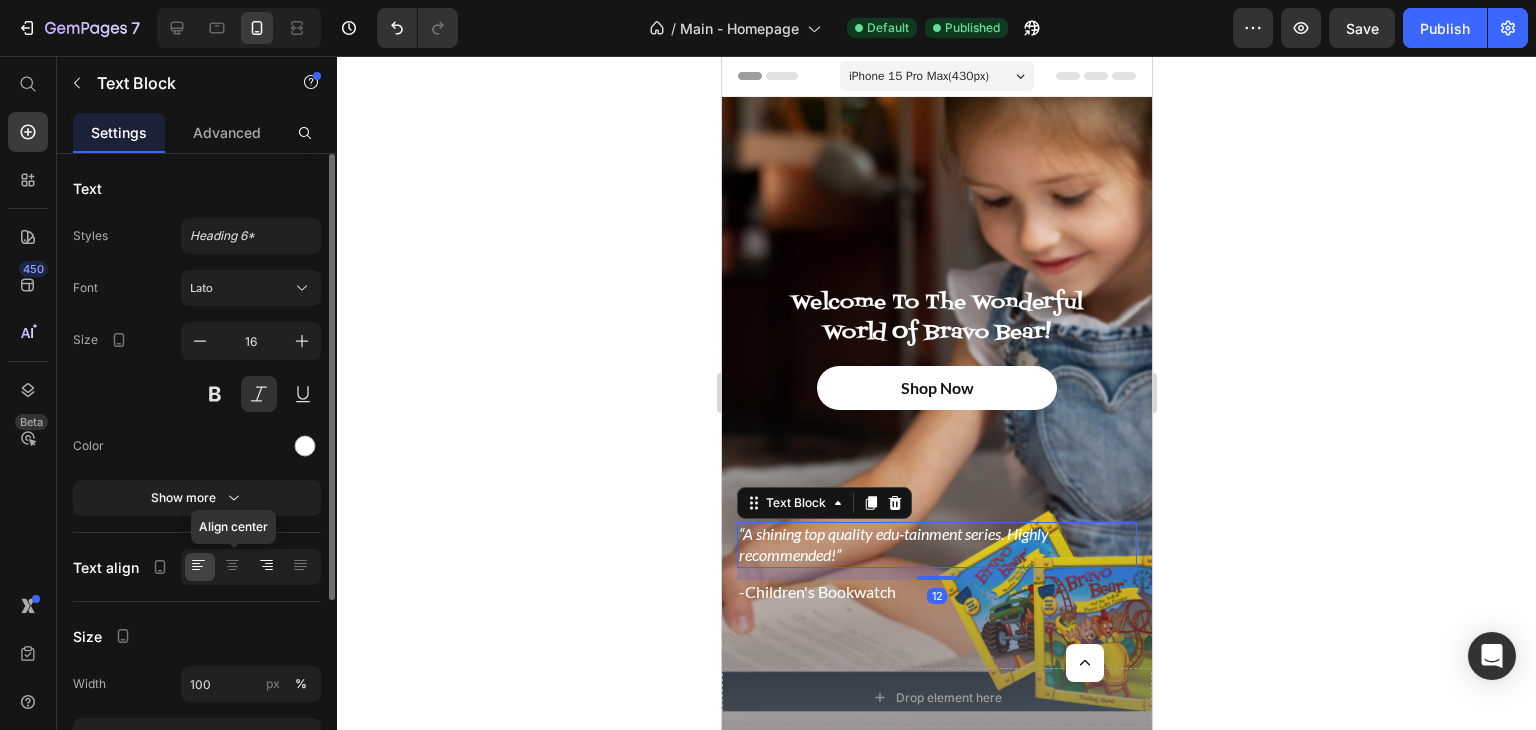 drag, startPoint x: 228, startPoint y: 561, endPoint x: 263, endPoint y: 558, distance: 35.128338 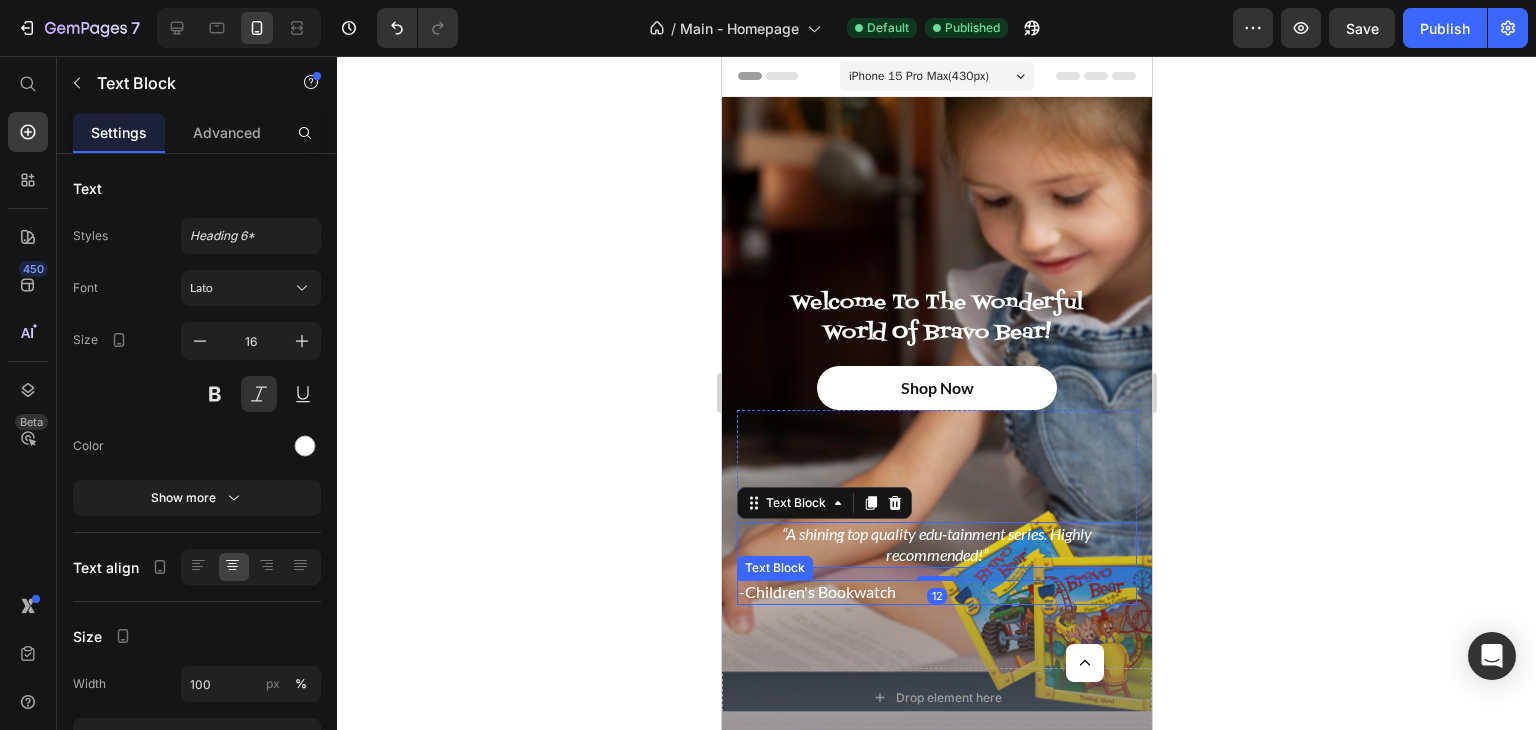 click on "-Children's Bookwatch" at bounding box center [936, 592] 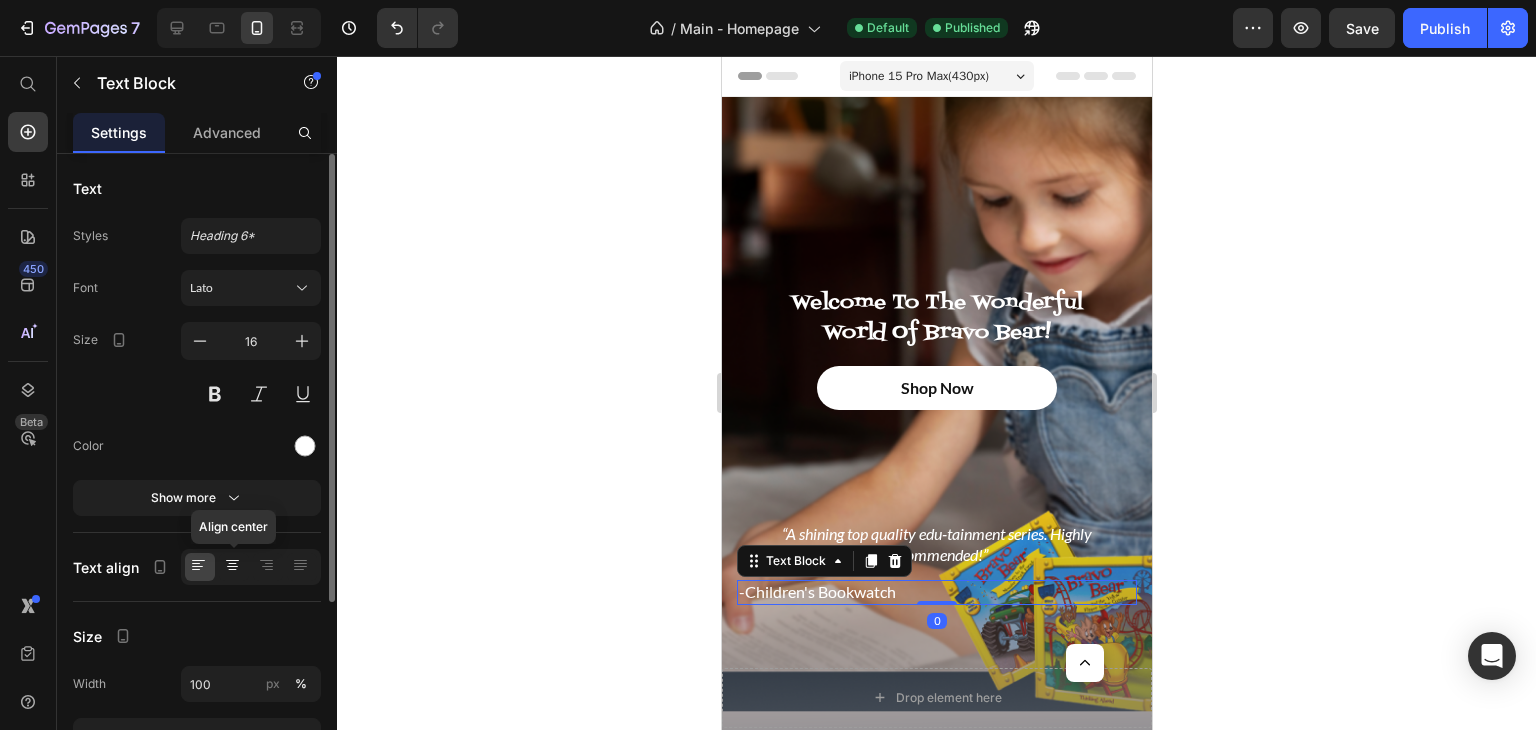 click 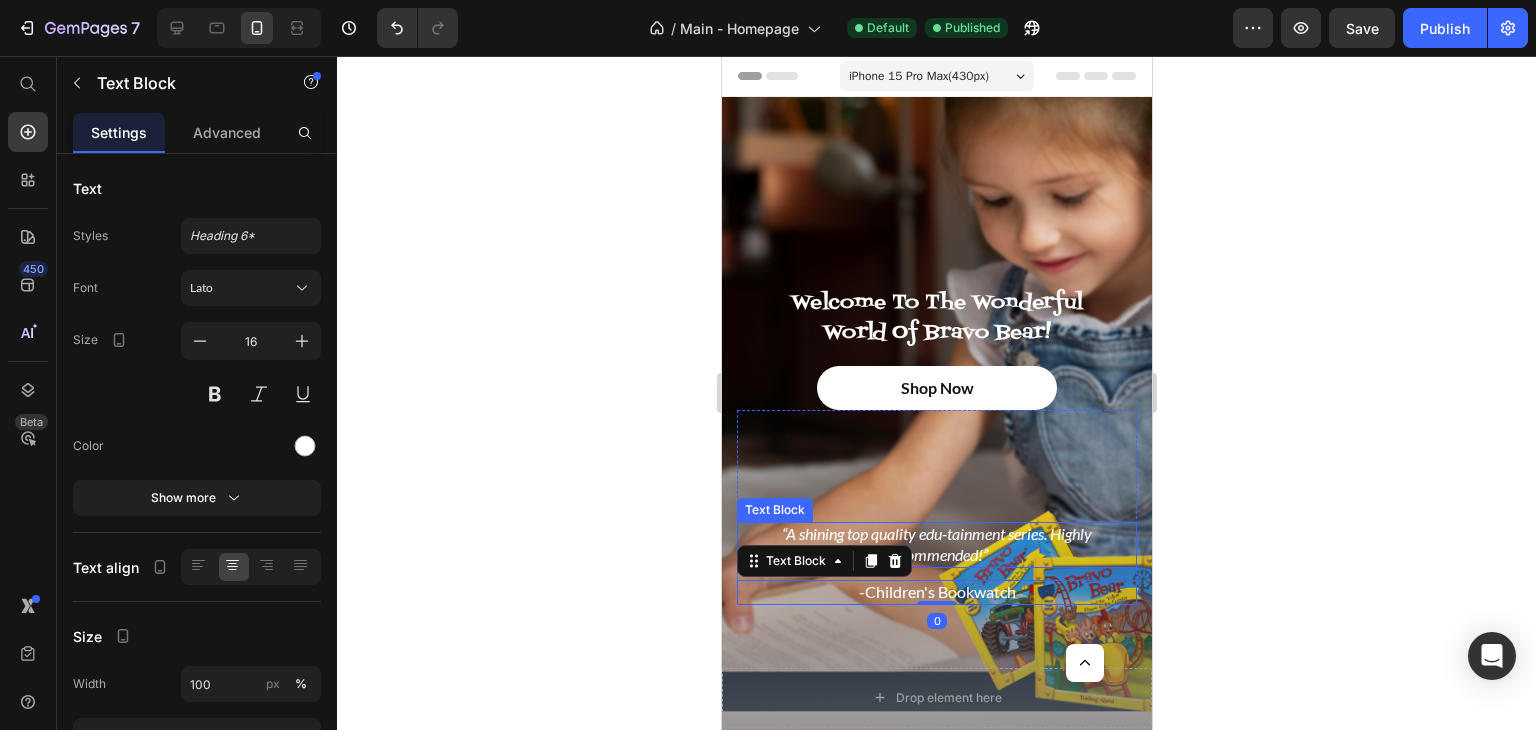 click on "“A shining top quality edu-tainment series. Highly recommended!”" at bounding box center [936, 545] 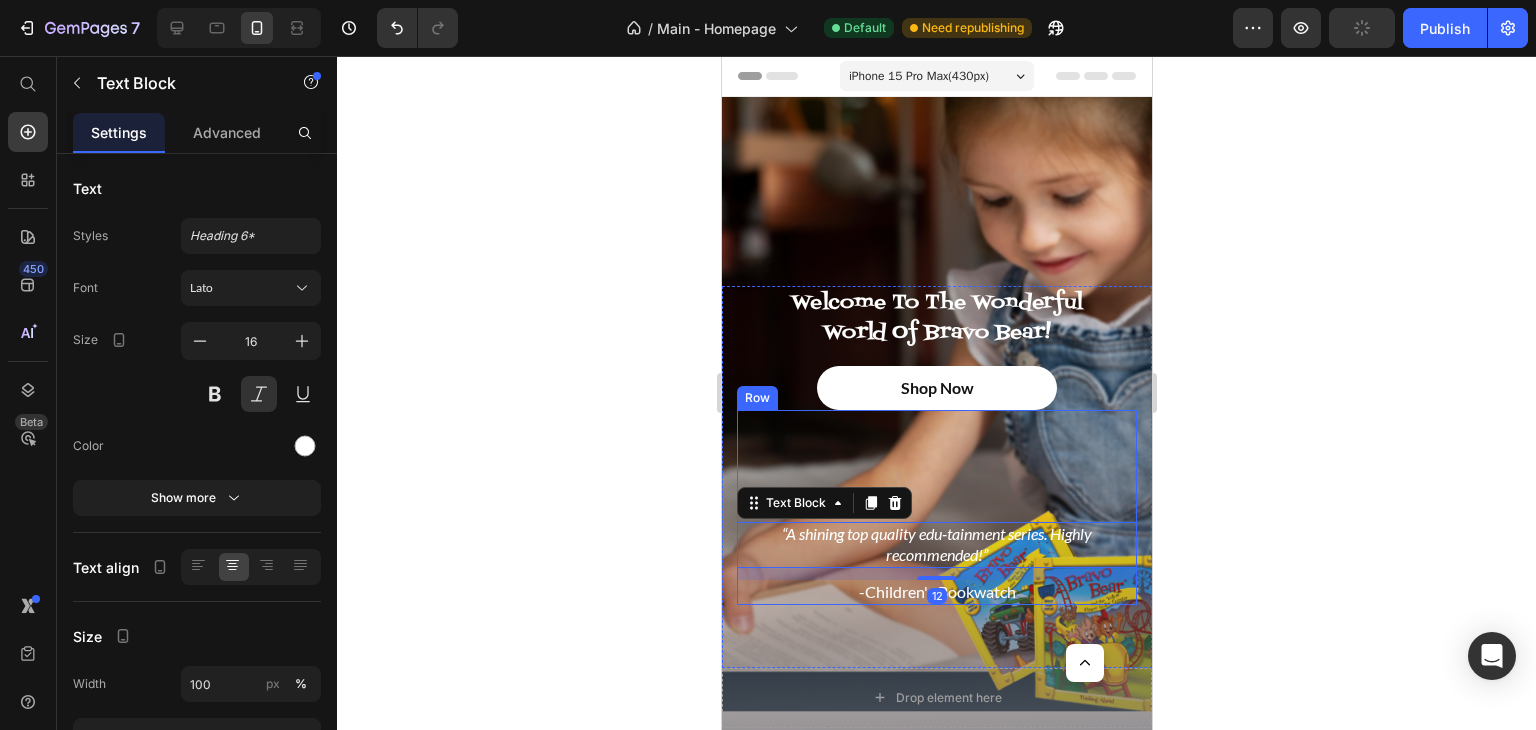 click on "“A shining top quality edu-tainment series. Highly recommended!” Text Block   12 -Children's Bookwatch Text Block Row" at bounding box center [936, 507] 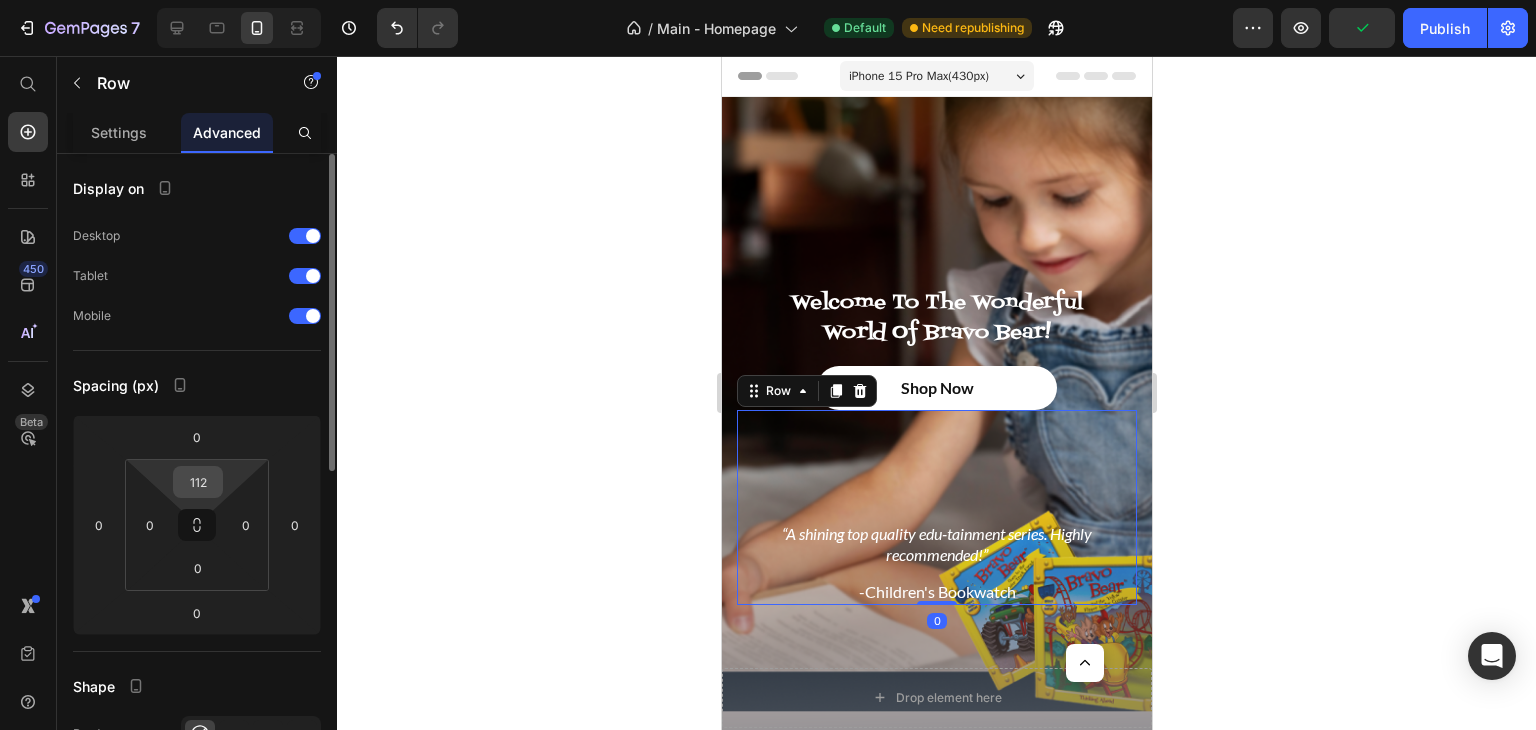 click on "112" at bounding box center [198, 482] 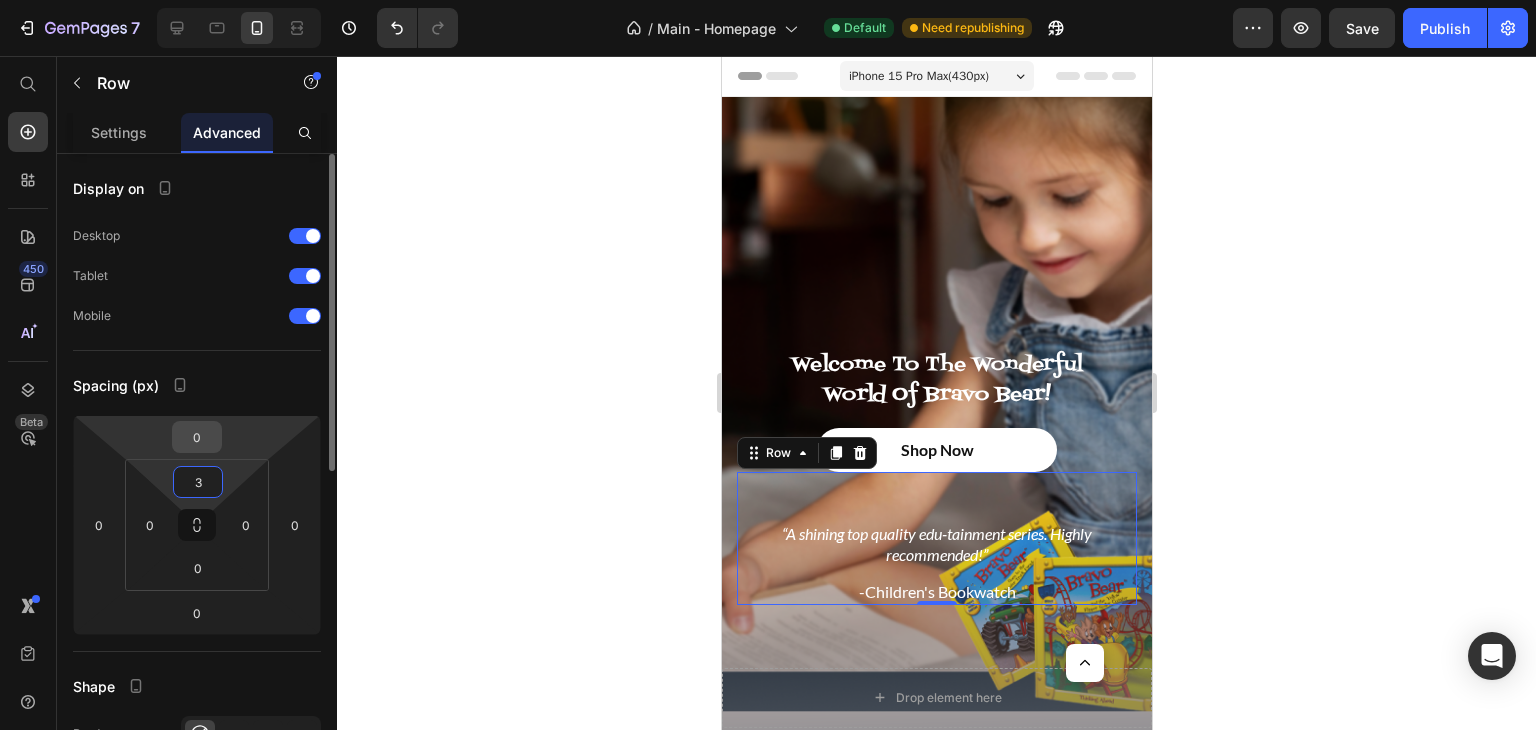 type on "32" 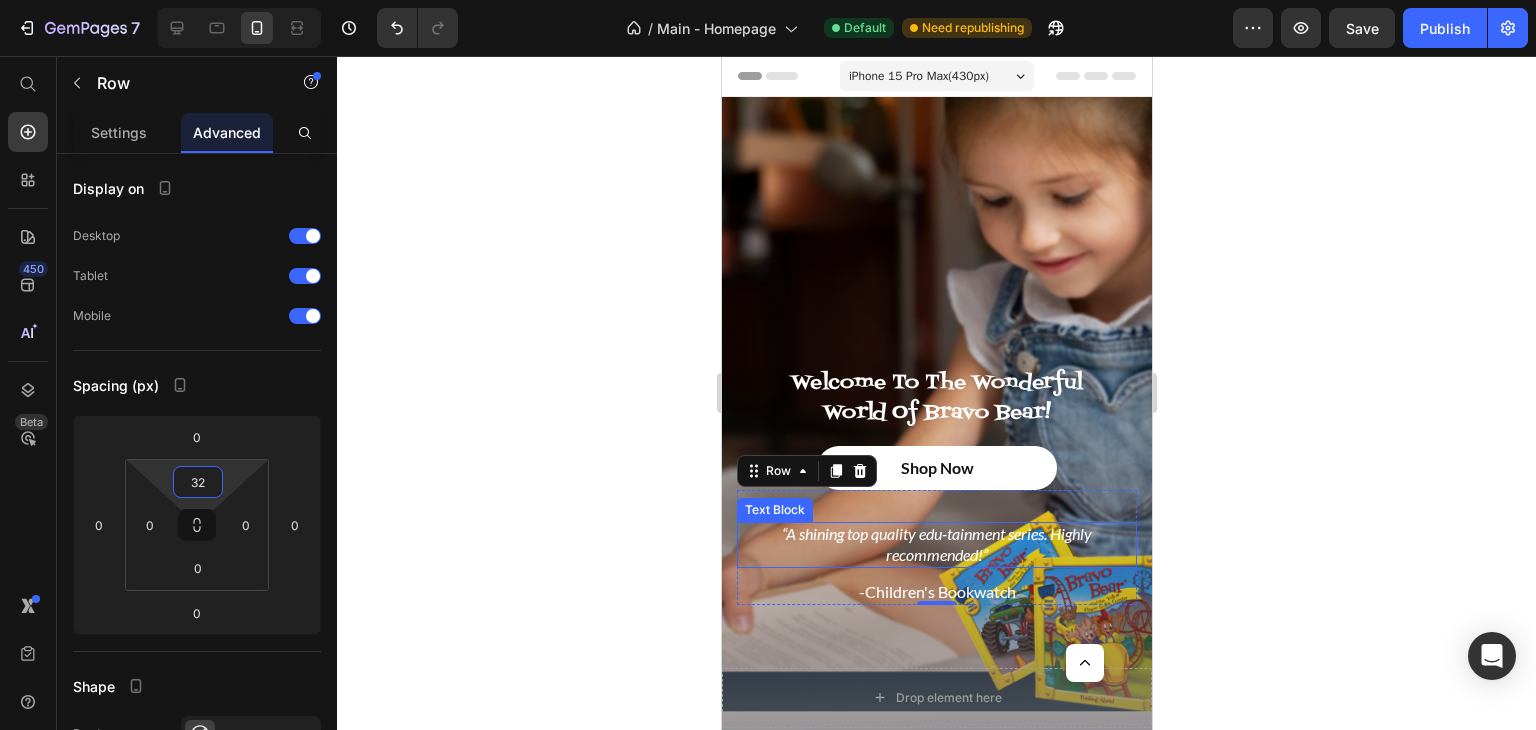 click on "“A shining top quality edu-tainment series. Highly recommended!”" at bounding box center (936, 545) 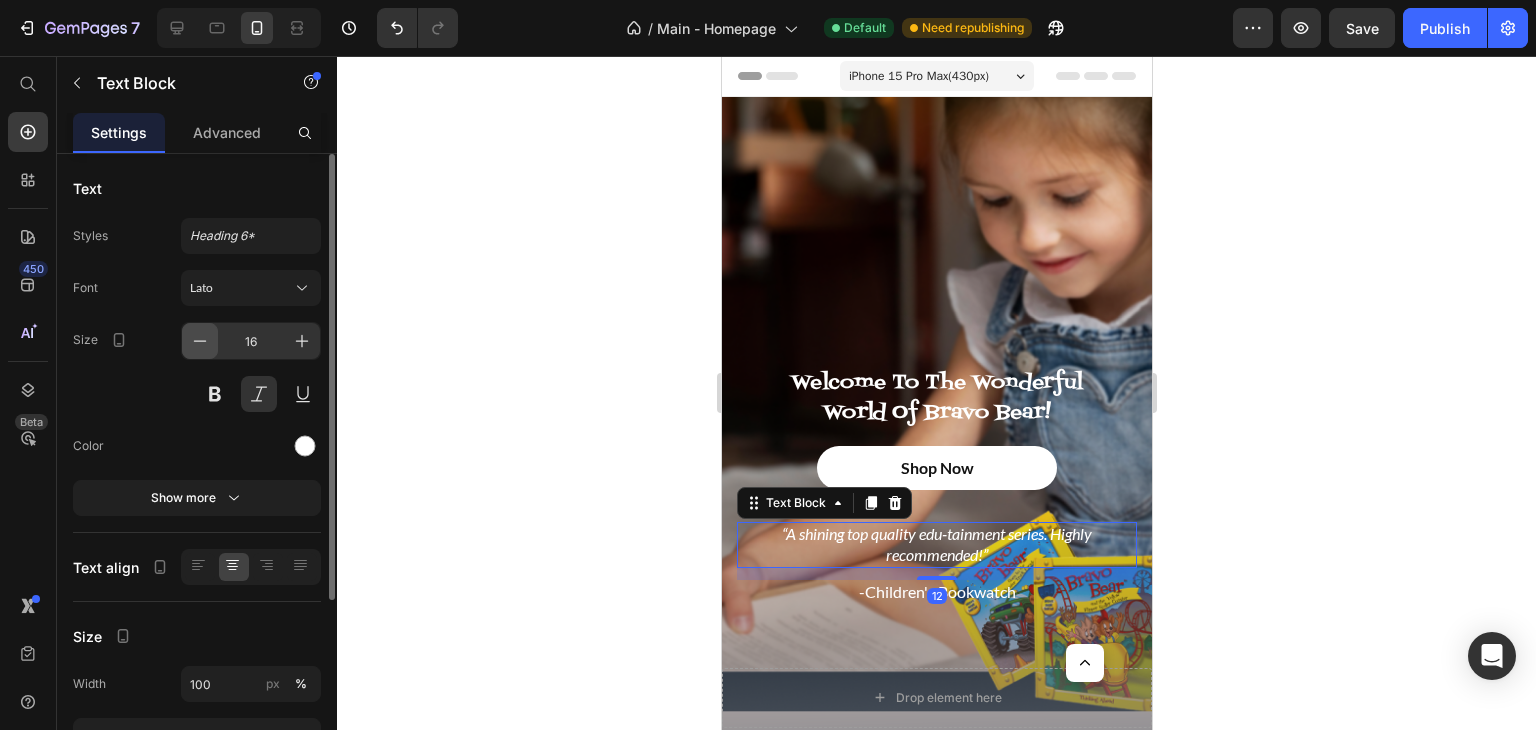 click 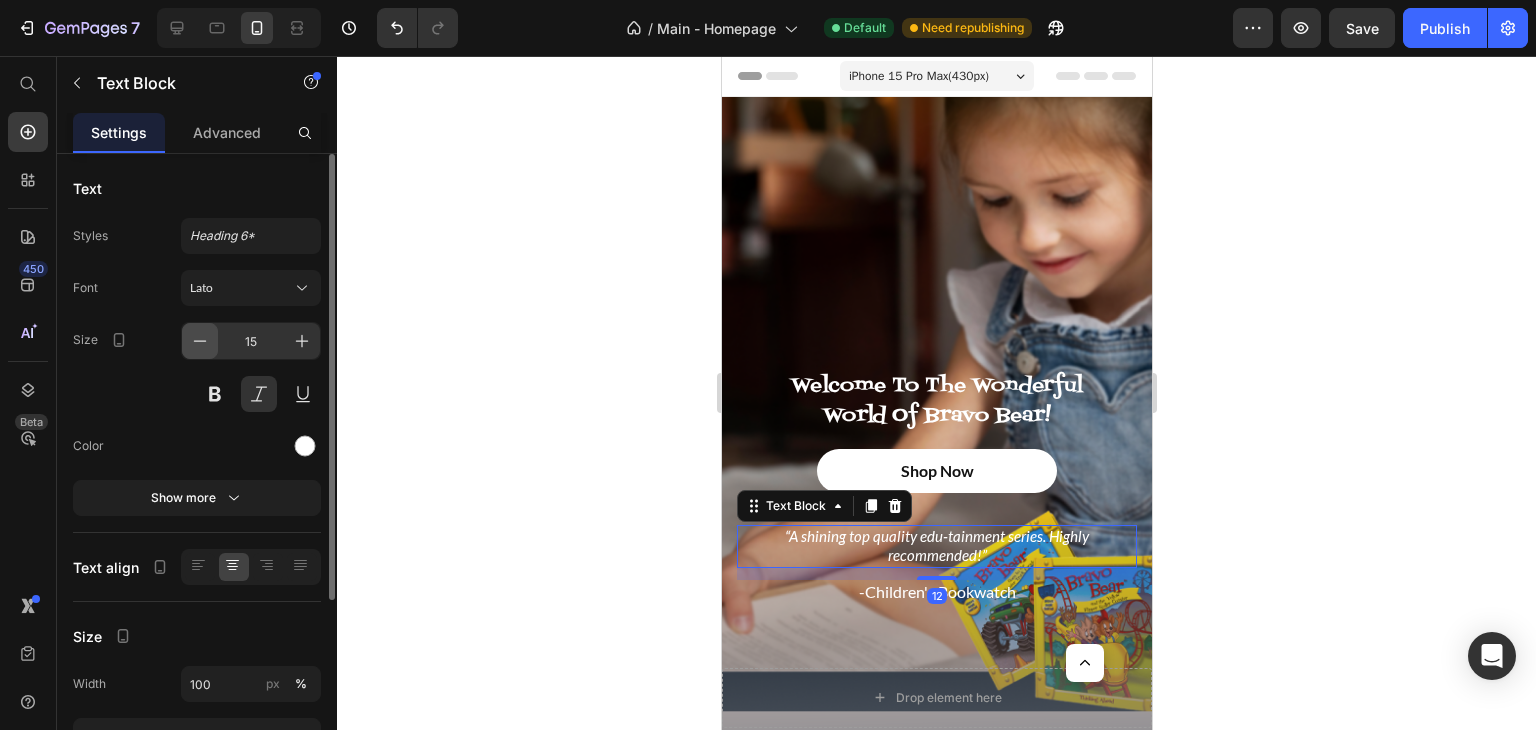 click 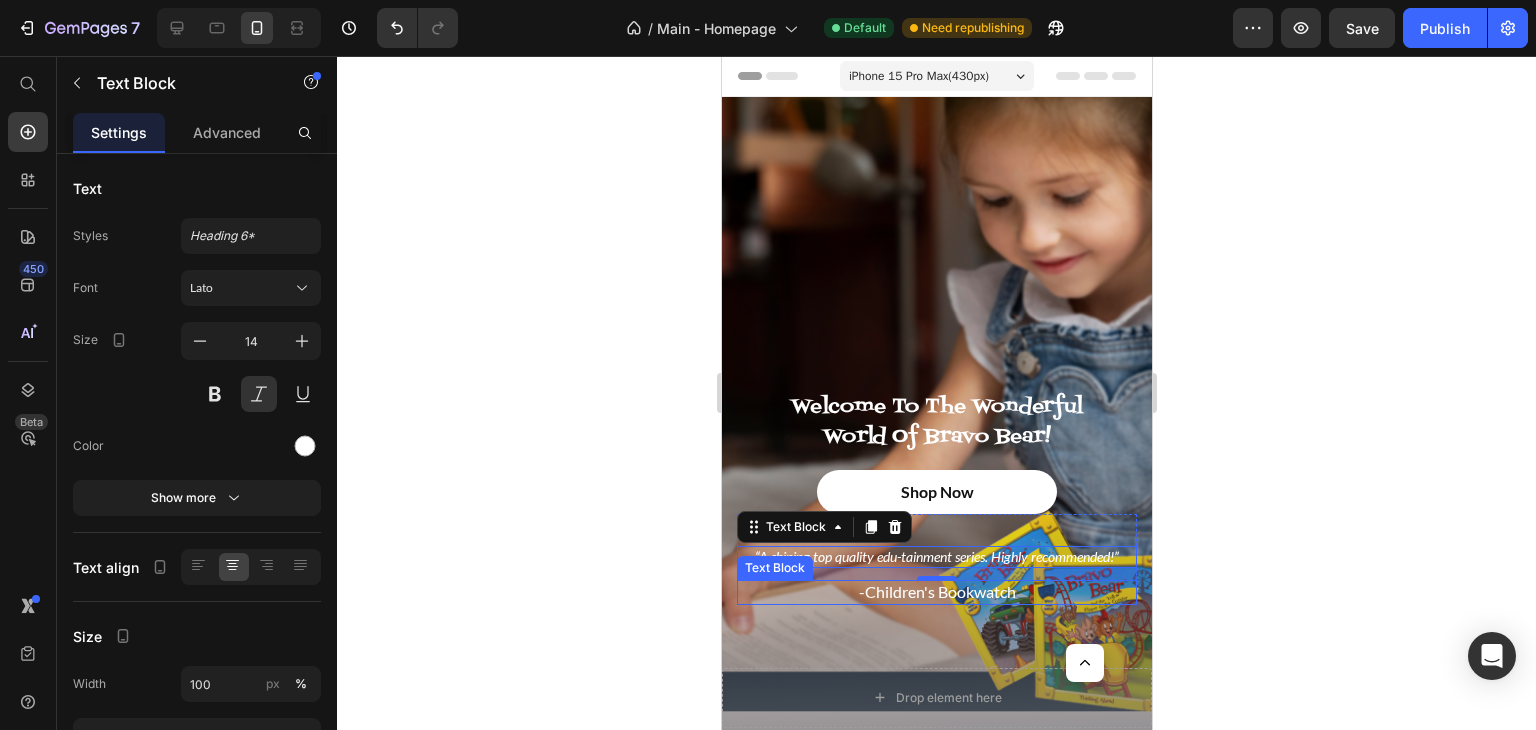 click on "-Children's Bookwatch" at bounding box center (936, 592) 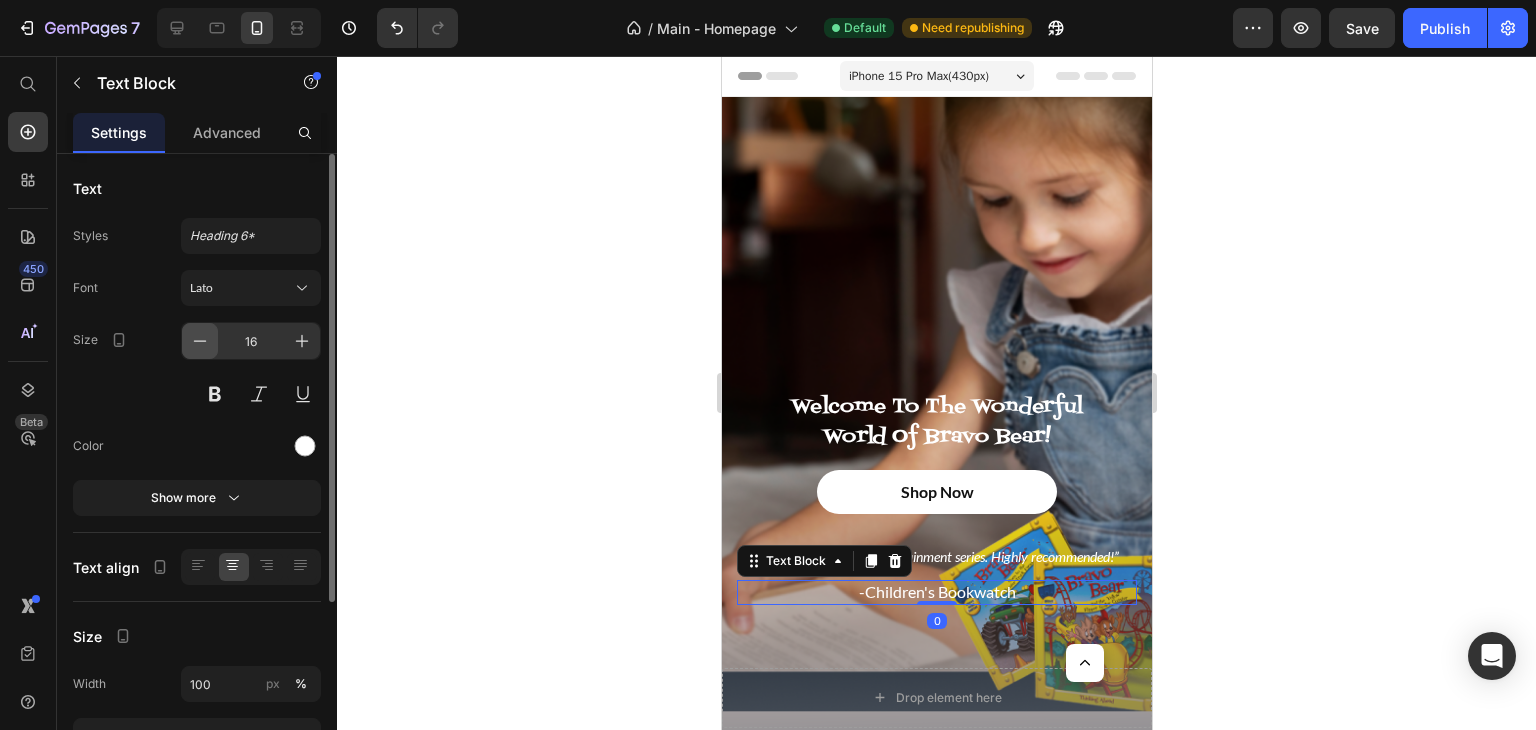 click 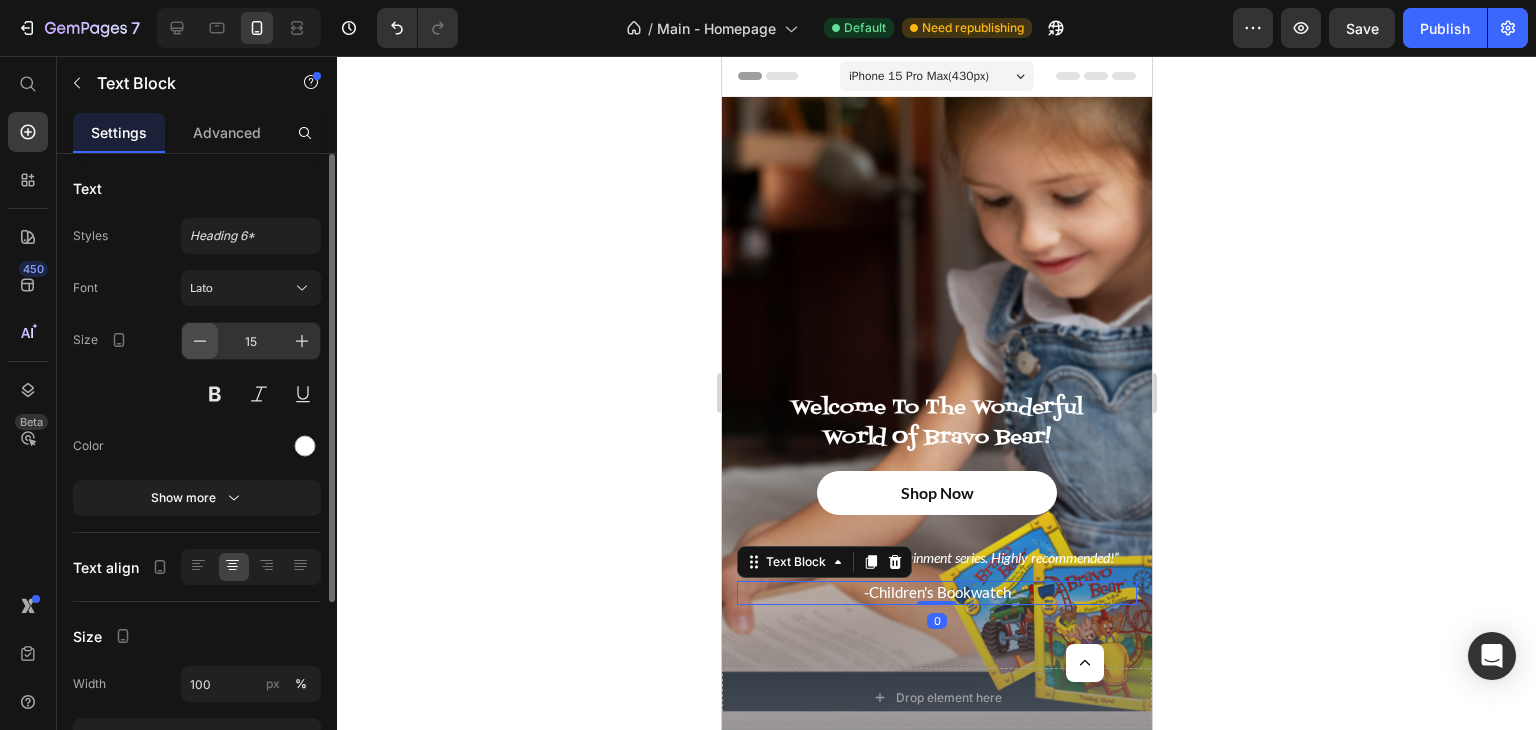 click 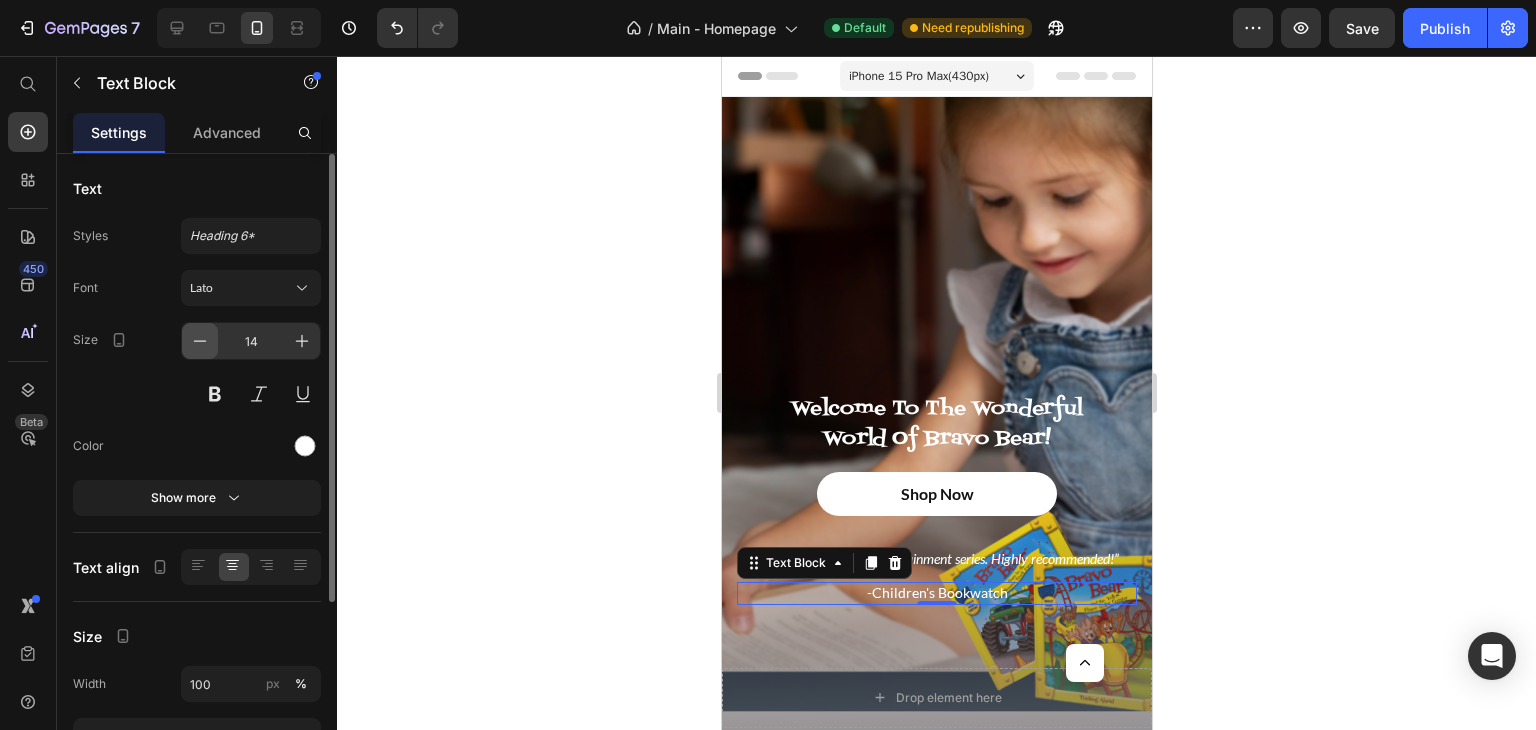 click 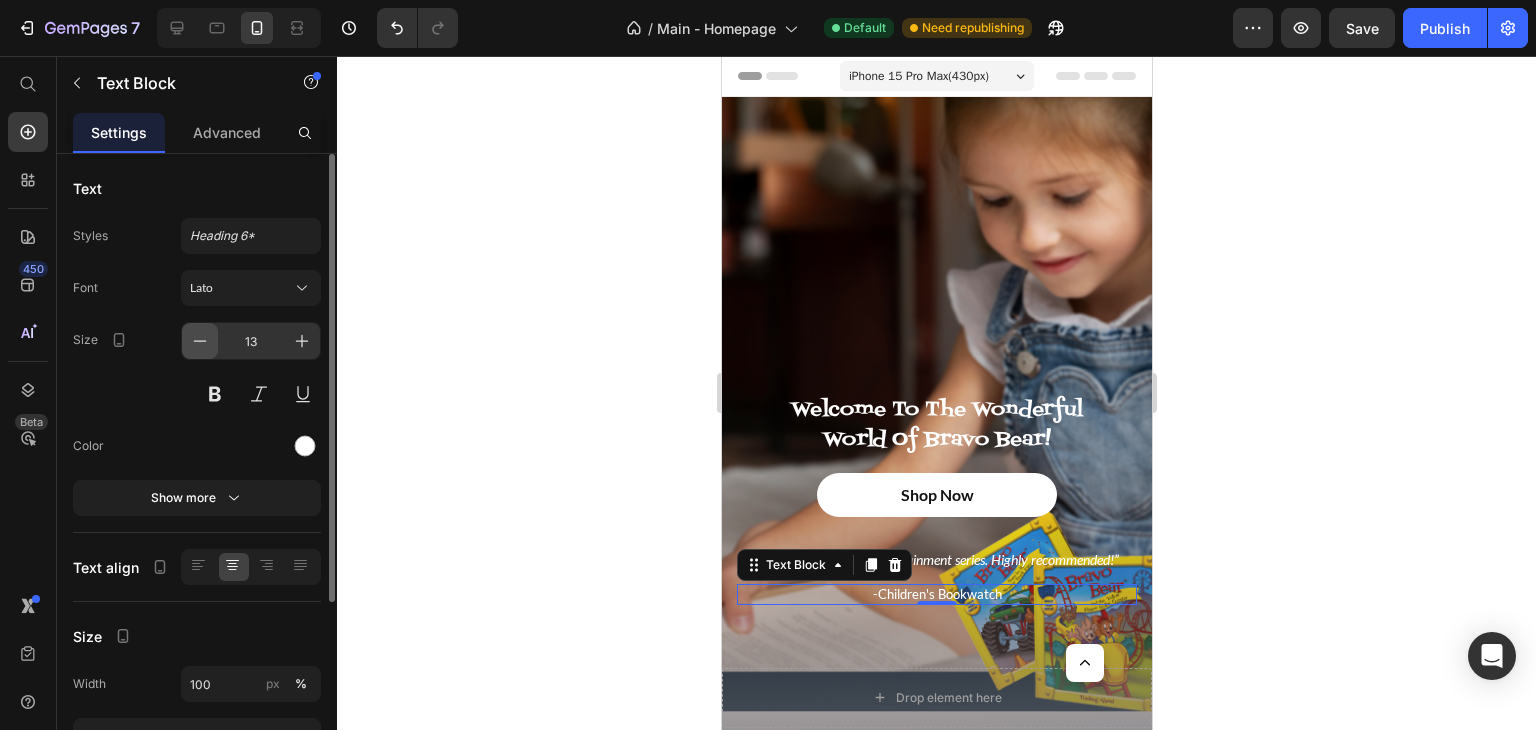 click 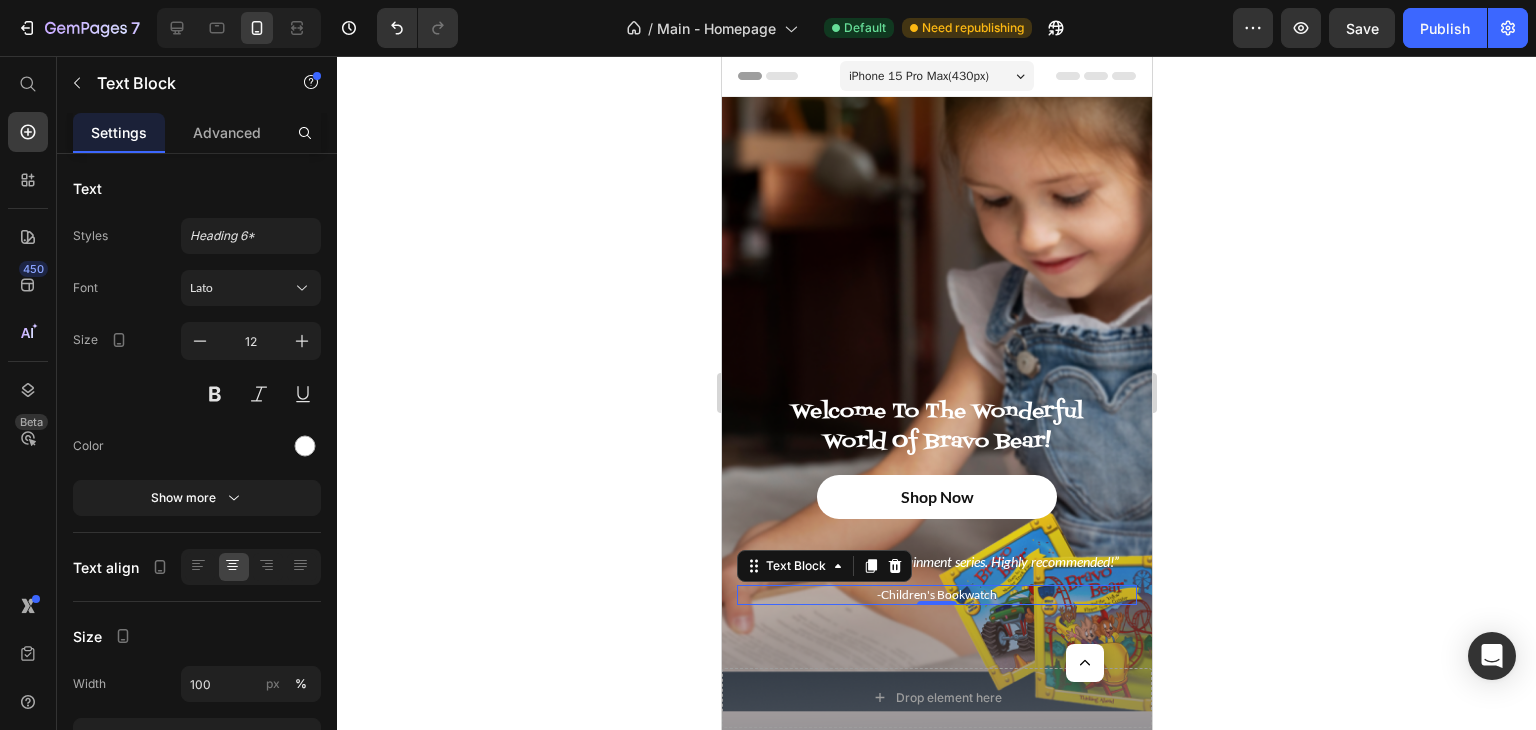 click 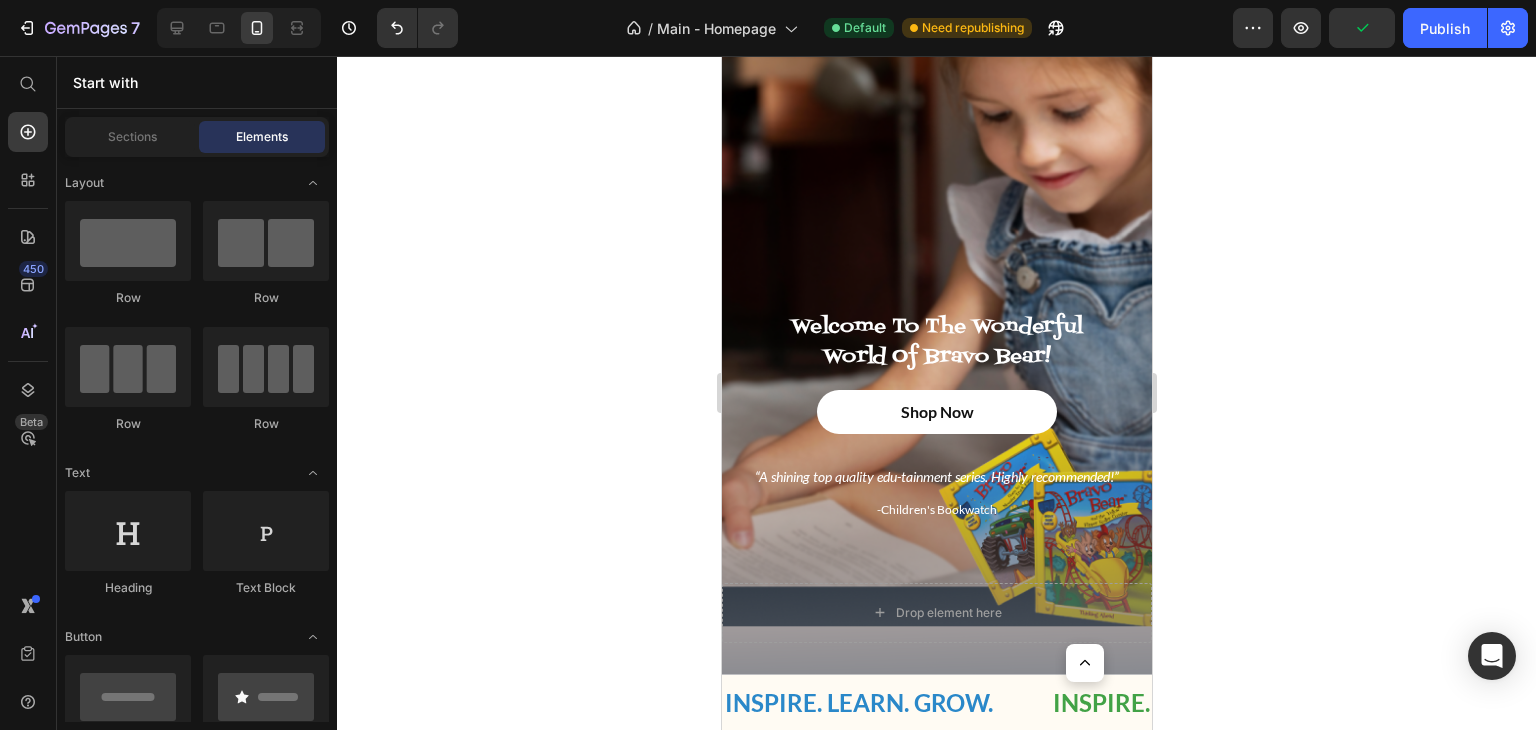 scroll, scrollTop: 0, scrollLeft: 0, axis: both 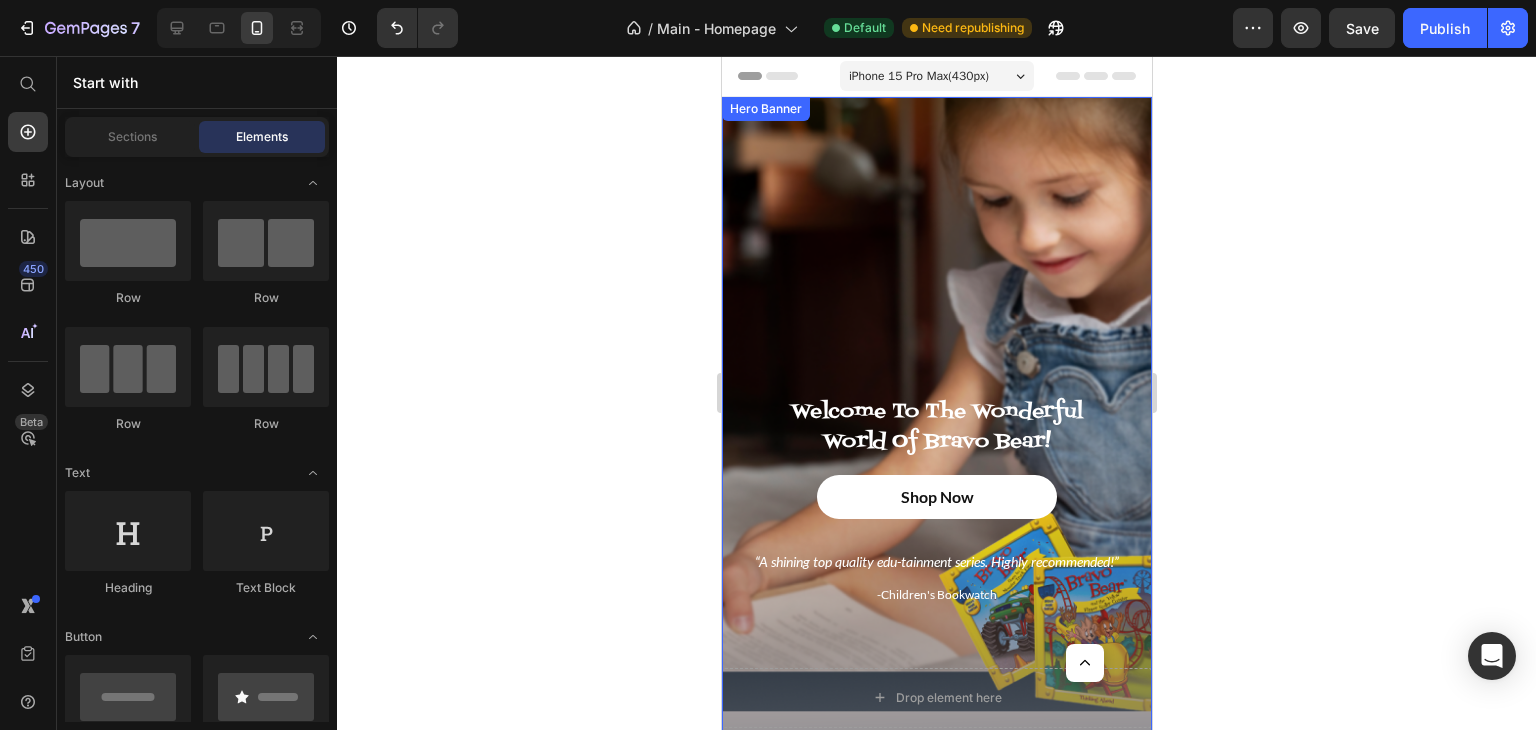 click at bounding box center (936, 428) 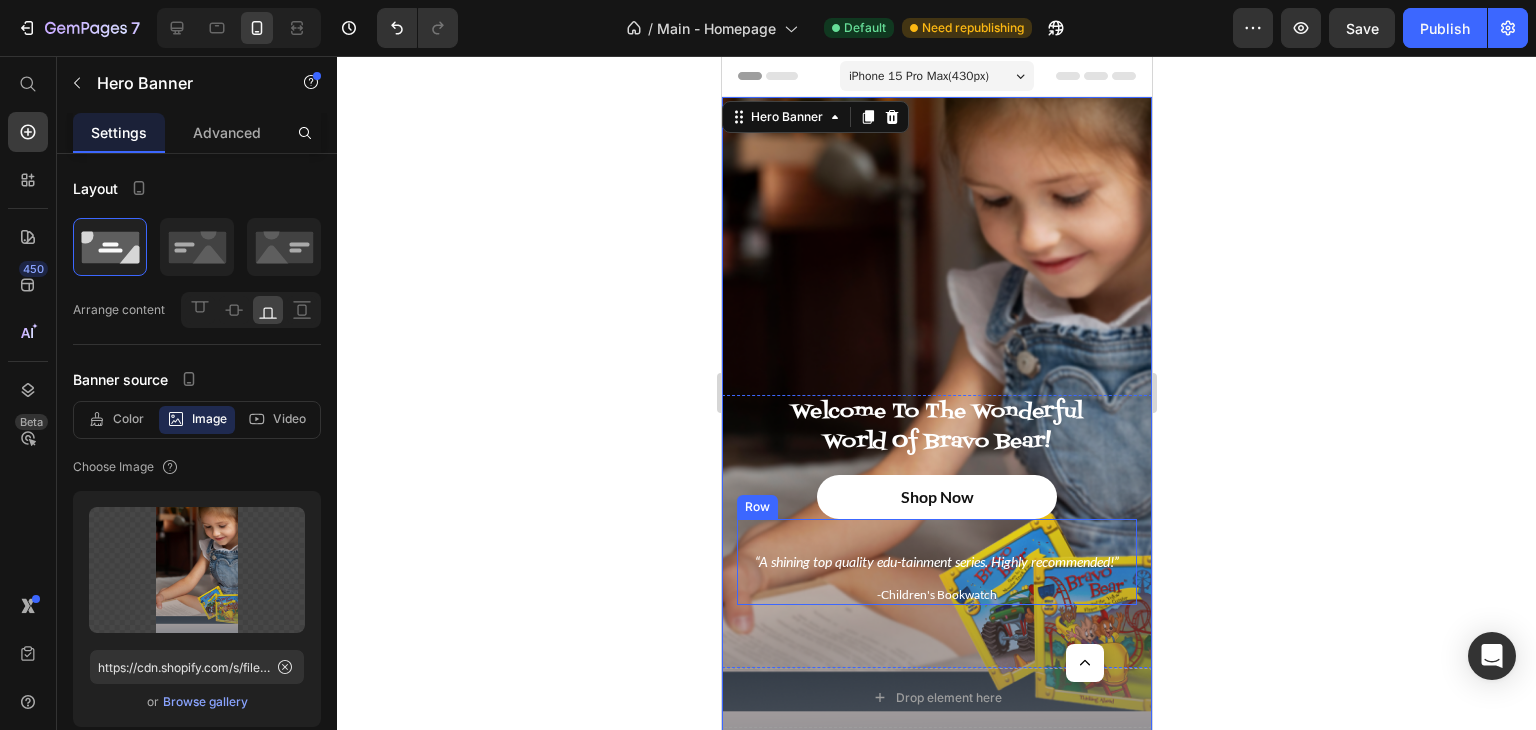 click on "“A shining top quality edu-tainment series. Highly recommended!” Text Block -Children's Bookwatch Text Block" at bounding box center [936, 578] 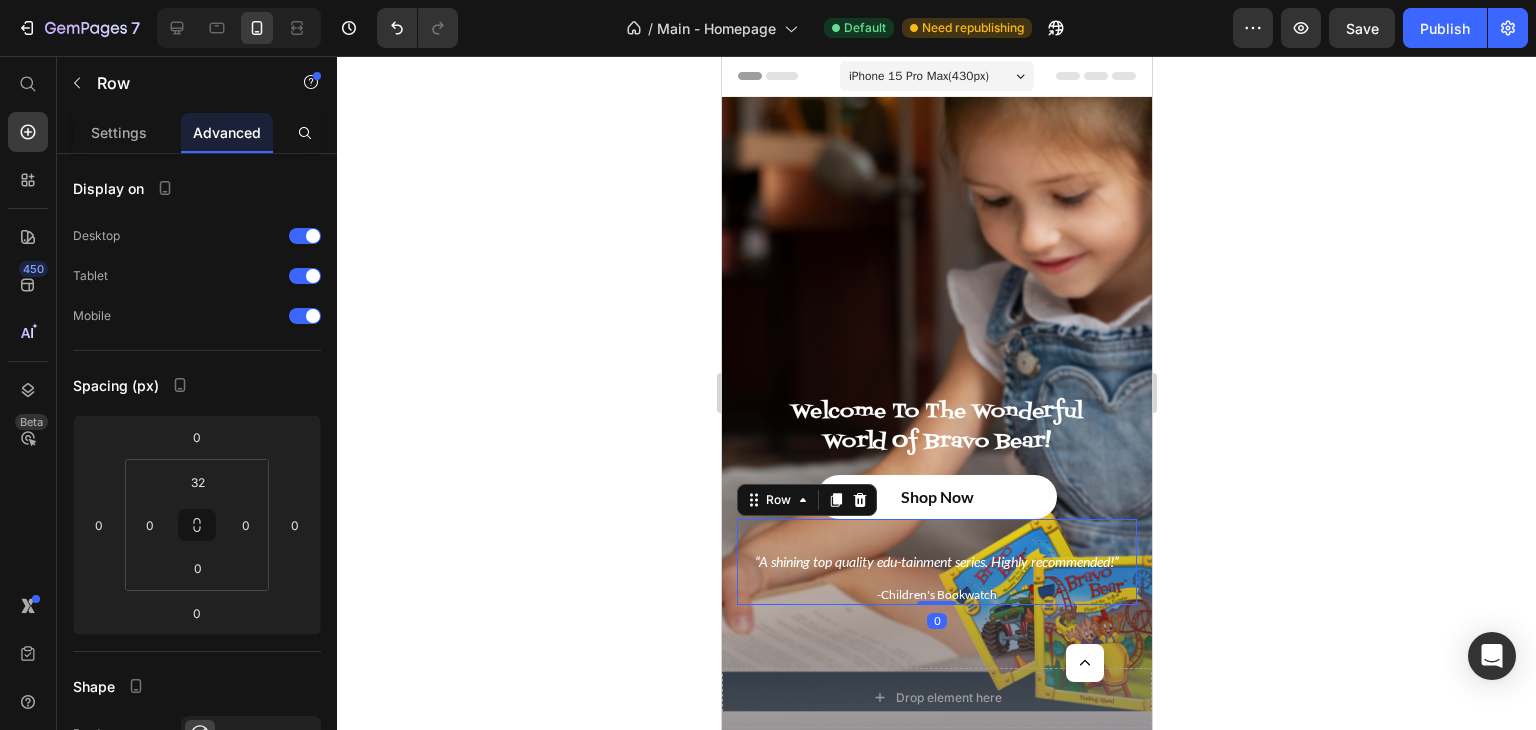 scroll, scrollTop: 333, scrollLeft: 0, axis: vertical 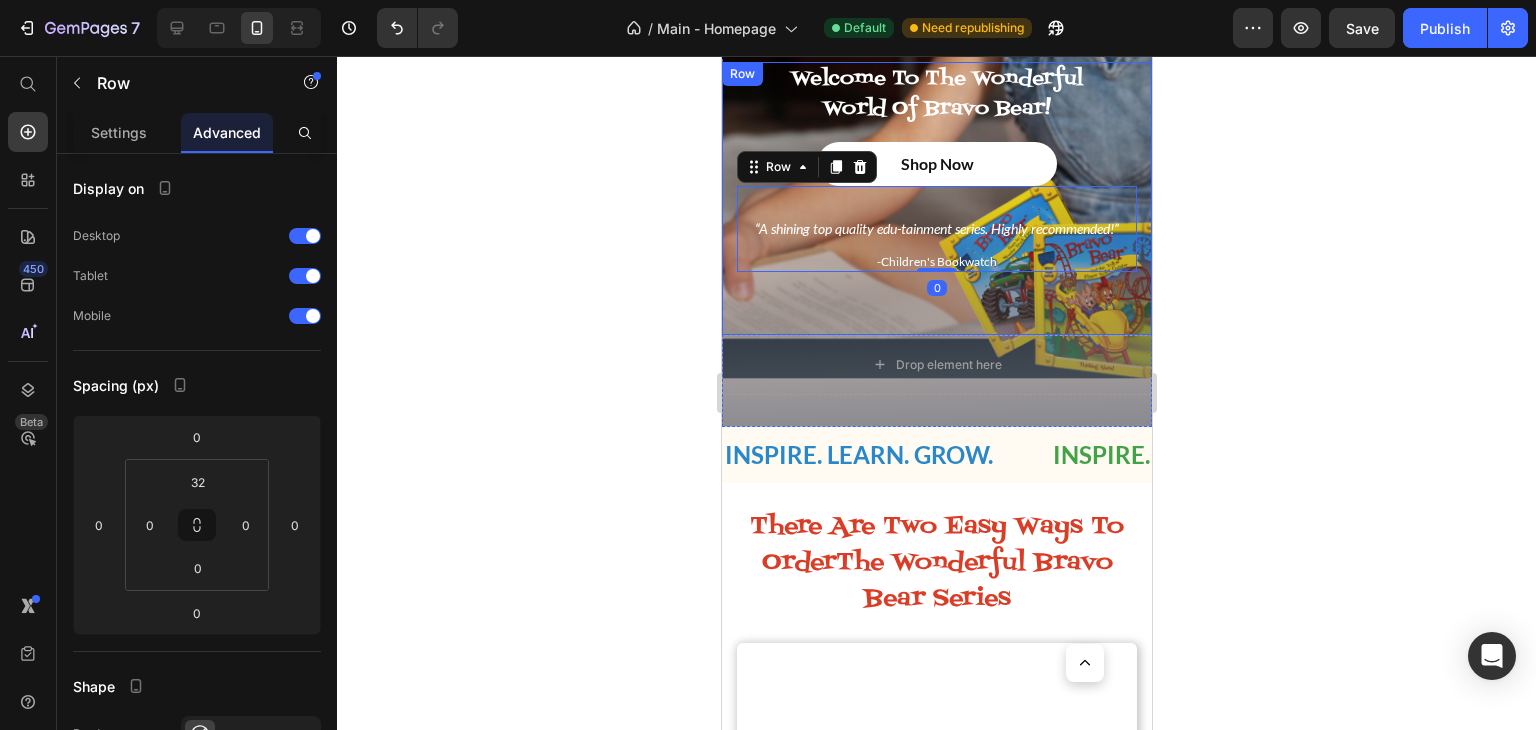 click on "Welcome To The Wonderful  World Of Bravo Bear! Heading A Place Where Children Share The Adventure Of  Making Dreams Come True! Text block Shop Now Button “A shining top quality edu-tainment series. Highly recommended!” Text Block -Children's Bookwatch Text Block Row   0 Row" at bounding box center [936, 198] 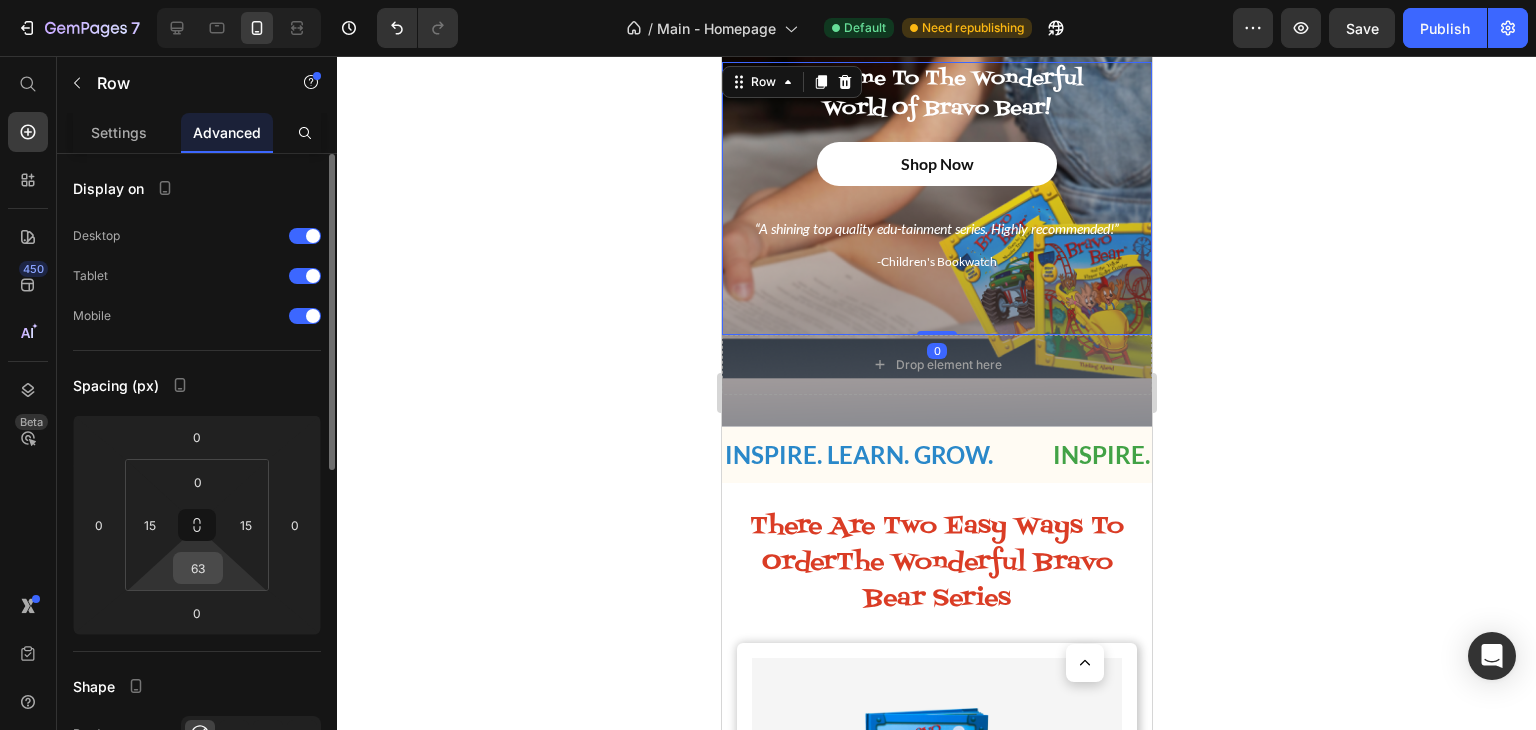 click on "63" at bounding box center [198, 568] 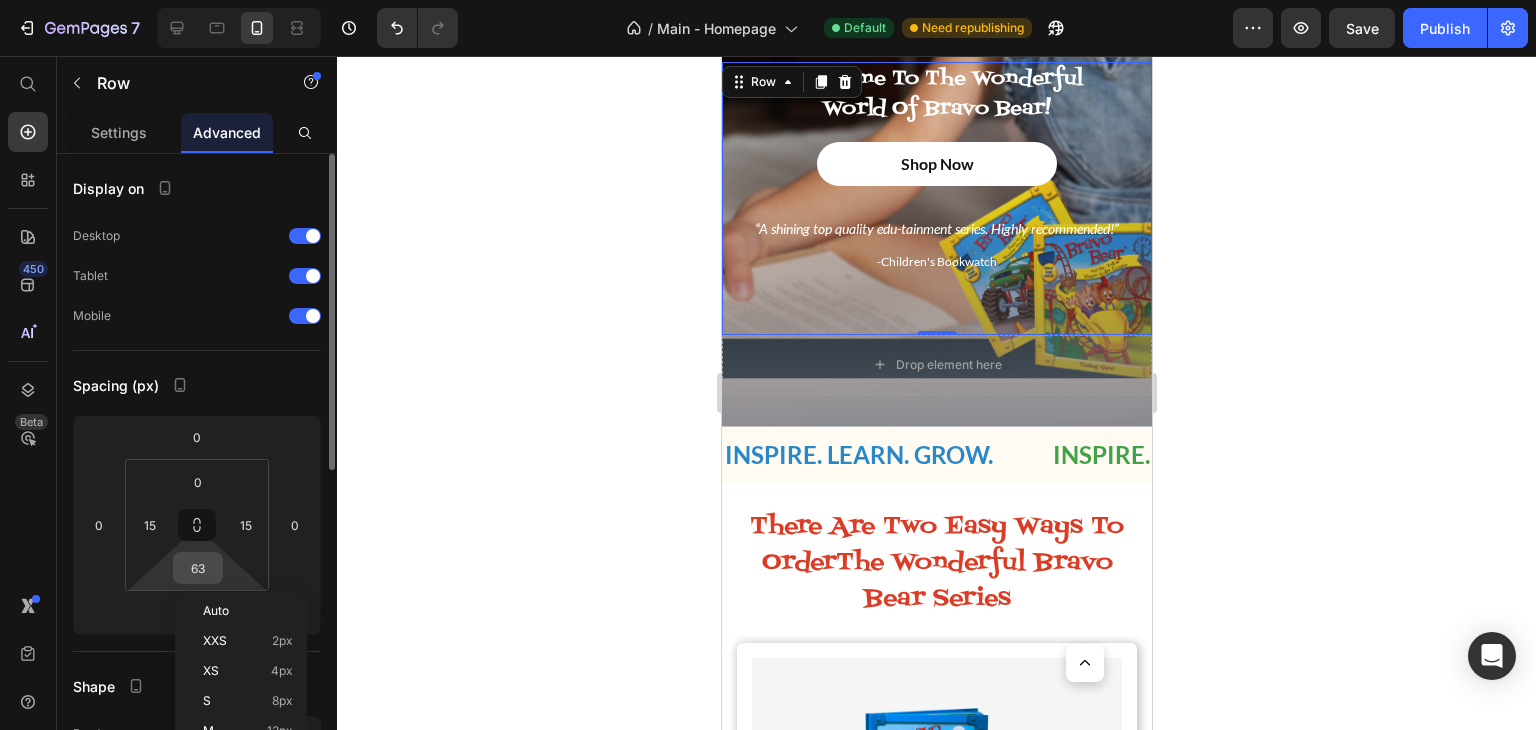click on "63" at bounding box center (198, 568) 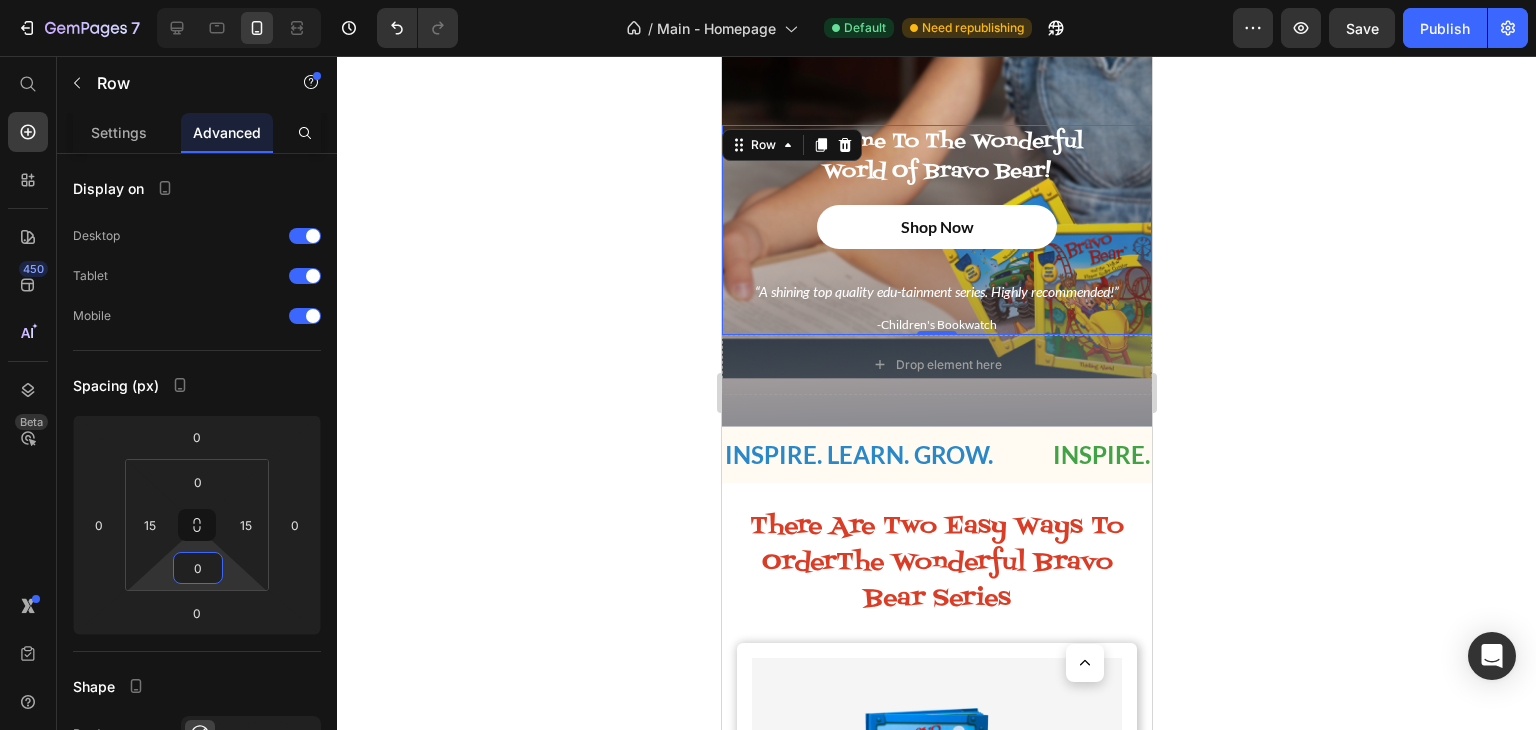 type on "0" 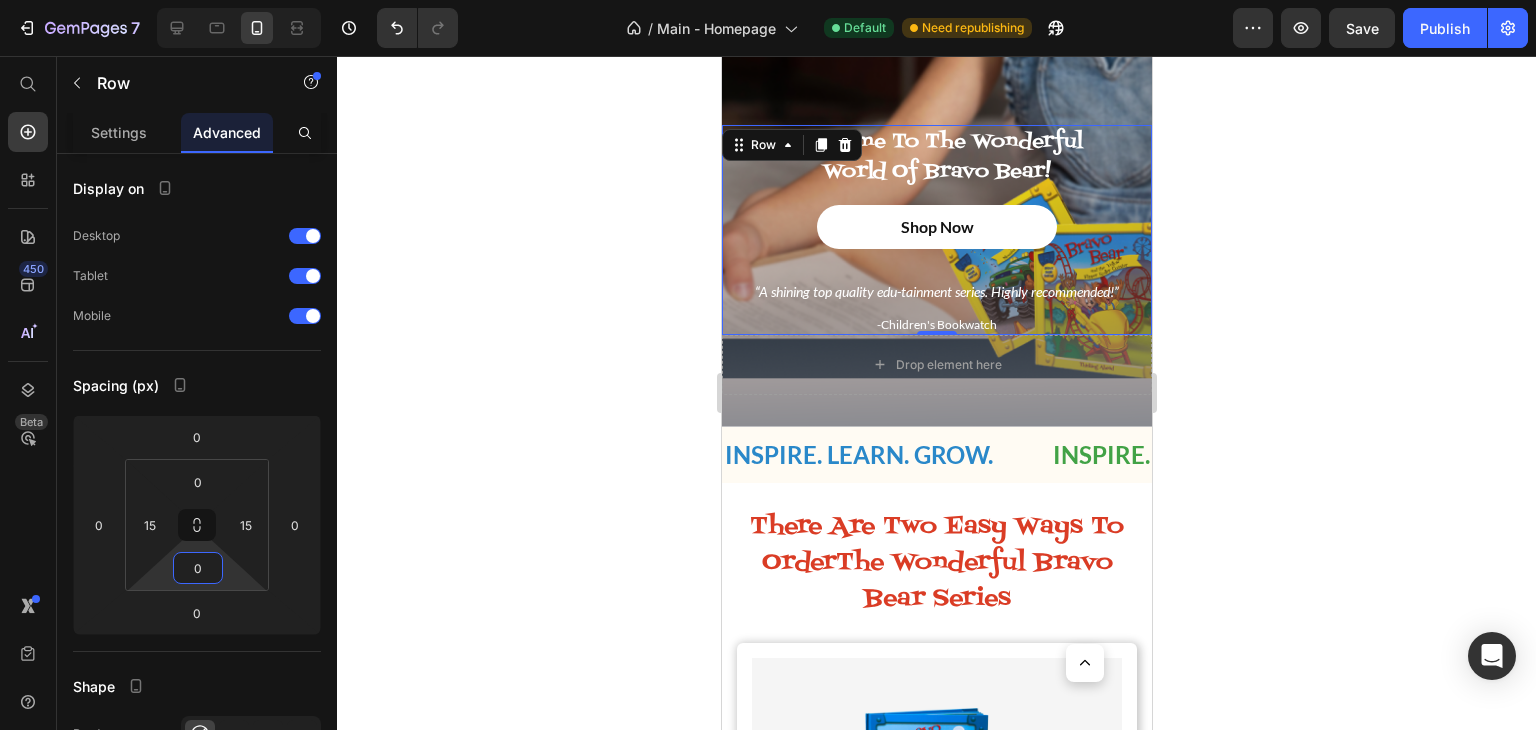 click 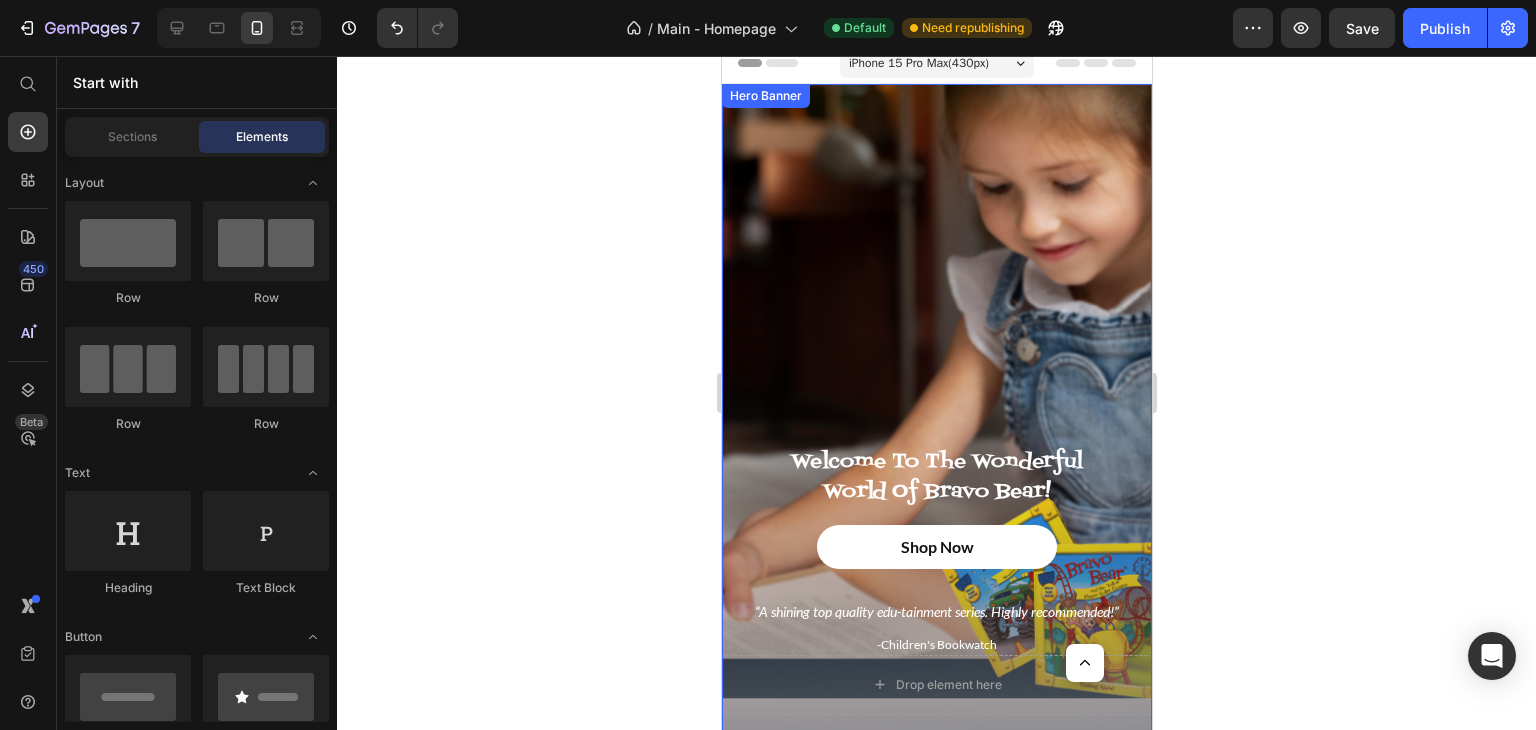 scroll, scrollTop: 0, scrollLeft: 0, axis: both 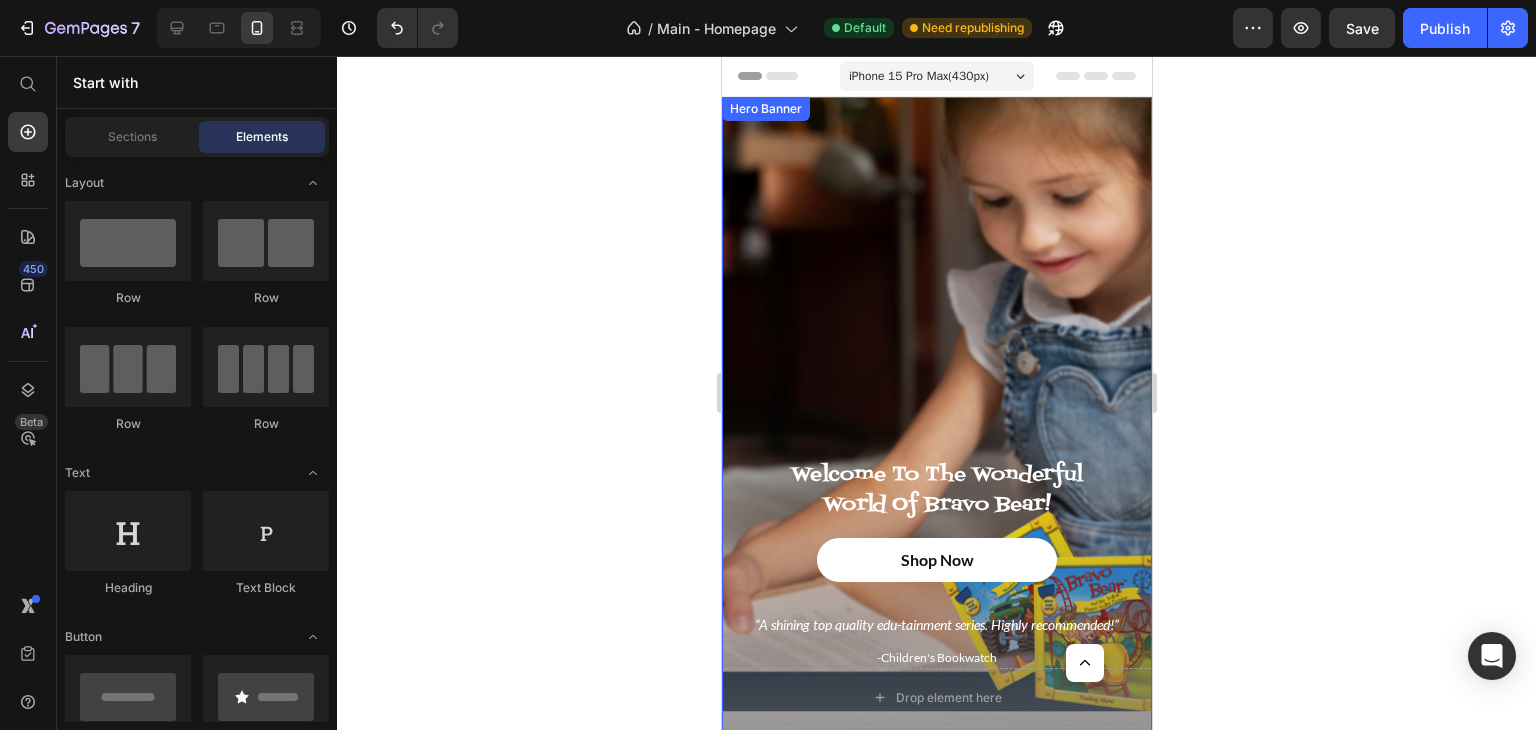 click at bounding box center (936, 428) 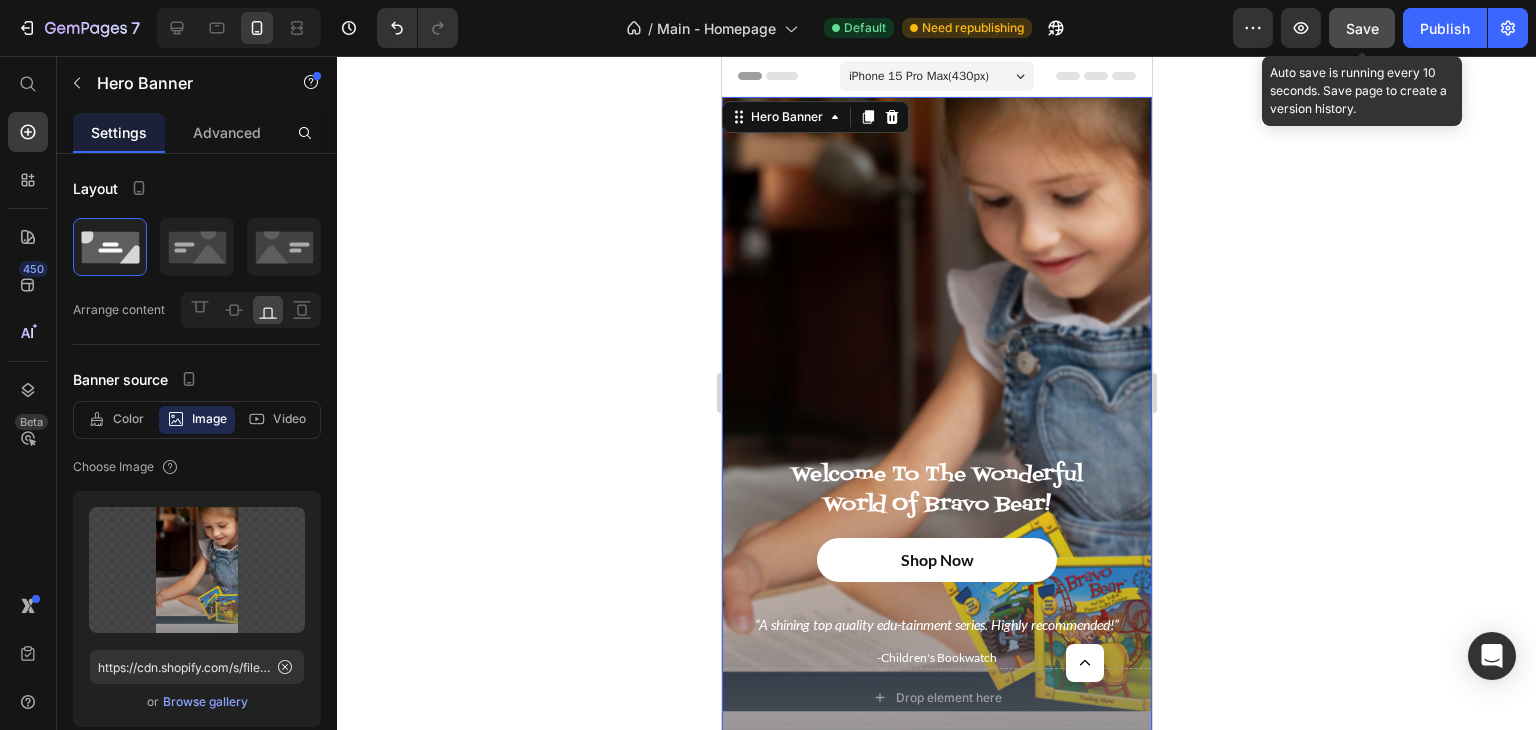 click on "Save" at bounding box center [1362, 28] 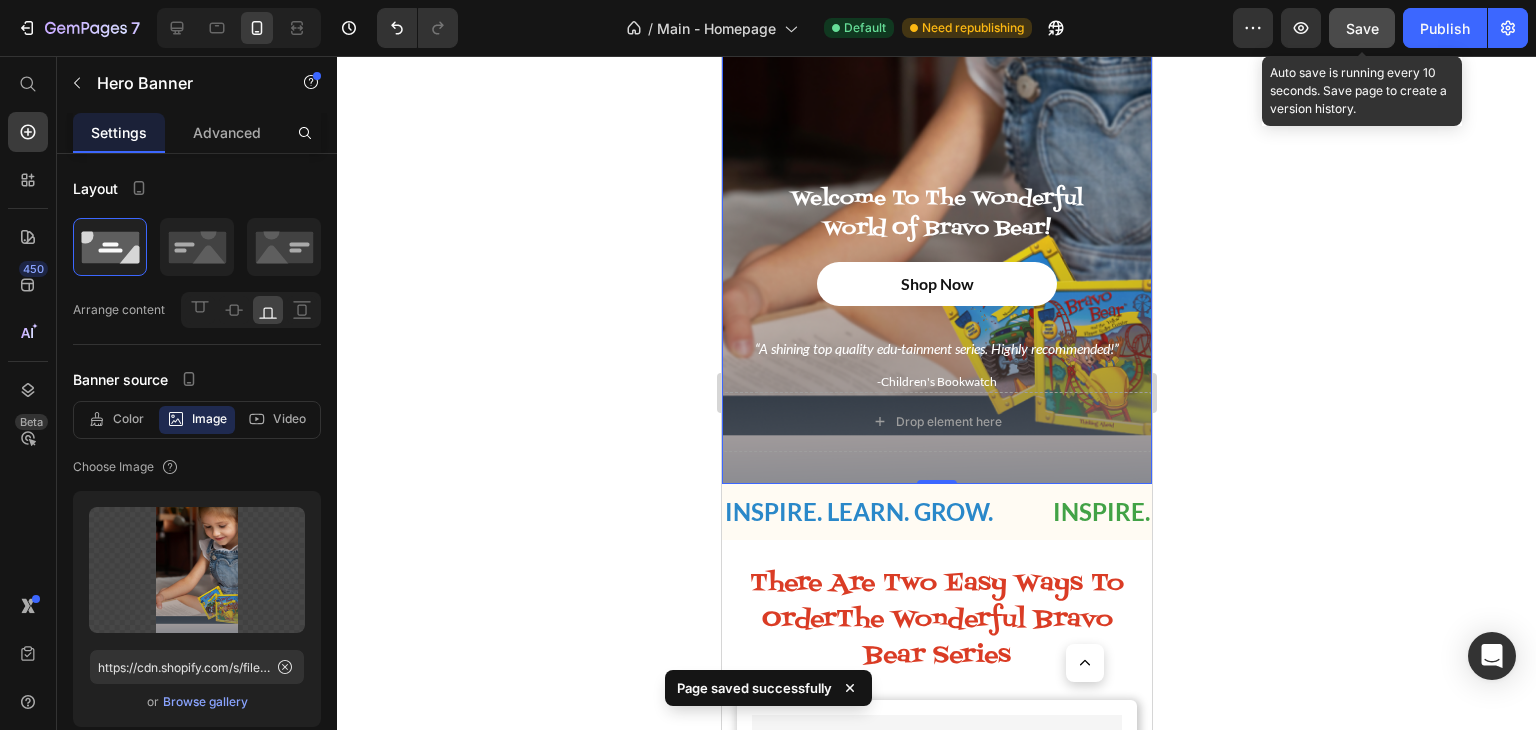 scroll, scrollTop: 333, scrollLeft: 0, axis: vertical 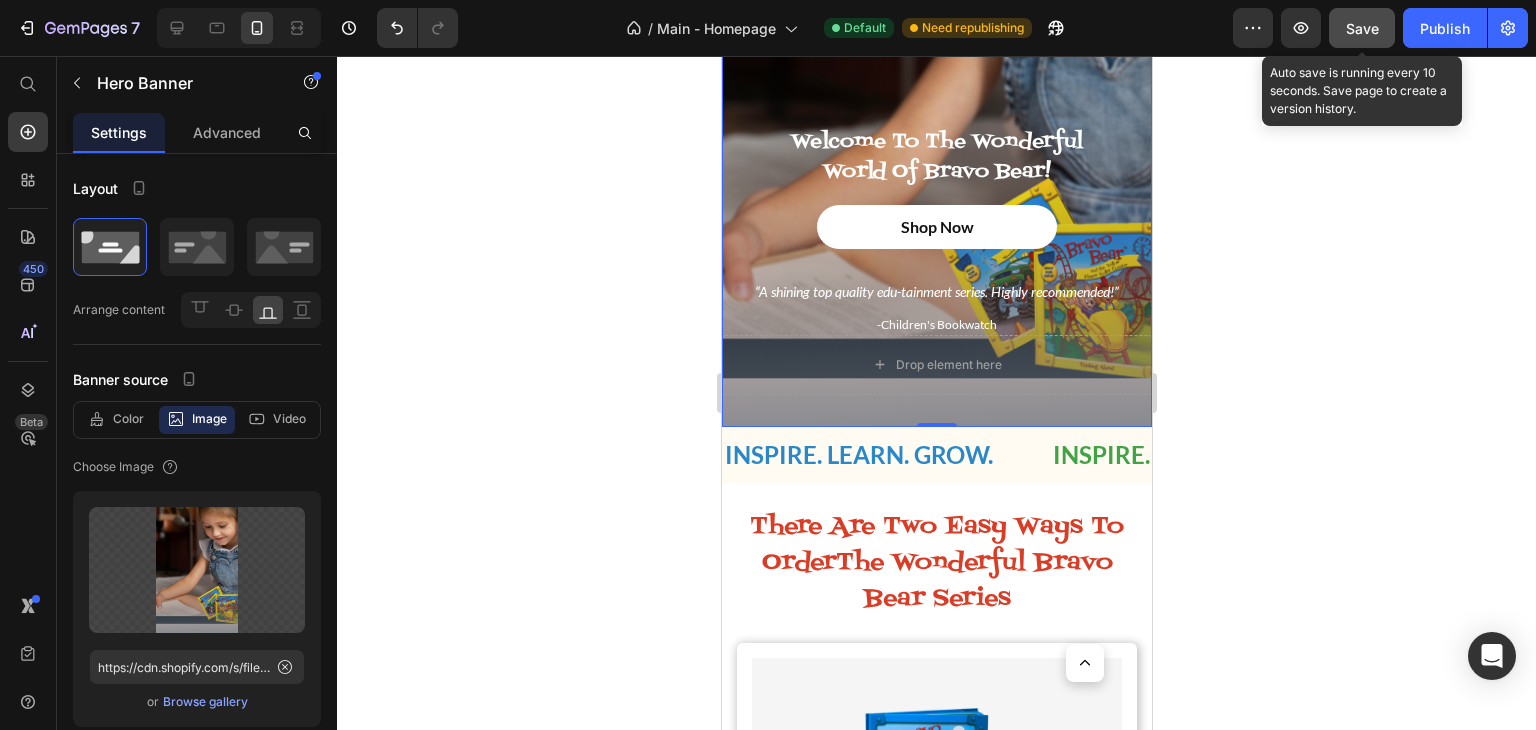 click on "Save" at bounding box center [1362, 28] 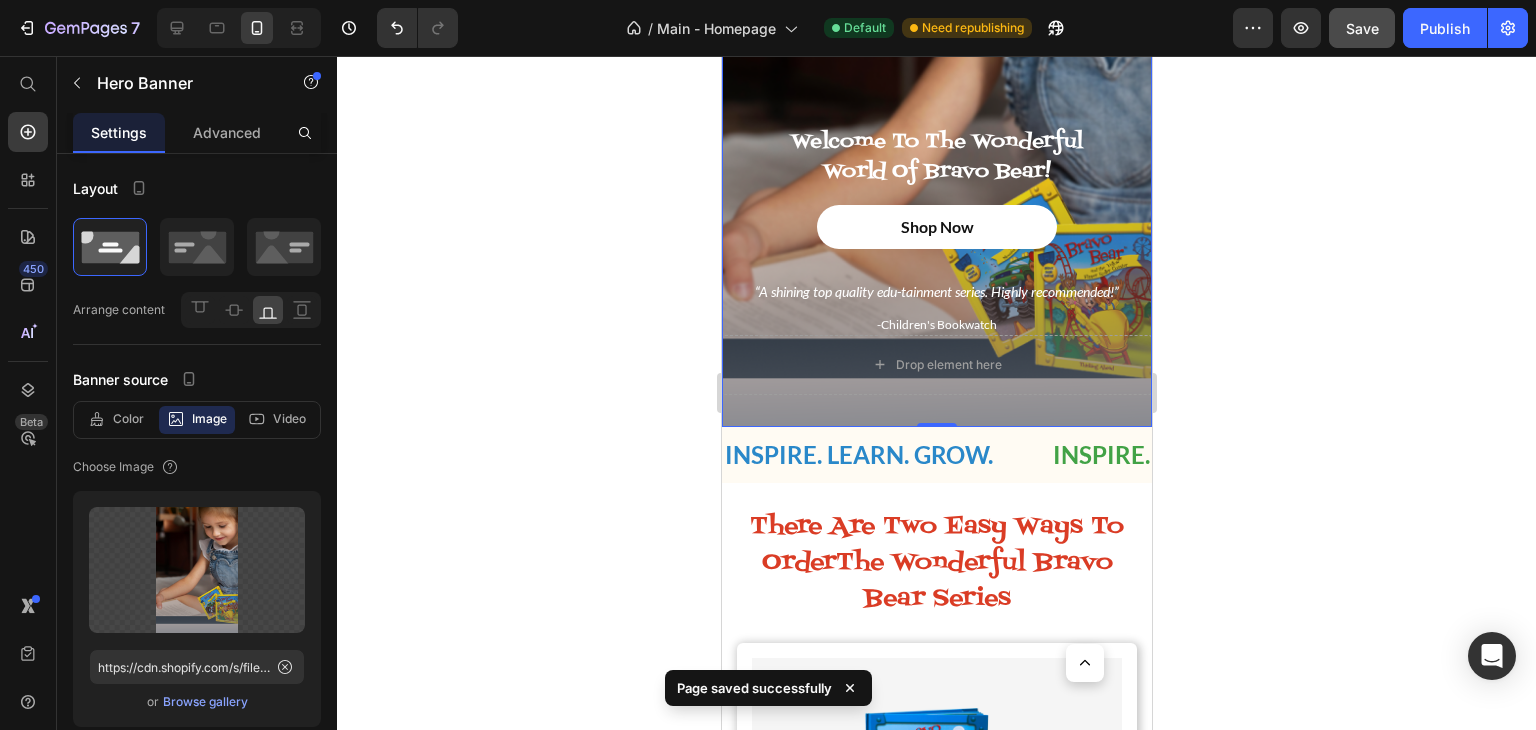 click on "Save" 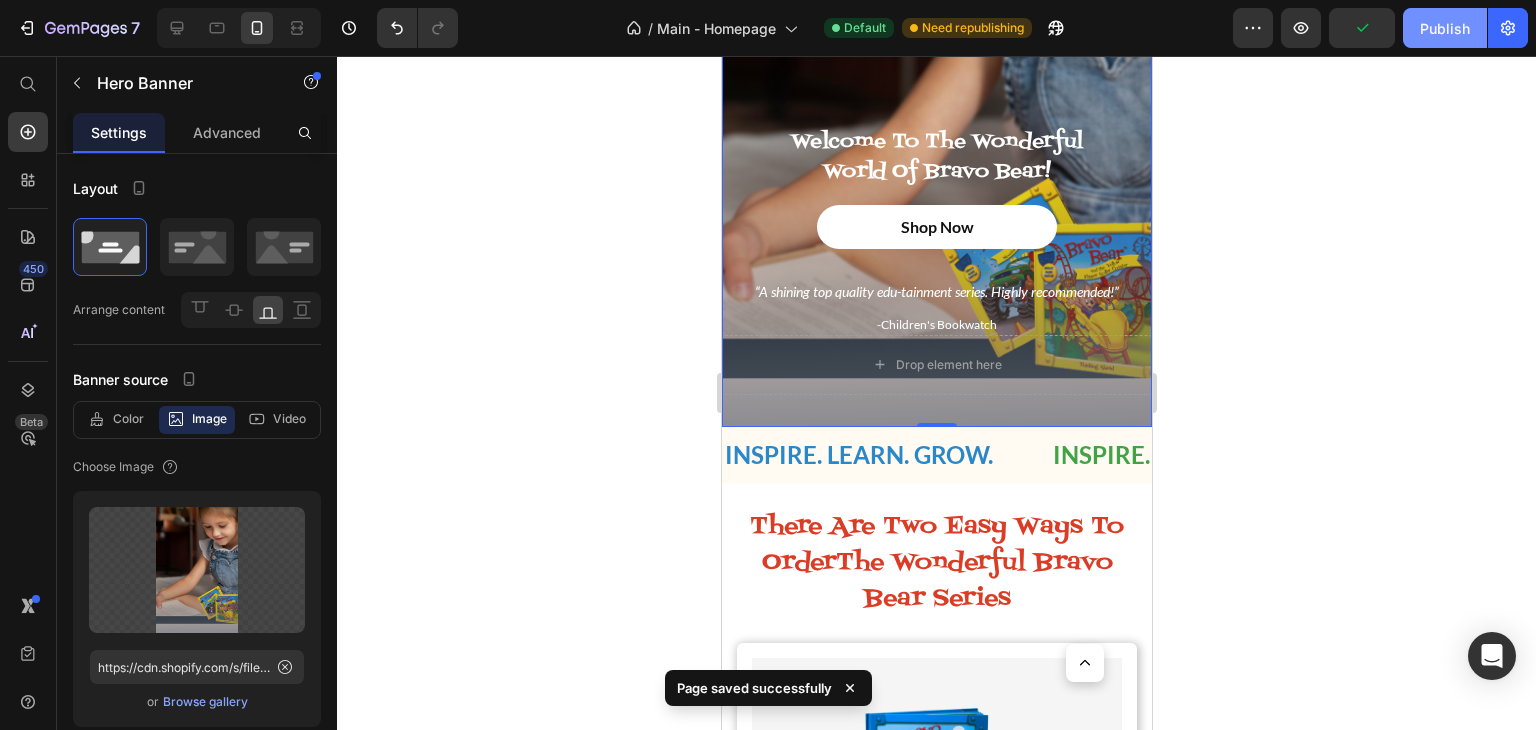 click on "Publish" at bounding box center [1445, 28] 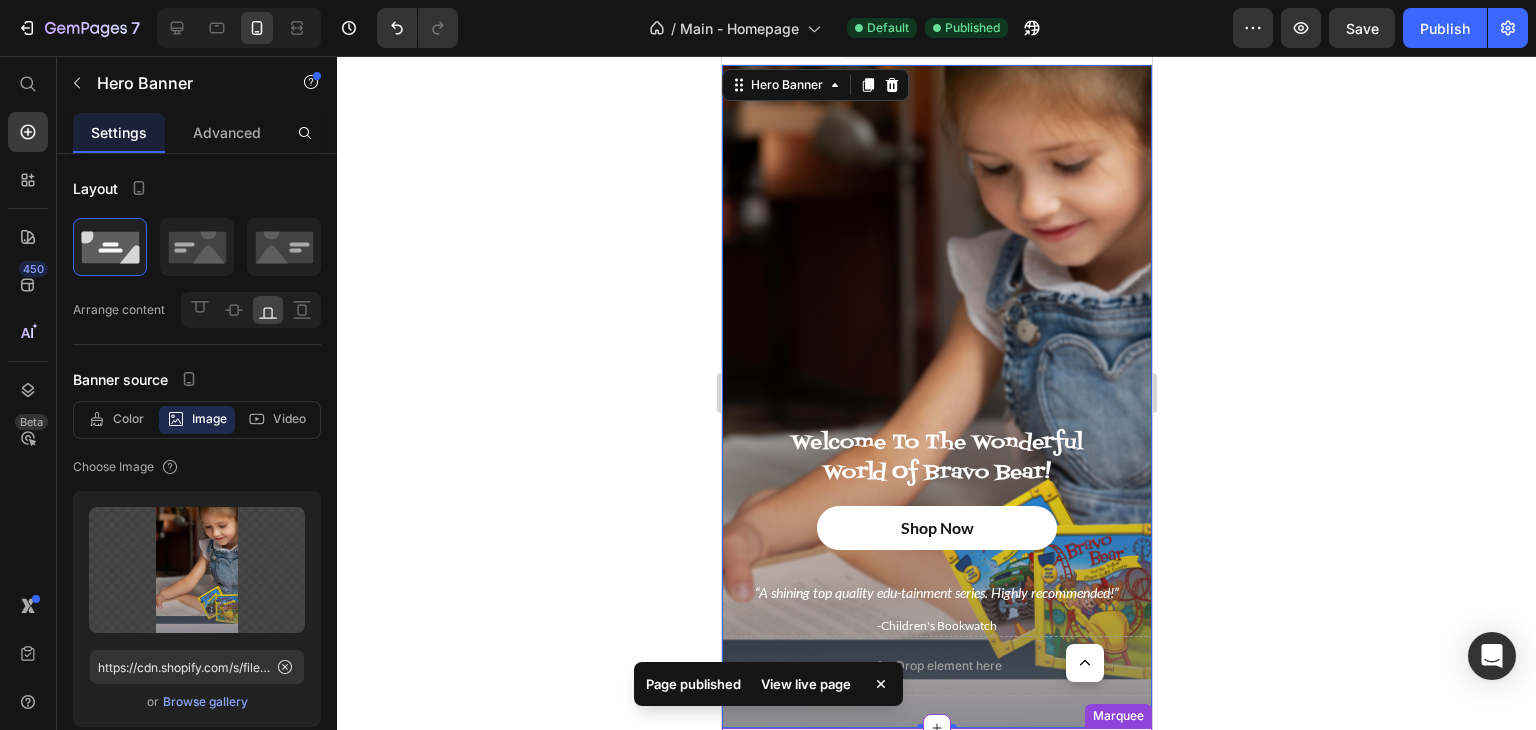 scroll, scrollTop: 0, scrollLeft: 0, axis: both 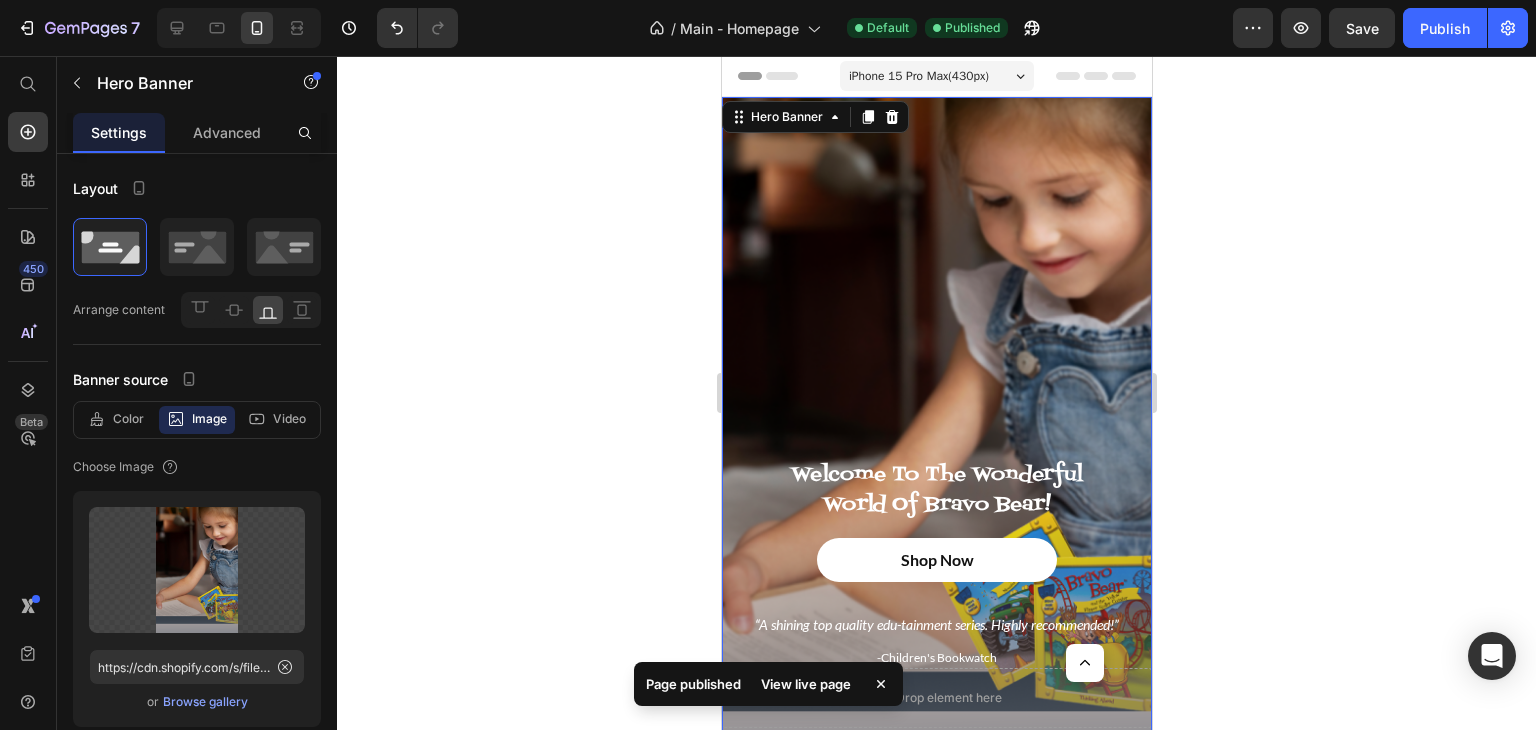 click at bounding box center [936, 428] 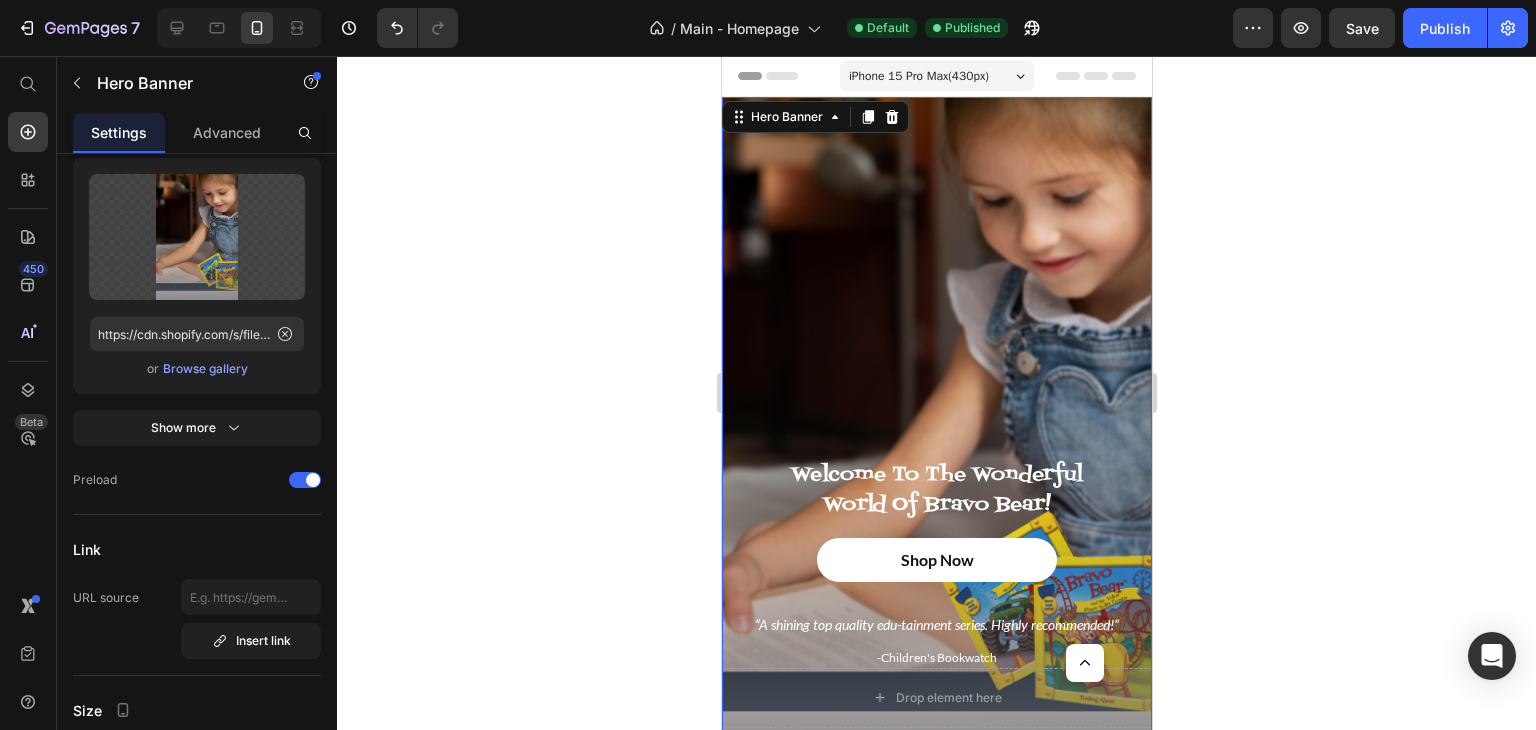 scroll, scrollTop: 0, scrollLeft: 0, axis: both 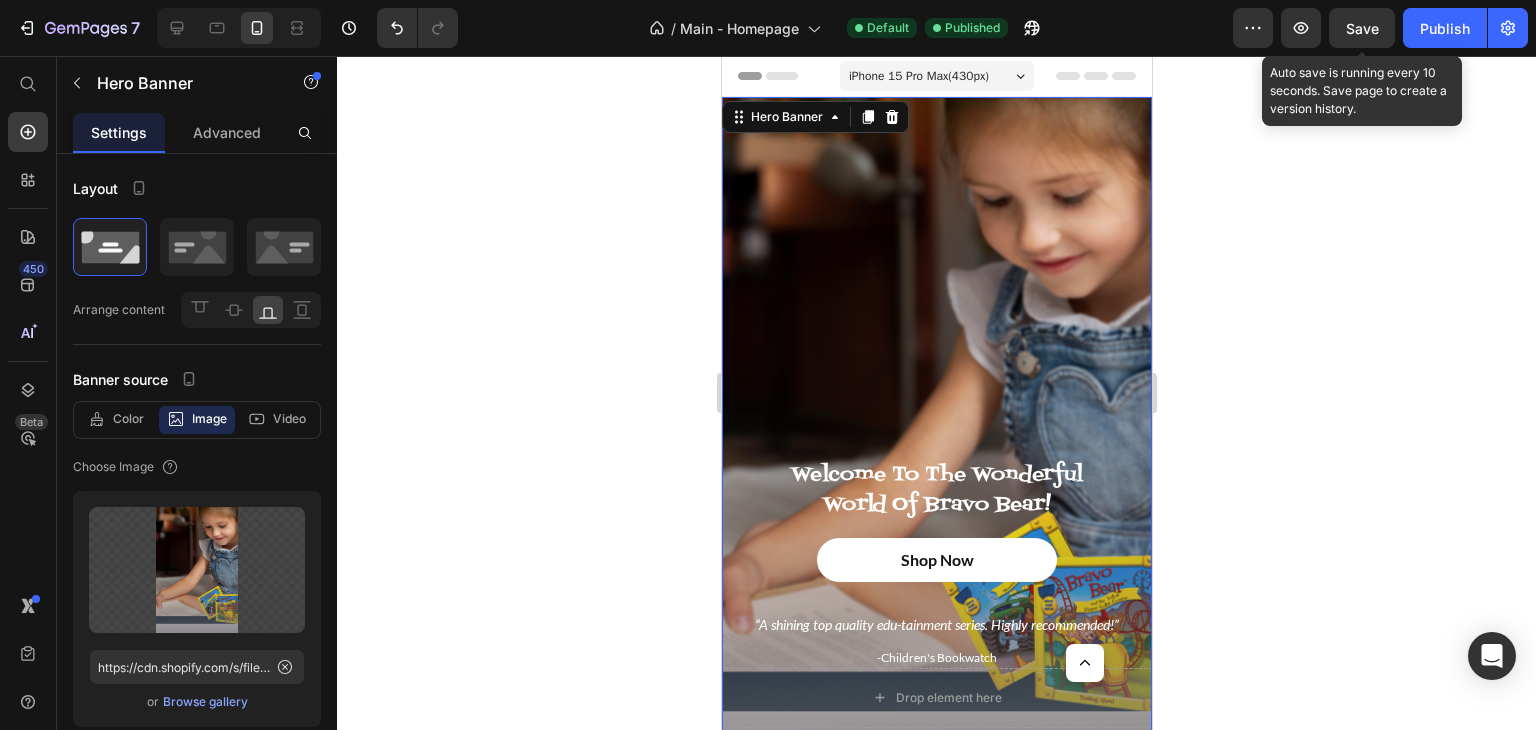 click on "Save" at bounding box center (1362, 28) 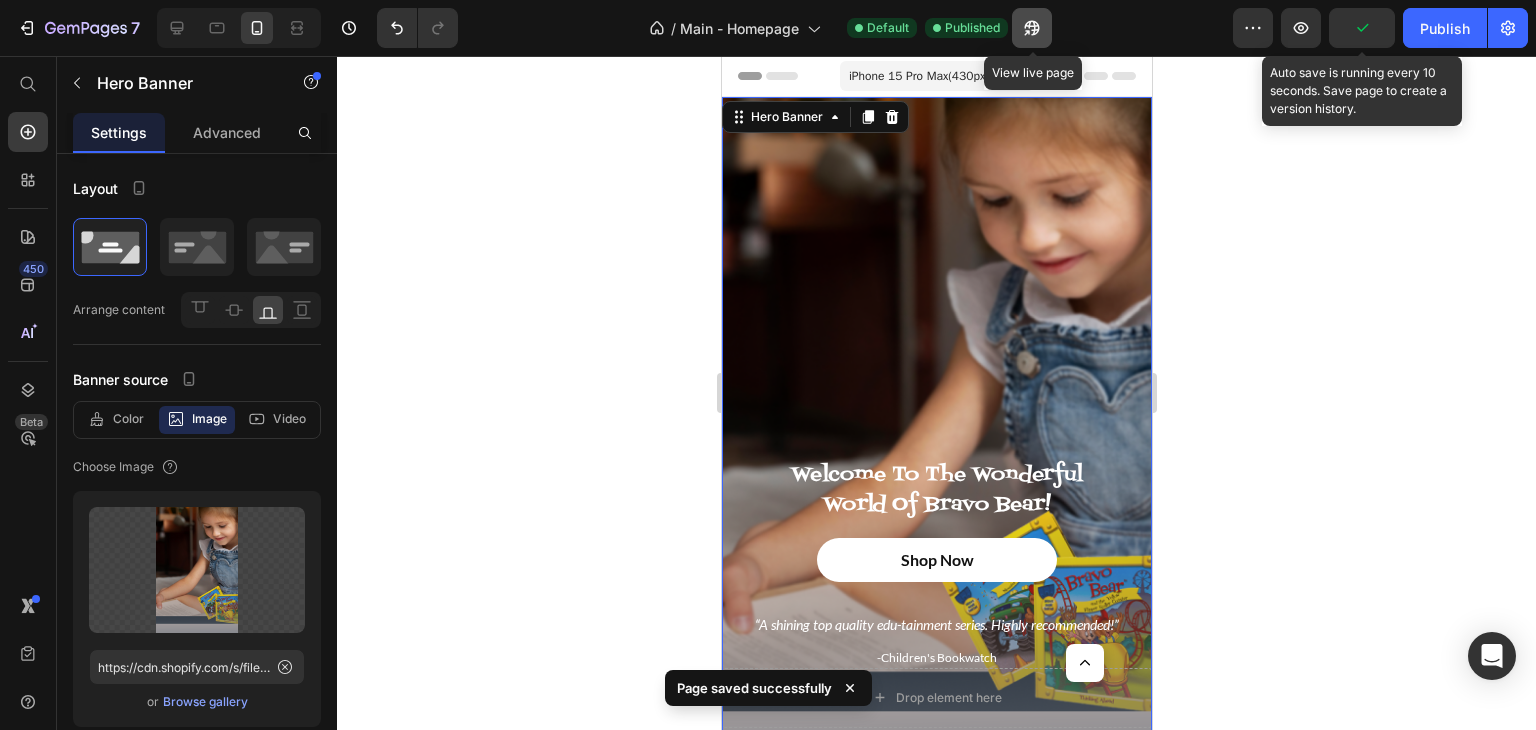 click 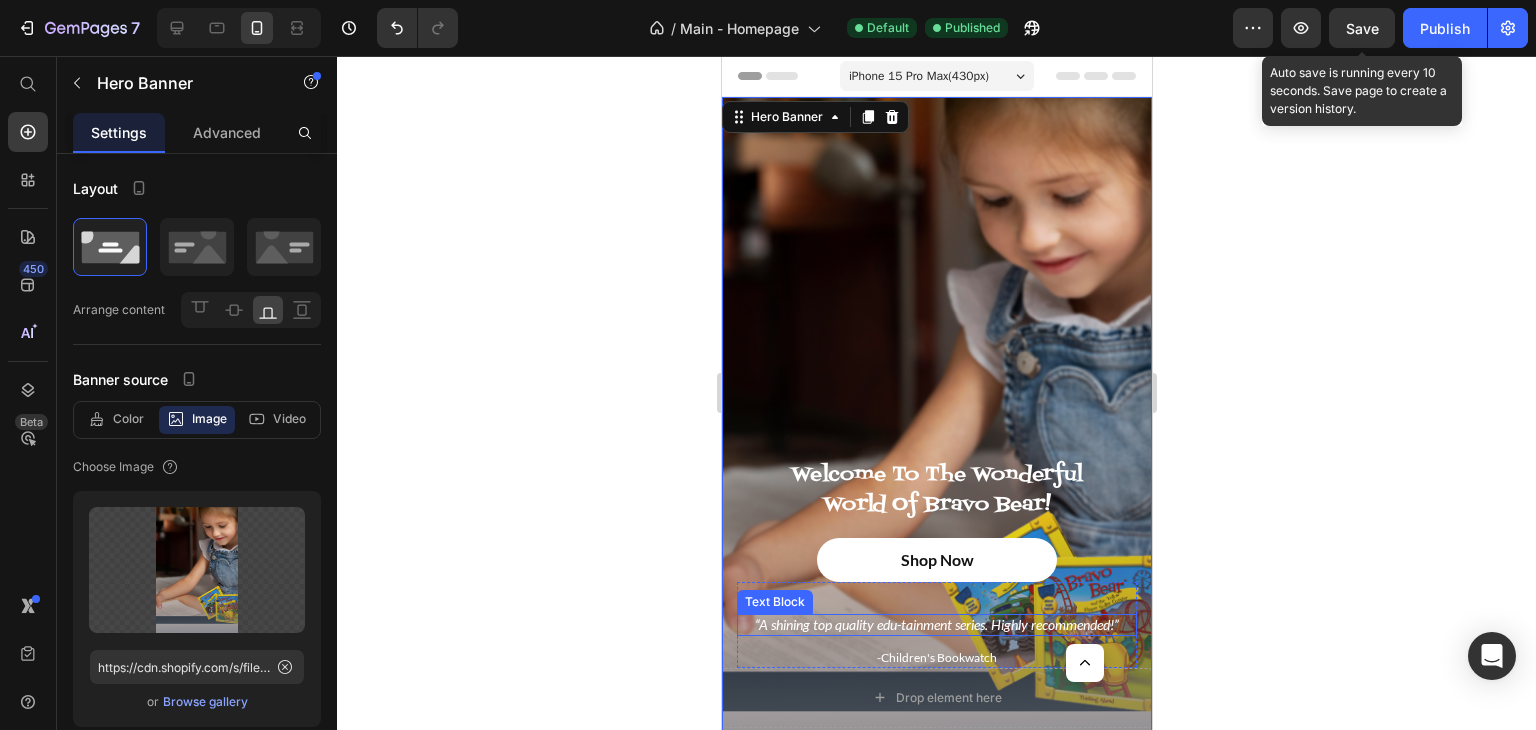 click on "“A shining top quality edu-tainment series. Highly recommended!”" at bounding box center [936, 625] 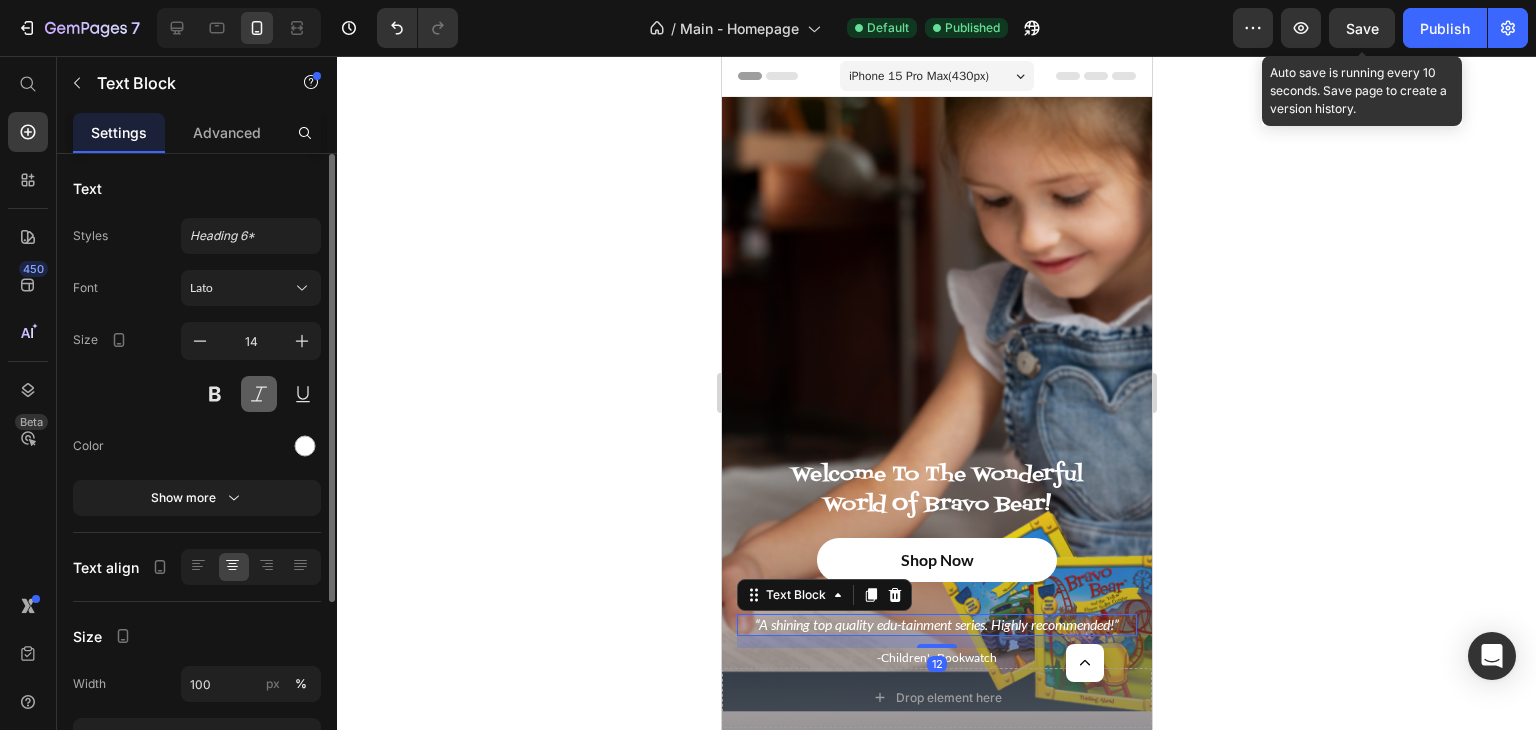 click at bounding box center [259, 394] 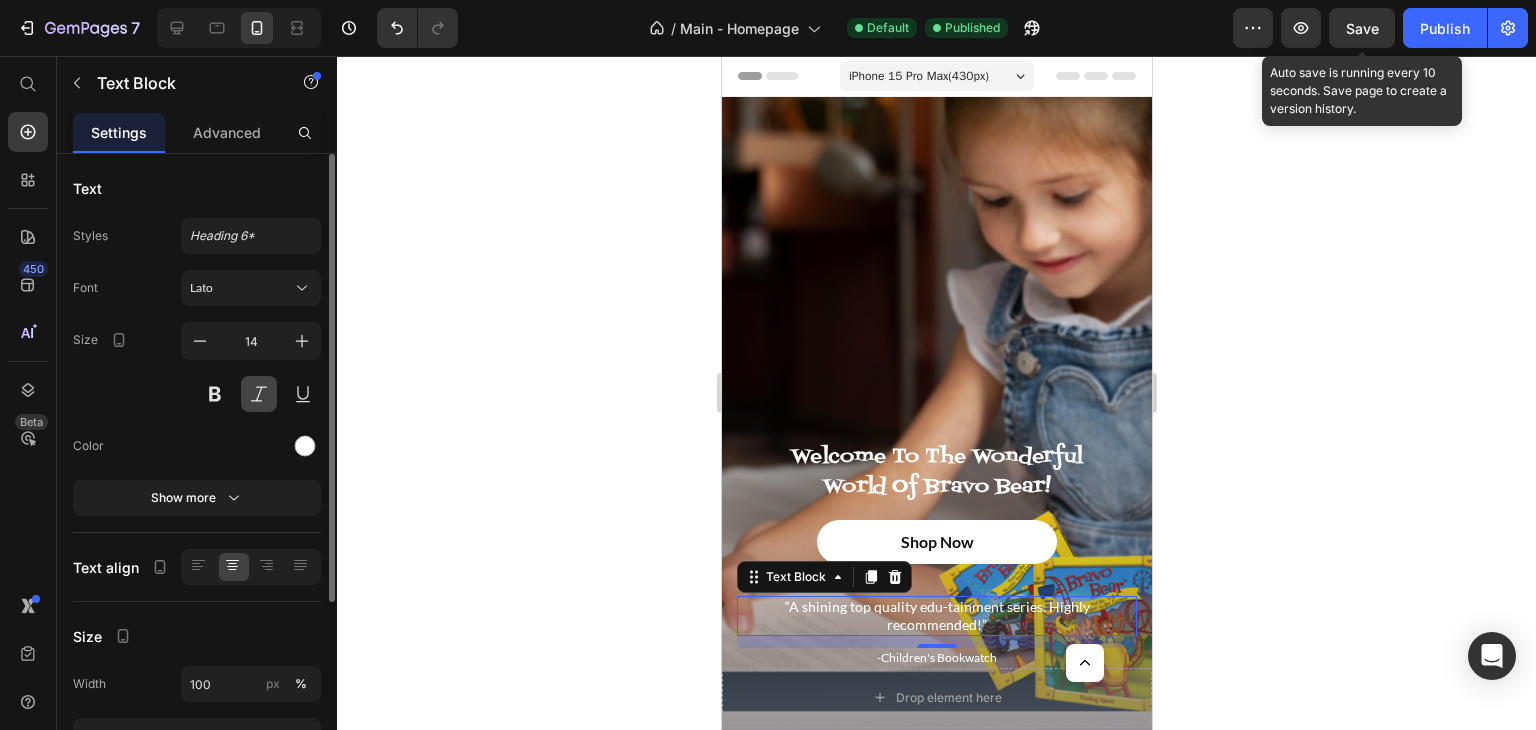 click at bounding box center [259, 394] 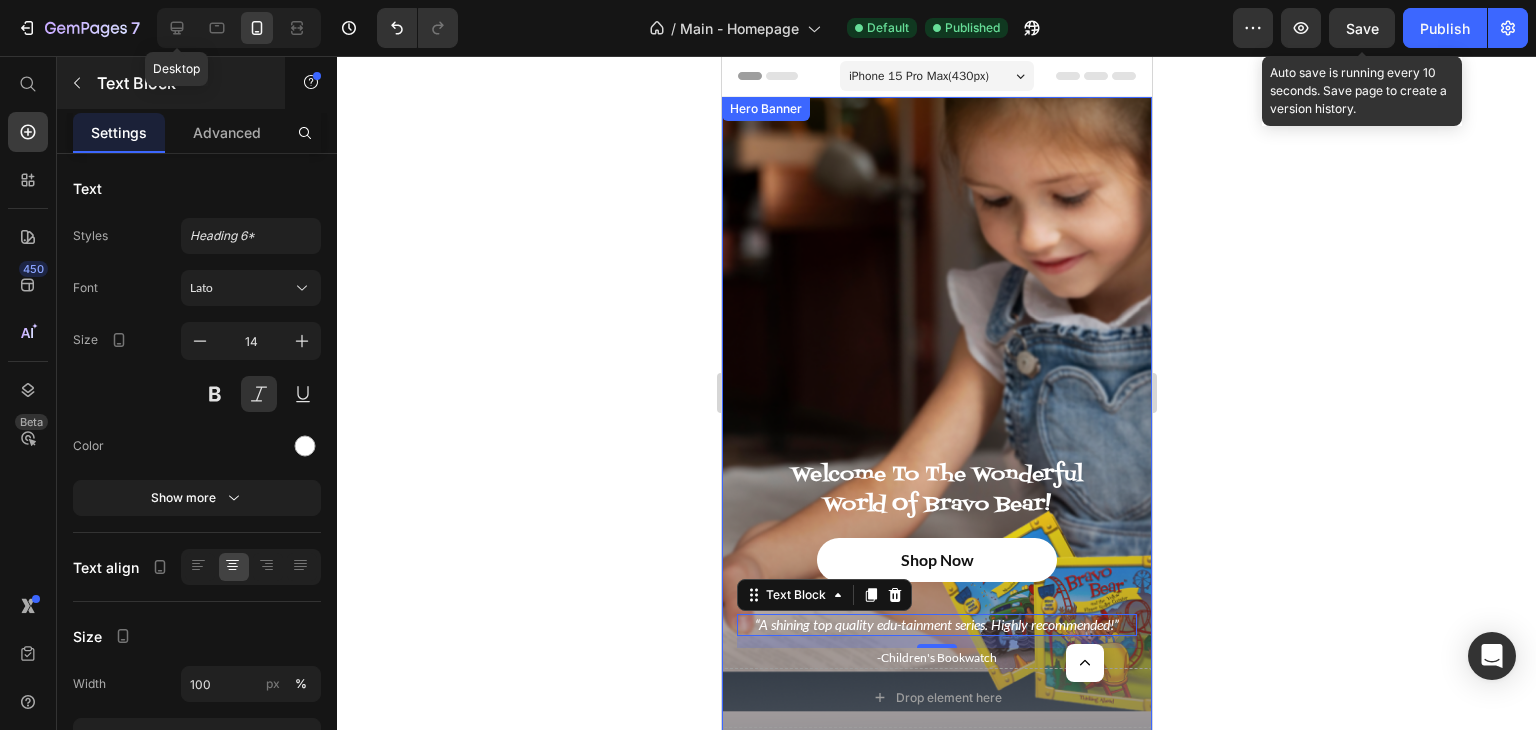 click 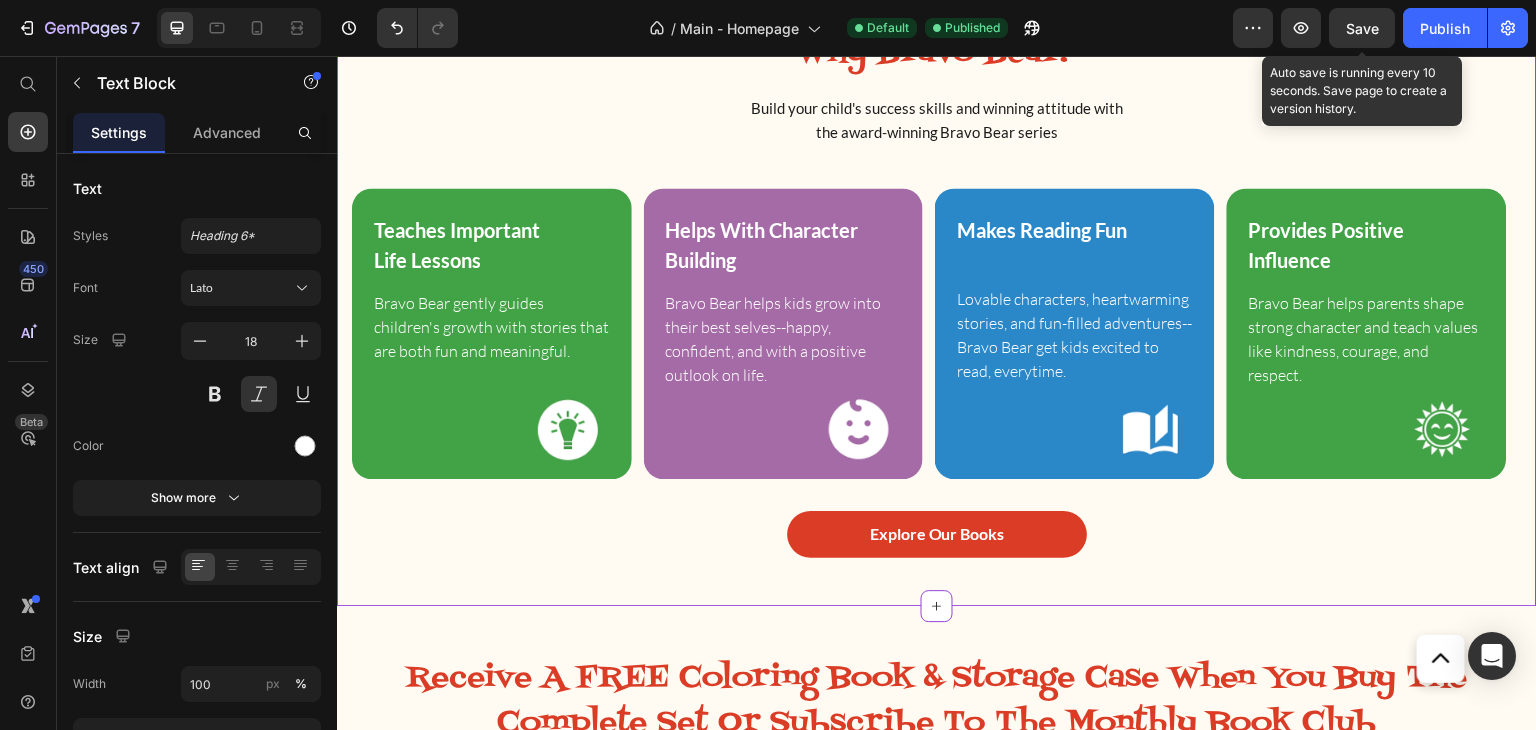 scroll, scrollTop: 1784, scrollLeft: 0, axis: vertical 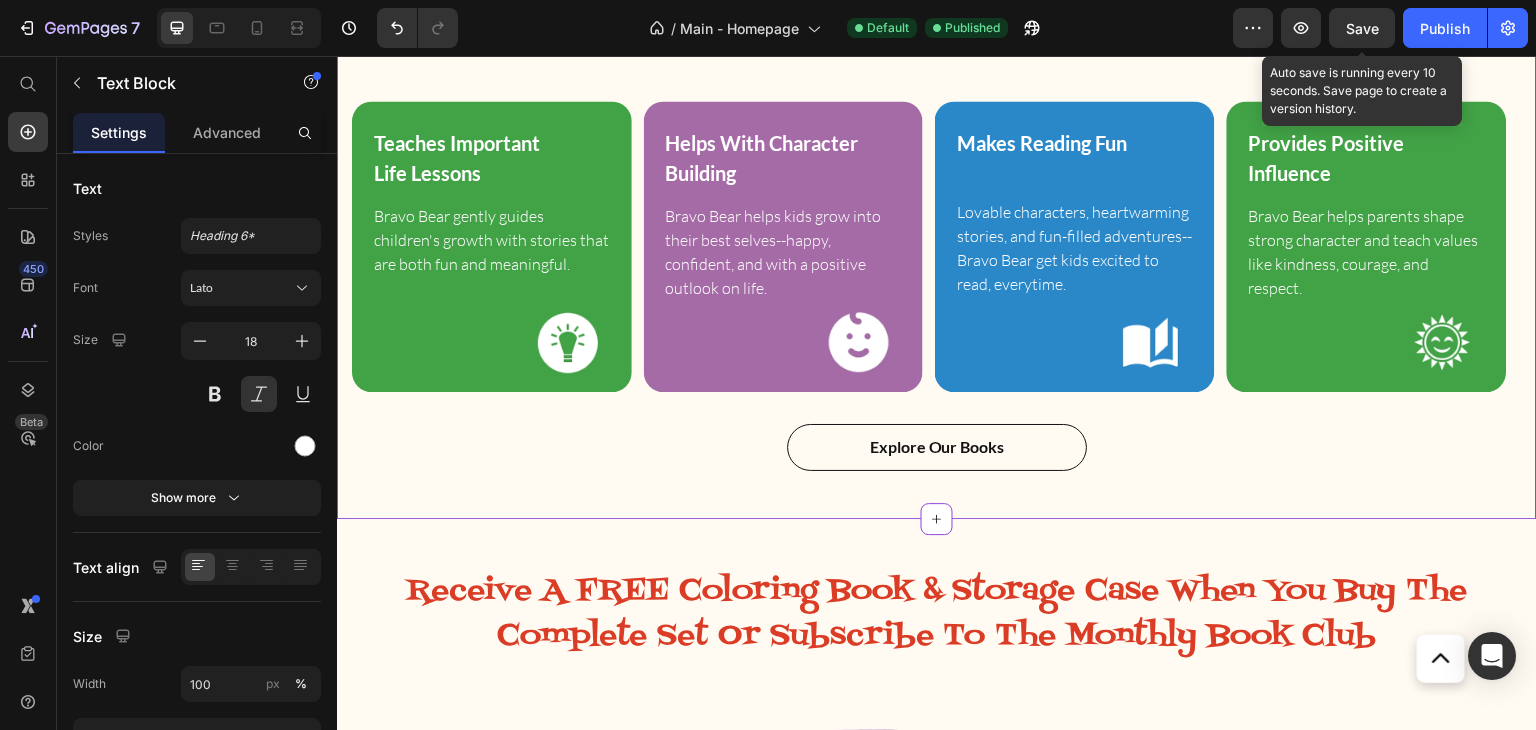 click on "Explore Our Books" at bounding box center (937, 447) 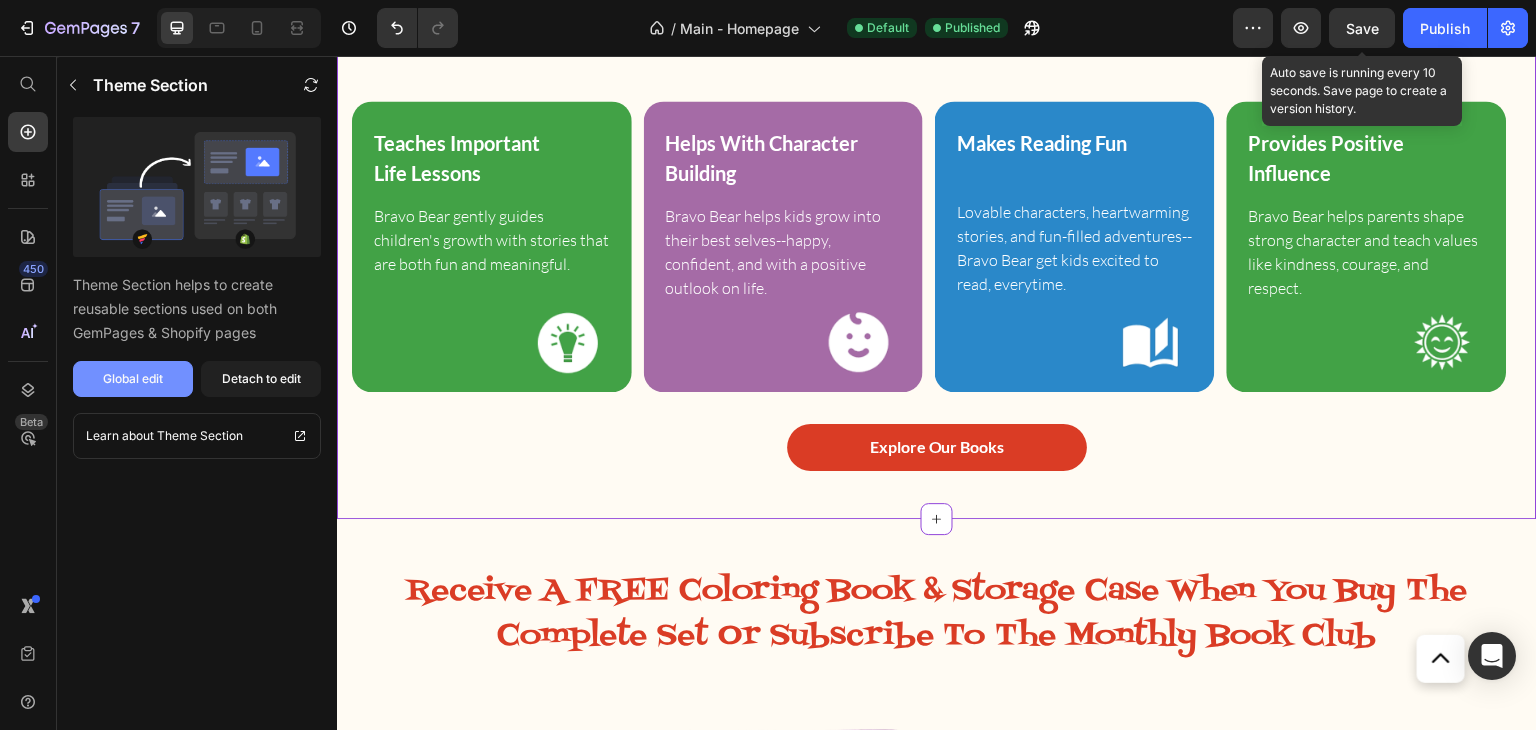 click on "Global edit" at bounding box center (133, 379) 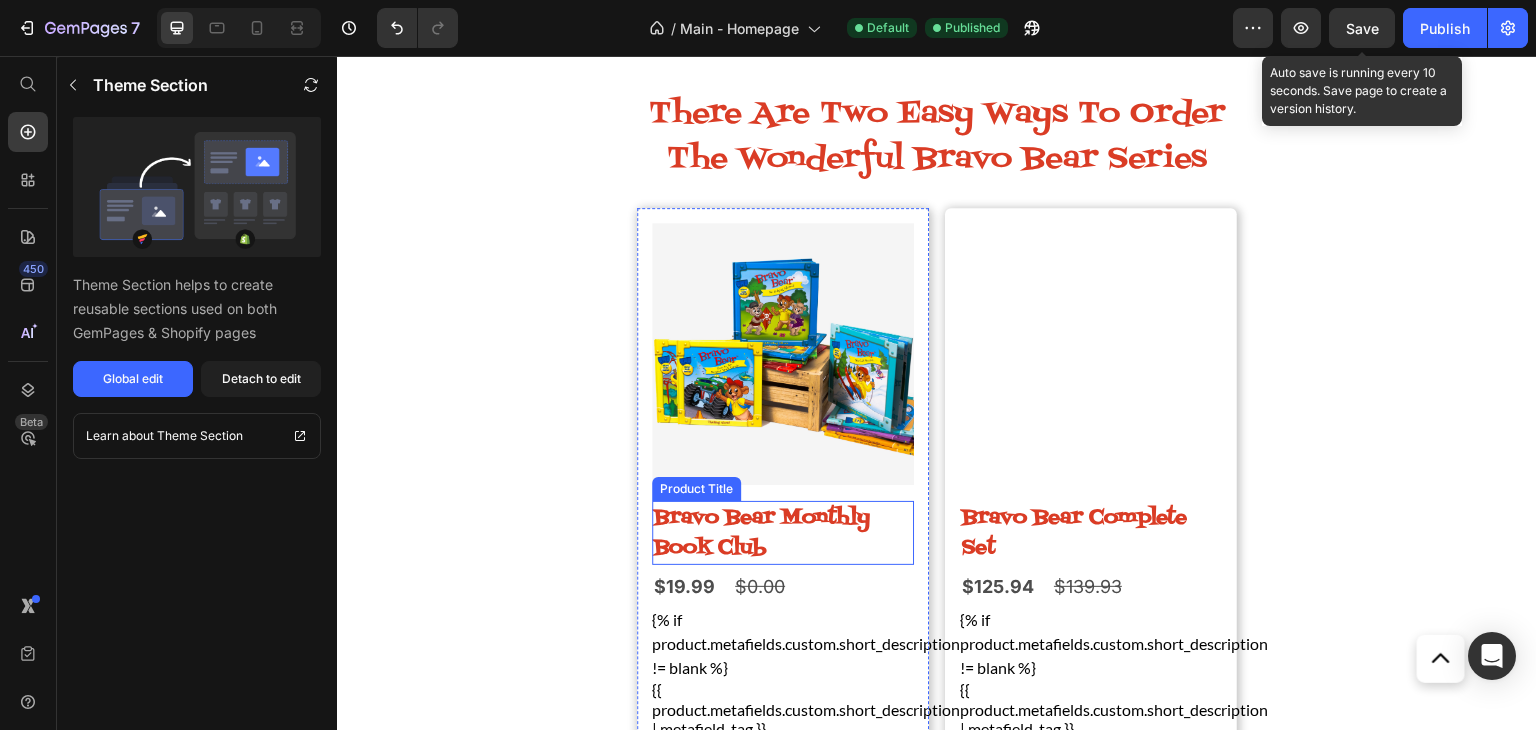 scroll, scrollTop: 1117, scrollLeft: 0, axis: vertical 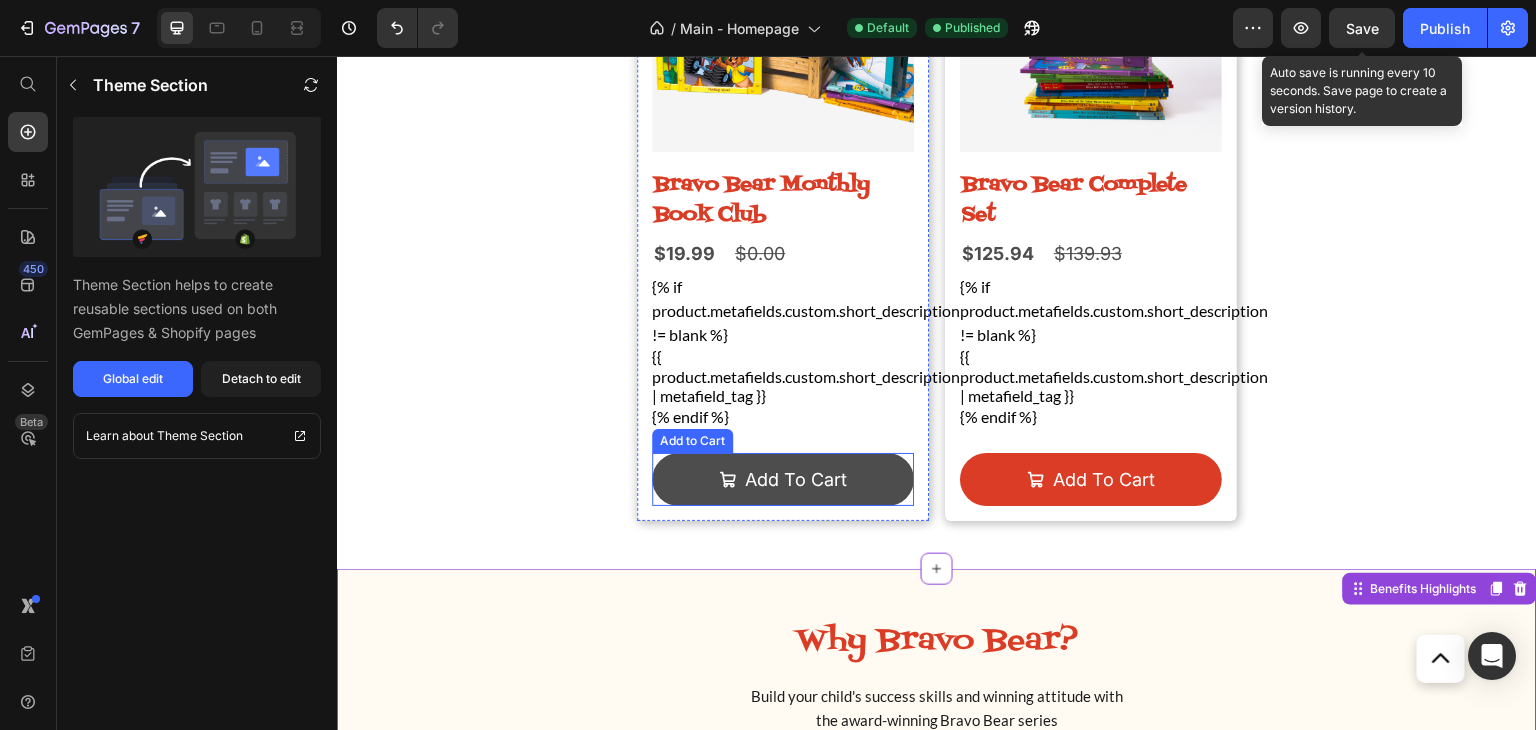 click on "add to cart" at bounding box center (783, 479) 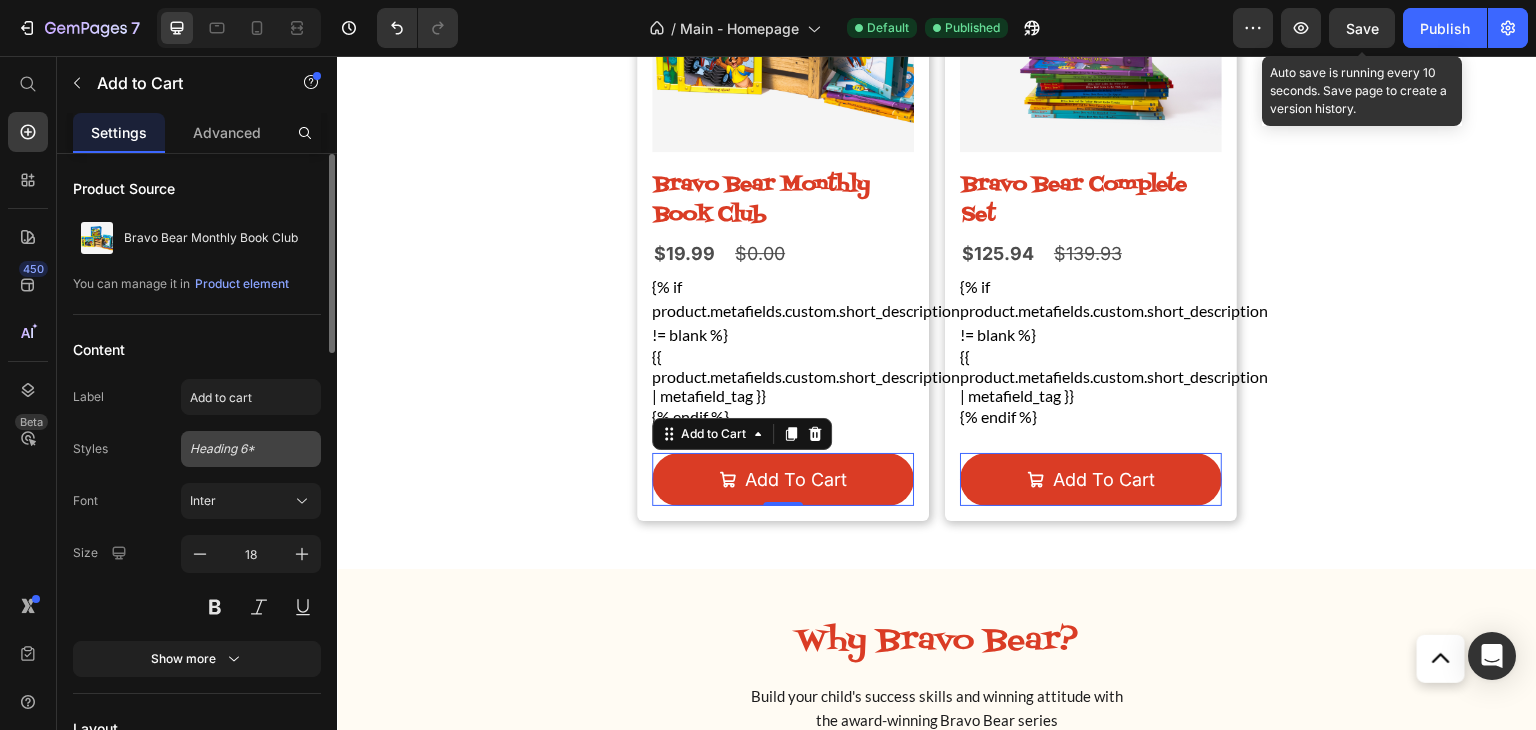 click on "Heading 6*" 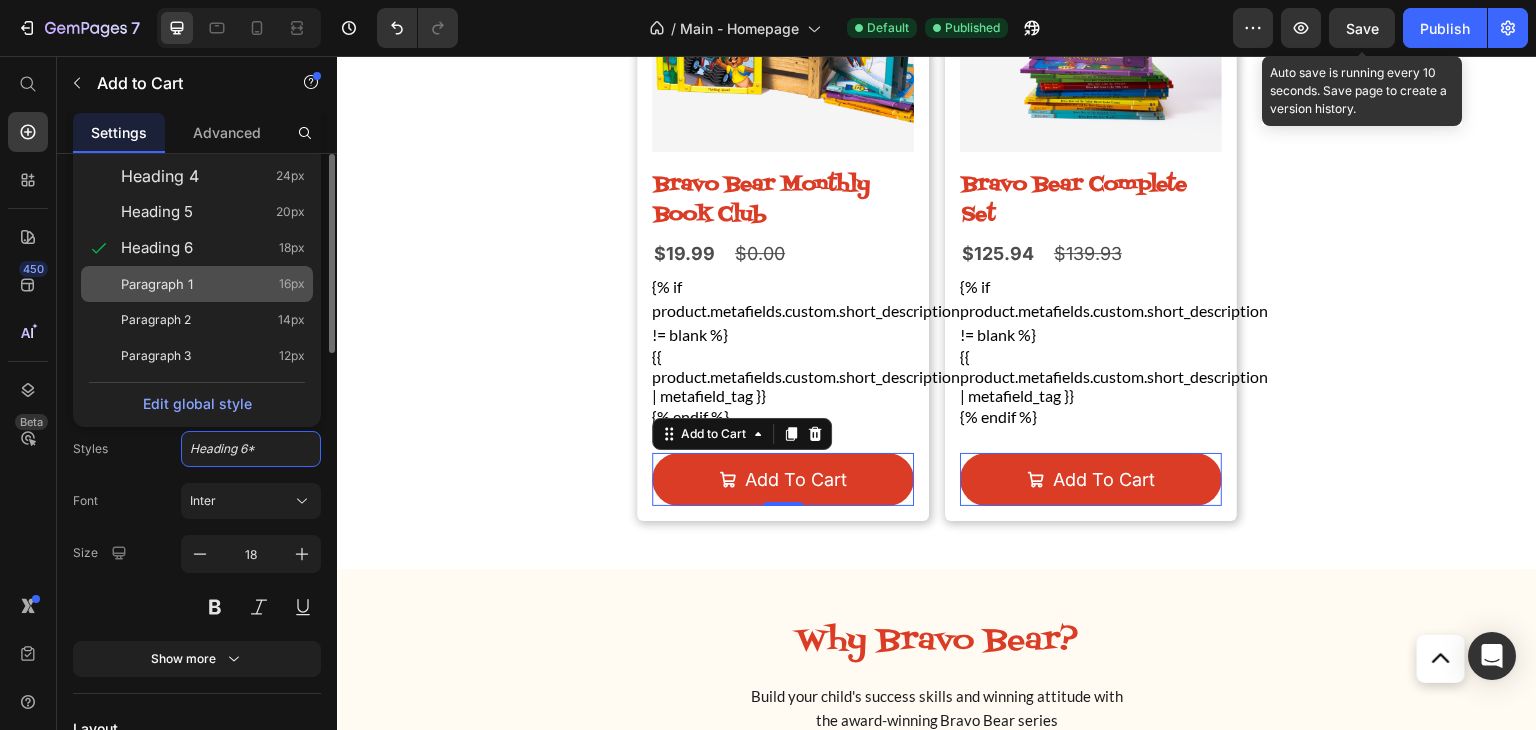 click on "Paragraph 1" at bounding box center (157, 284) 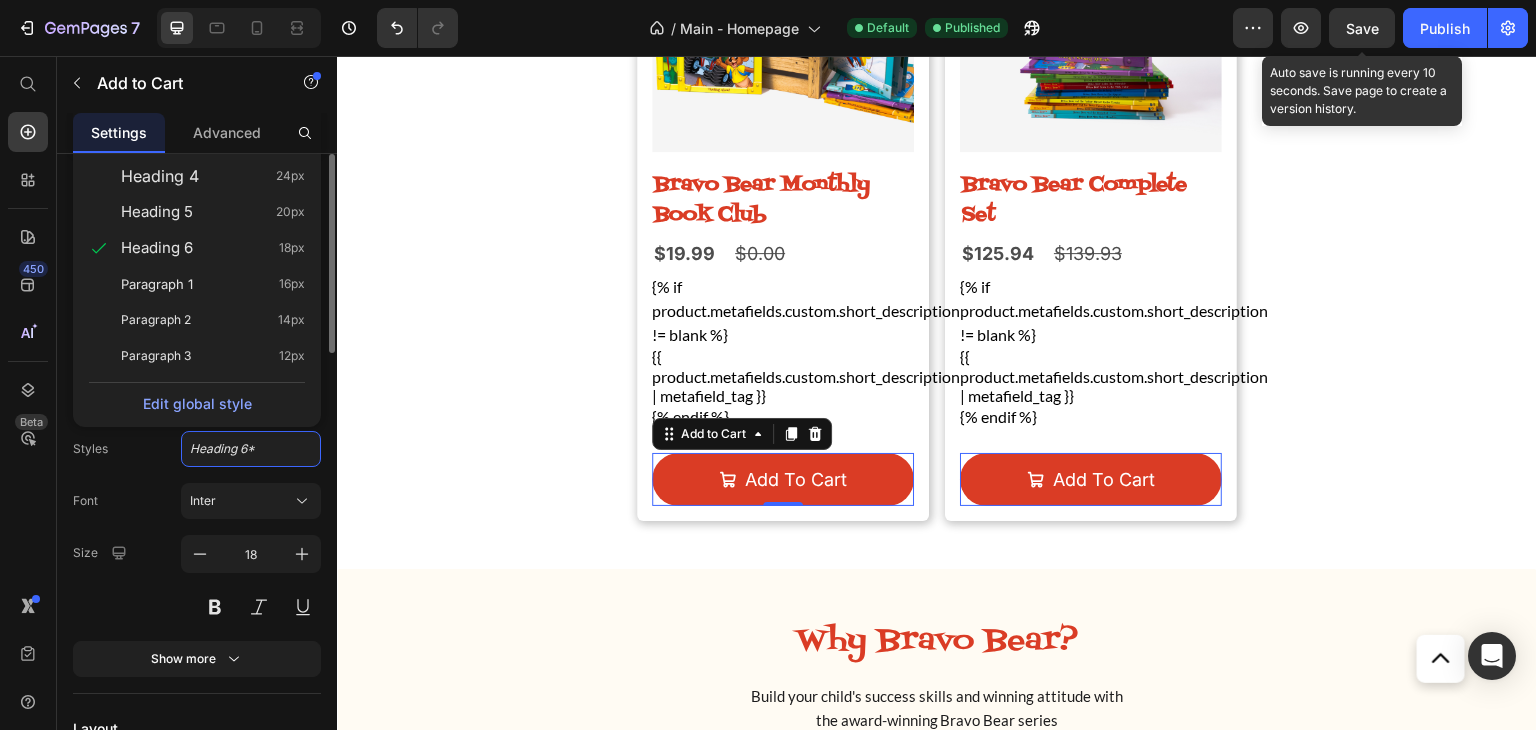 type on "16" 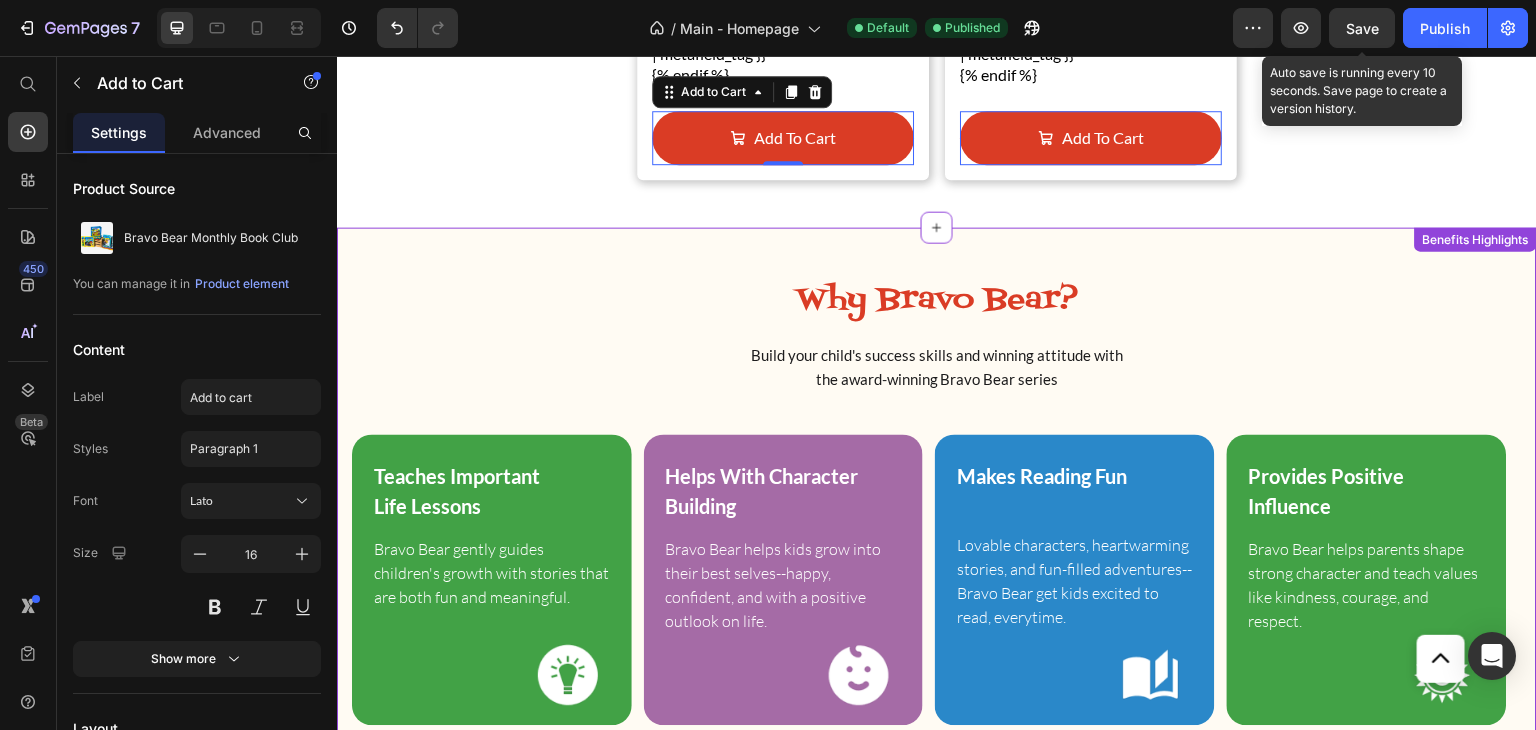 scroll, scrollTop: 1784, scrollLeft: 0, axis: vertical 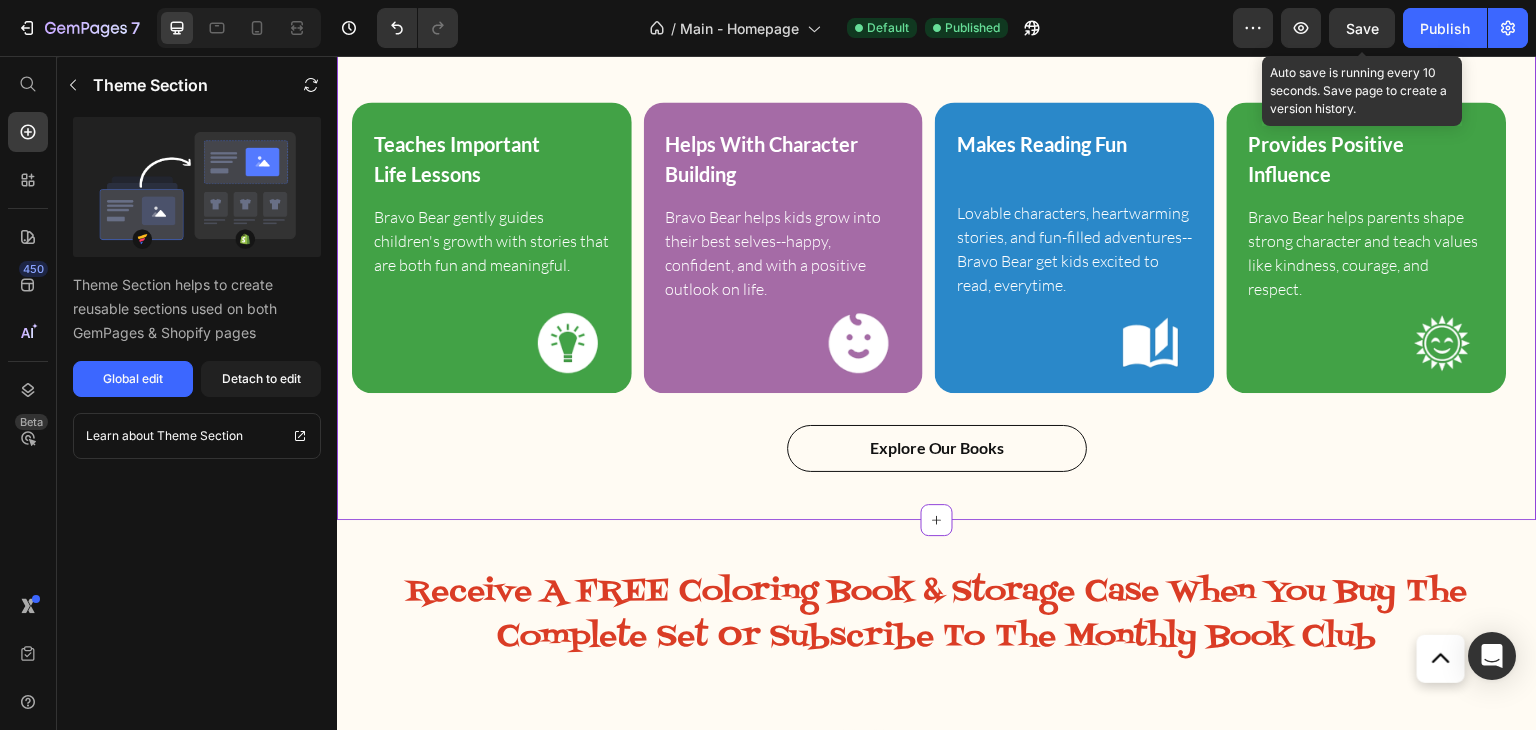 click on "Explore Our Books" at bounding box center [937, 448] 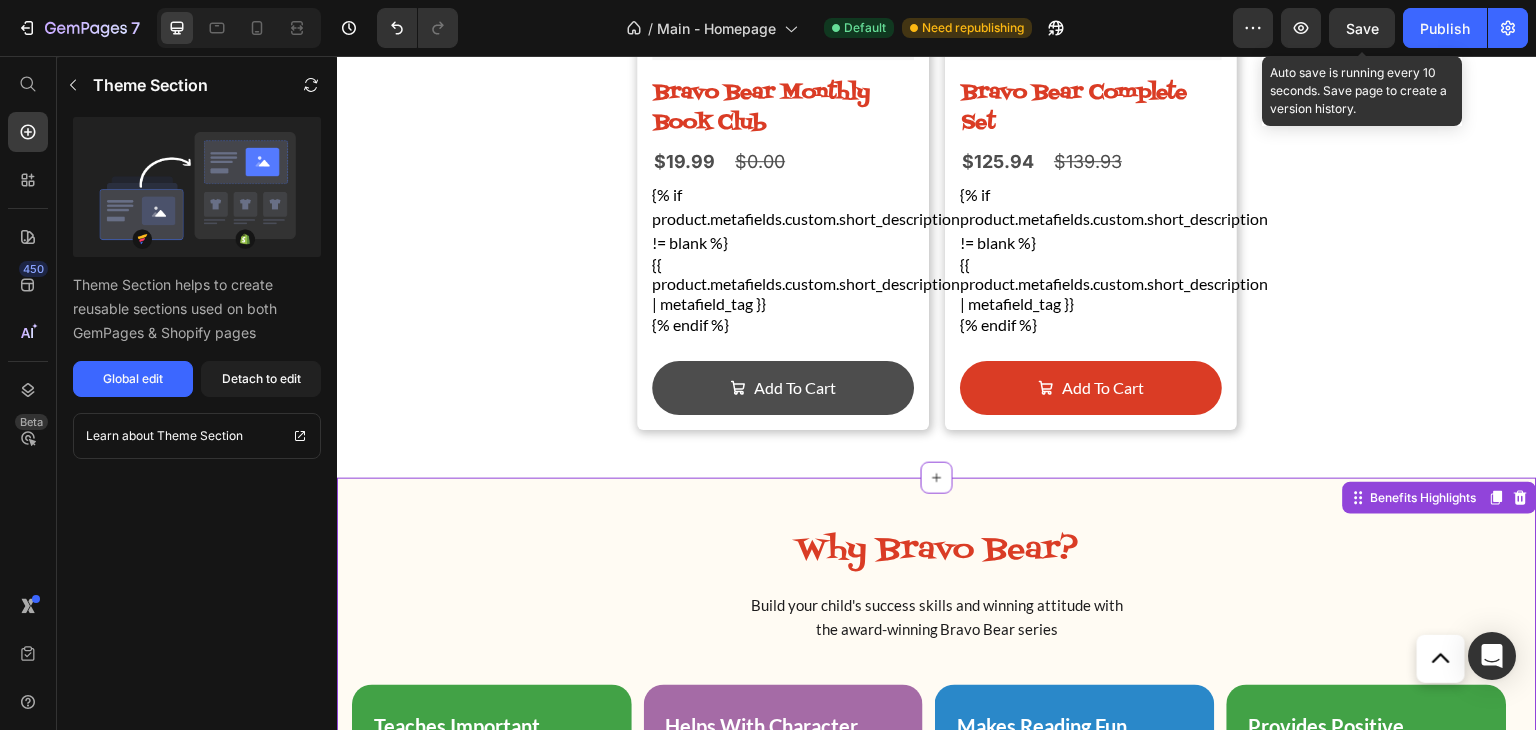 scroll, scrollTop: 1117, scrollLeft: 0, axis: vertical 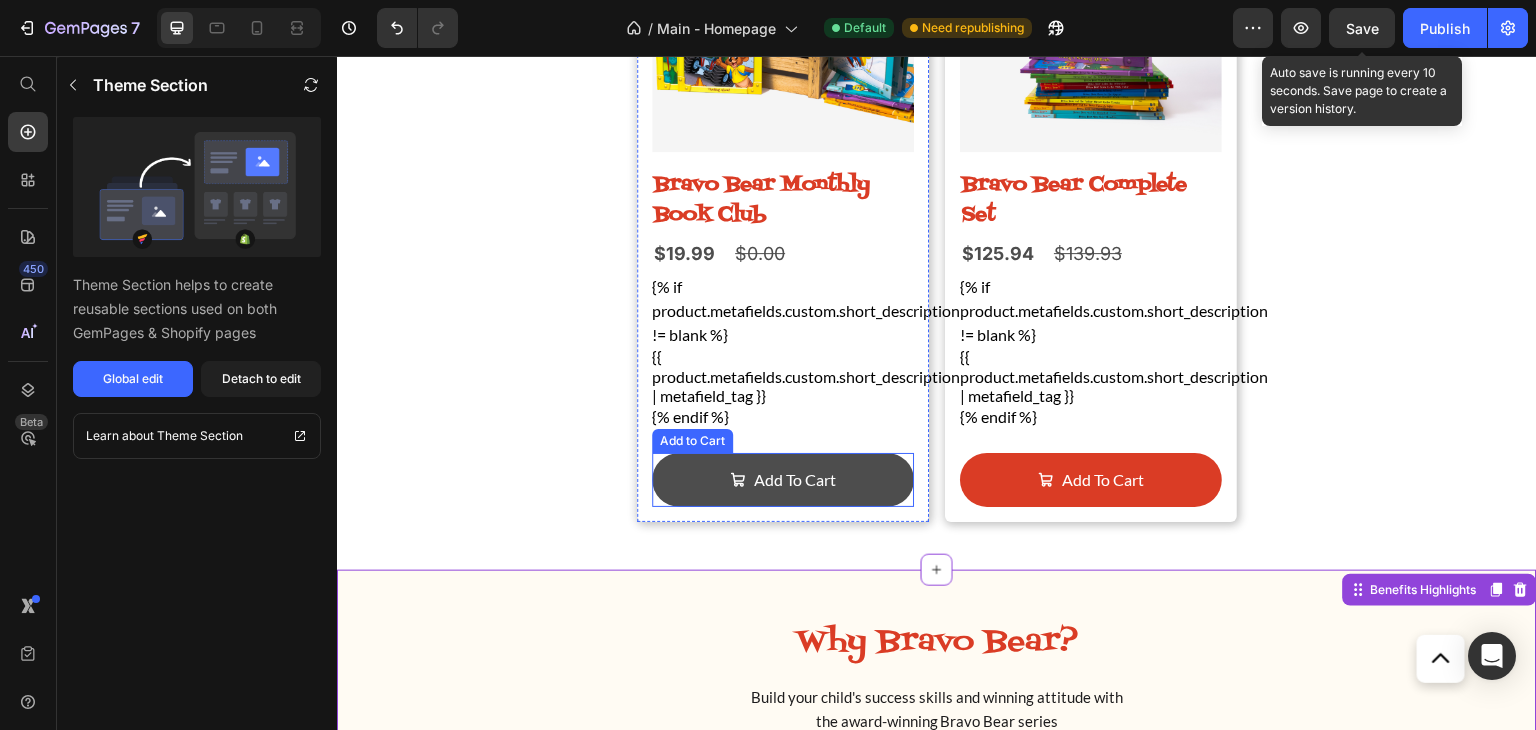 click on "add to cart" at bounding box center [783, 480] 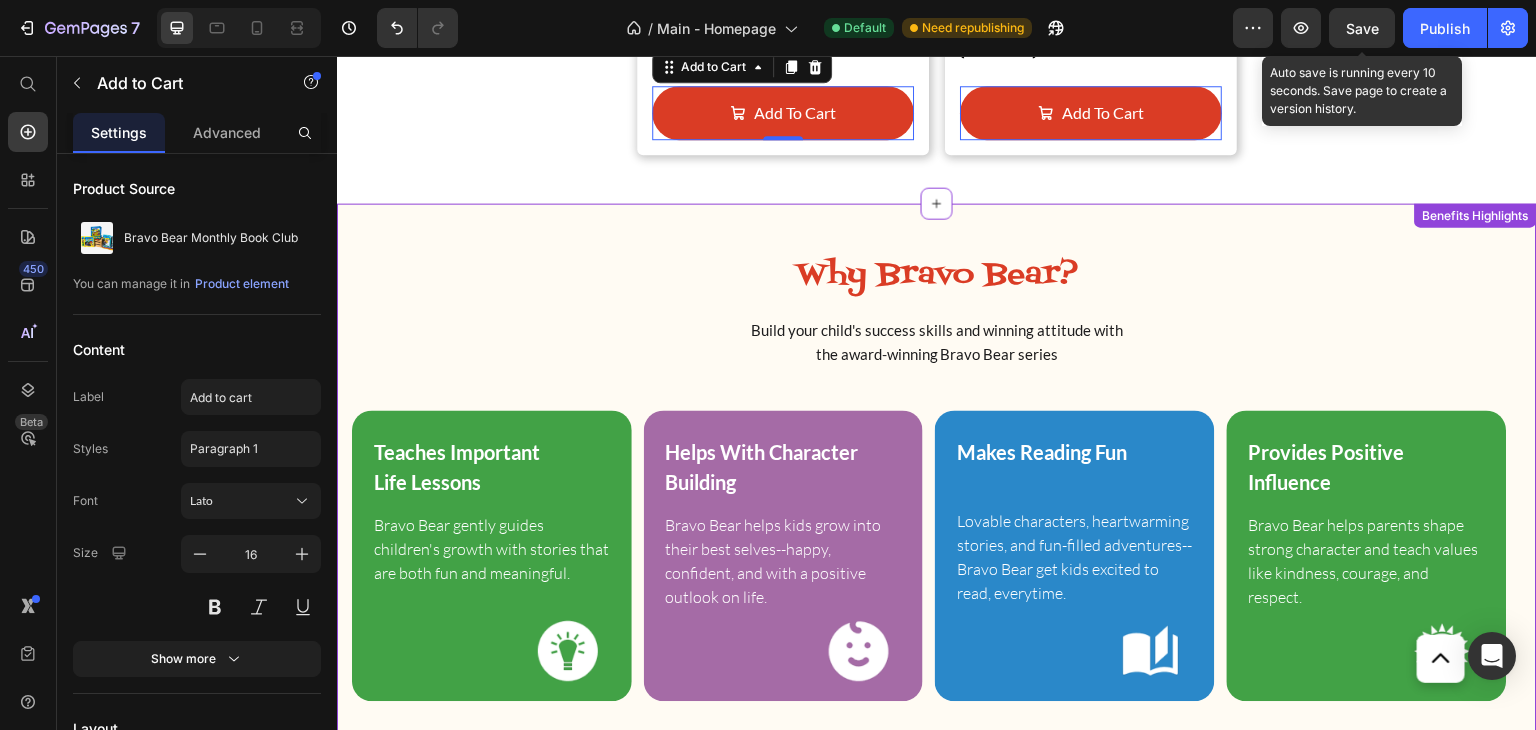 scroll, scrollTop: 1117, scrollLeft: 0, axis: vertical 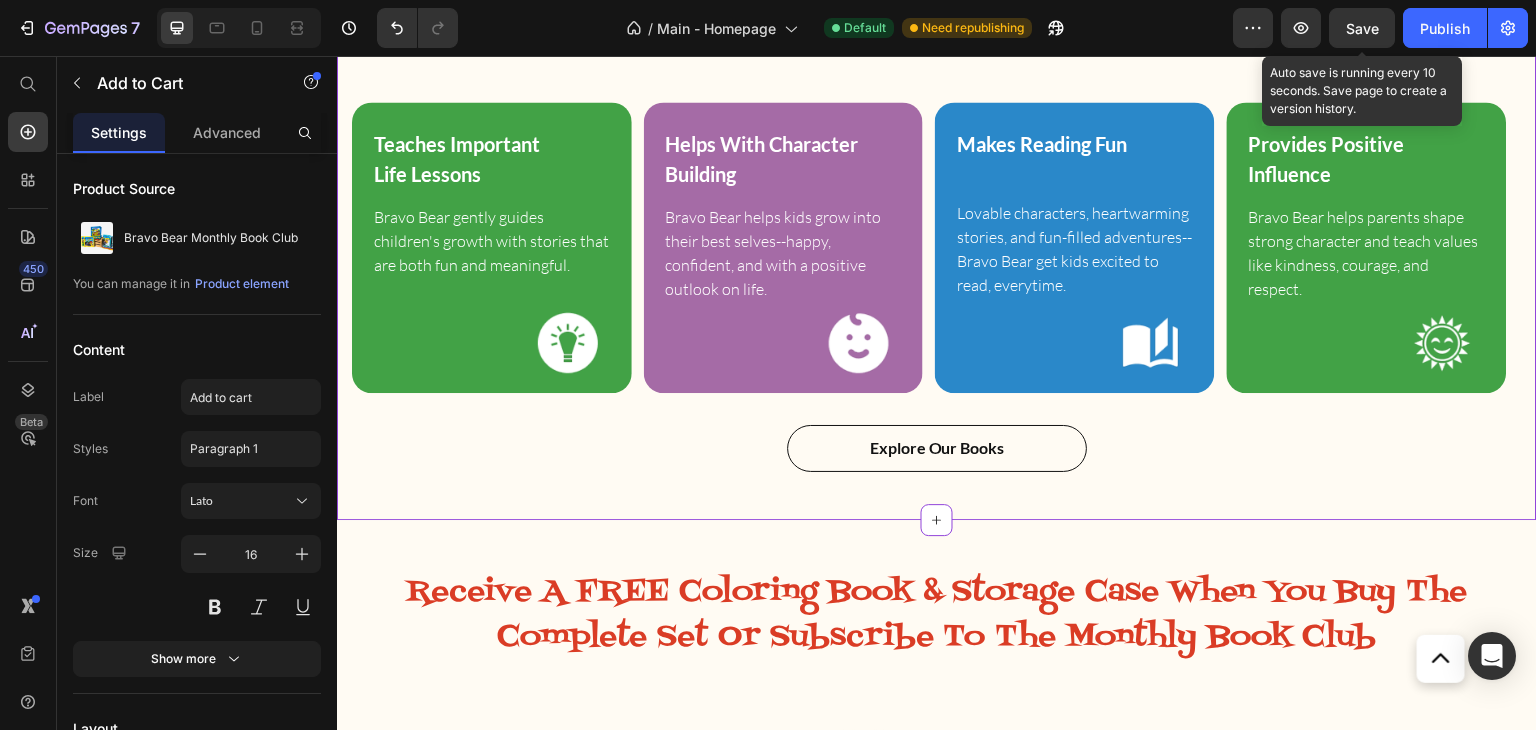 click on "Explore Our Books" at bounding box center (937, 448) 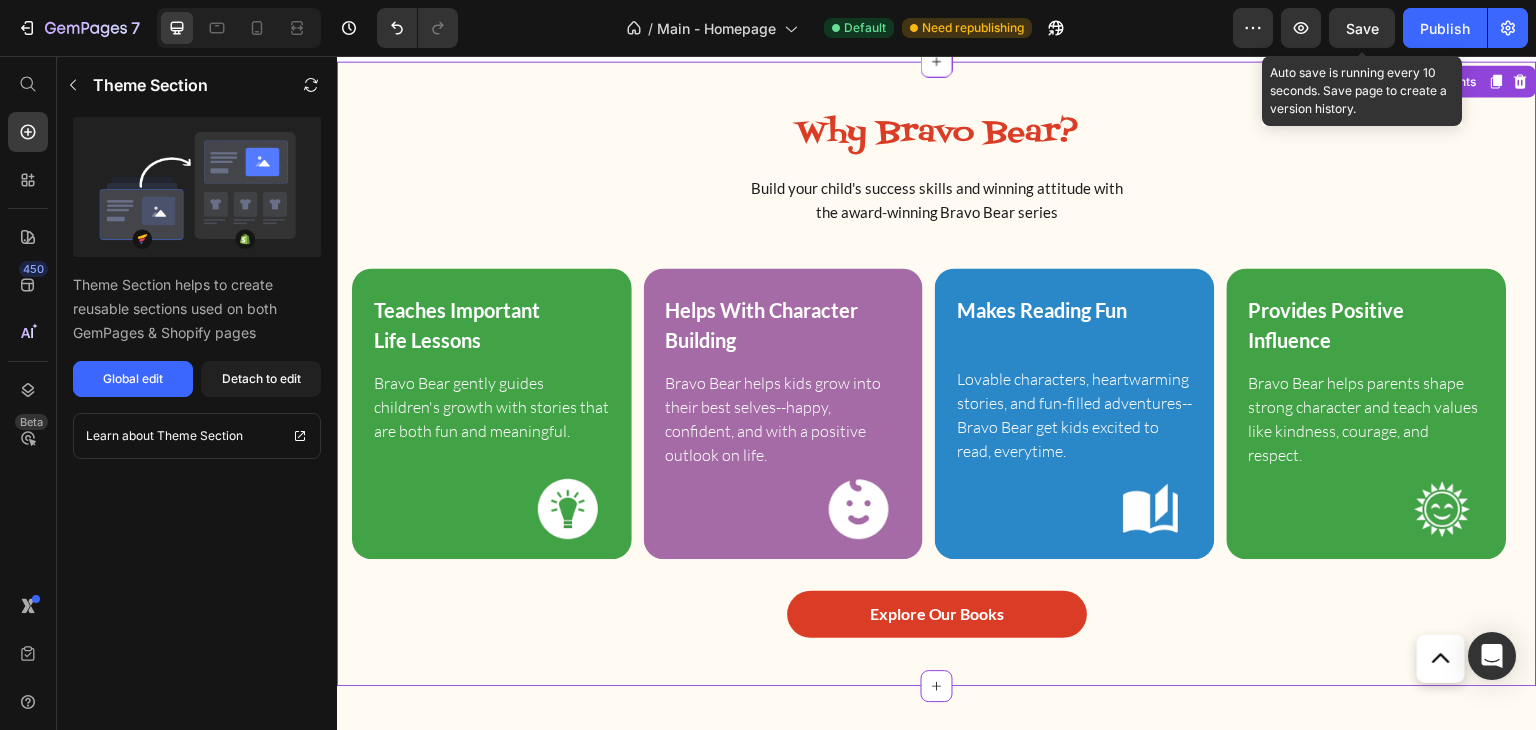 scroll, scrollTop: 1784, scrollLeft: 0, axis: vertical 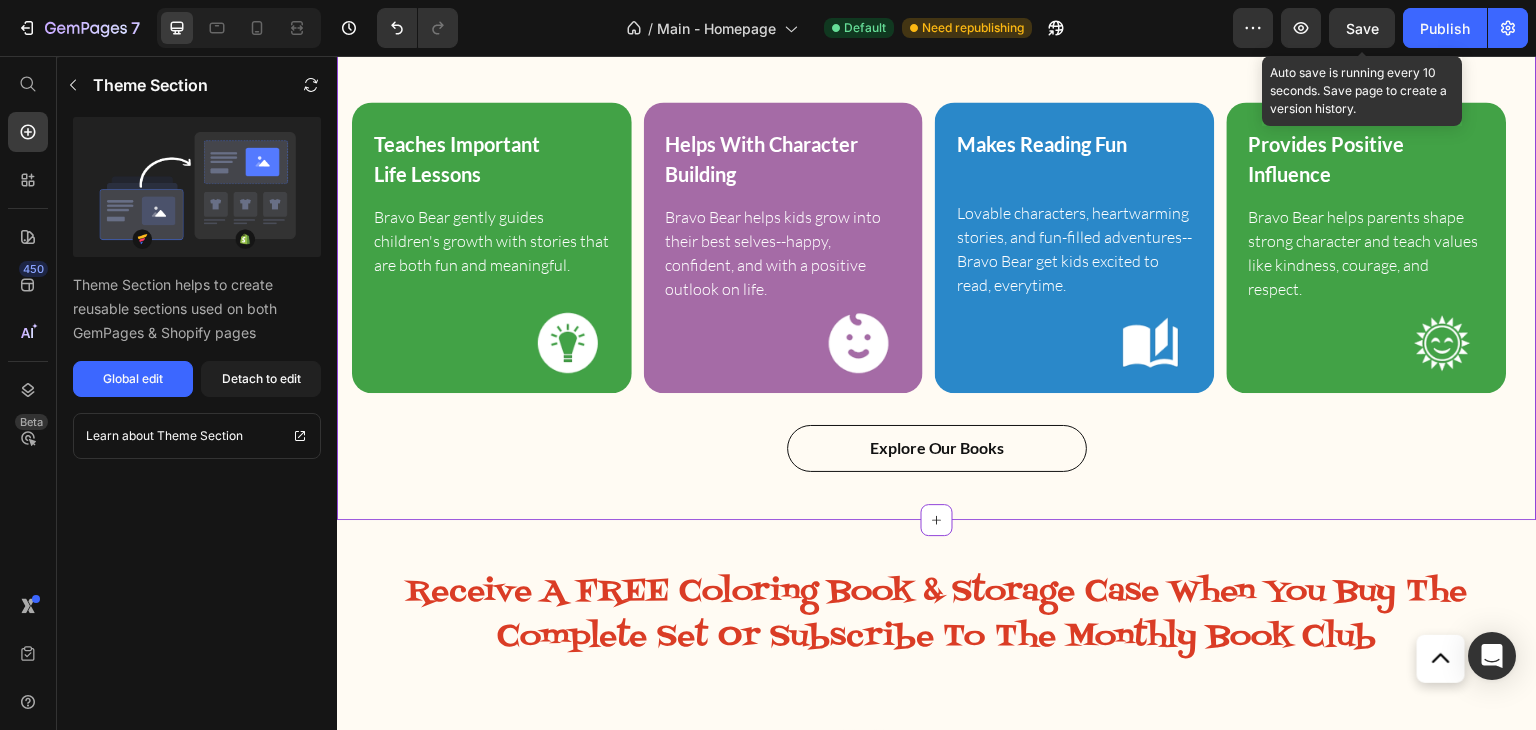 click on "Explore Our Books" at bounding box center [937, 448] 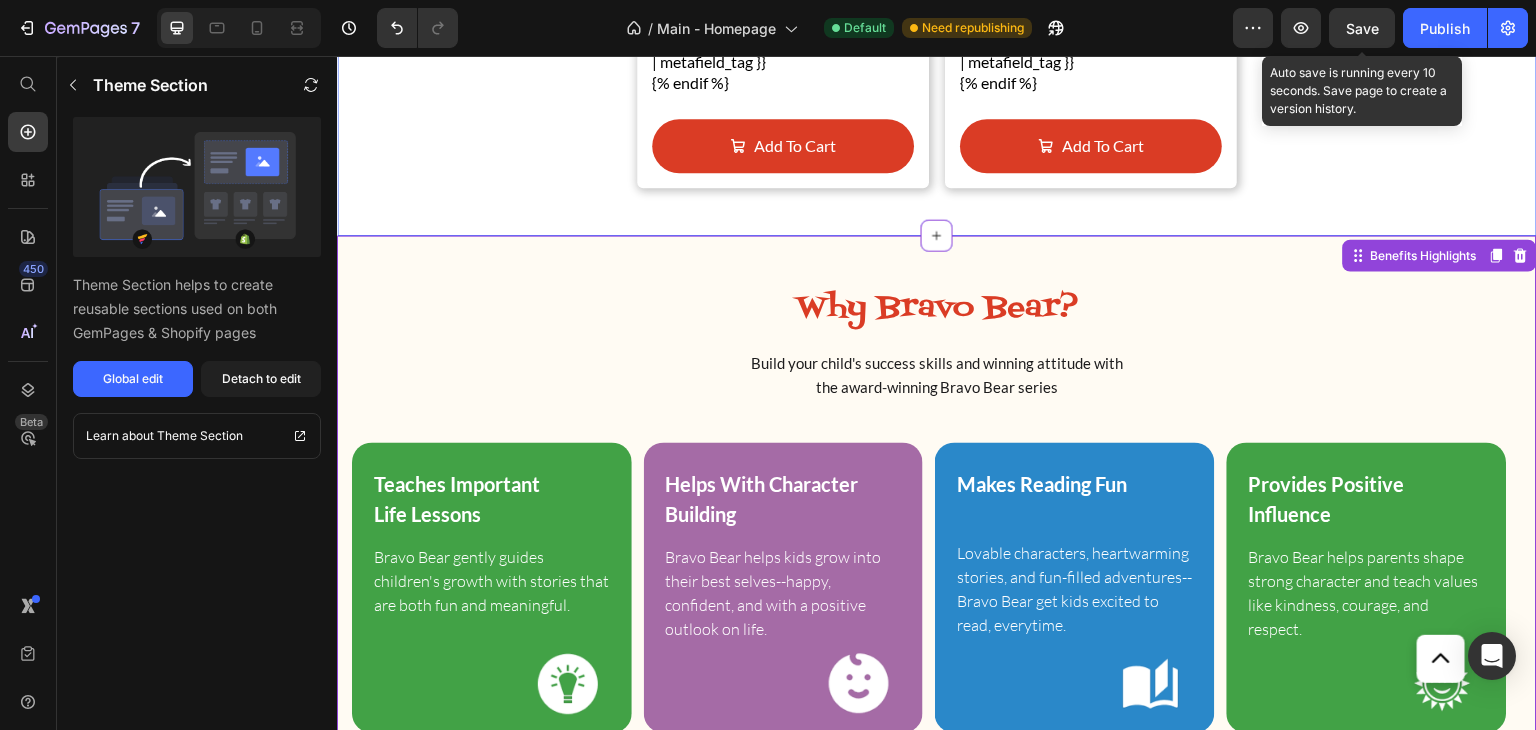 scroll, scrollTop: 1117, scrollLeft: 0, axis: vertical 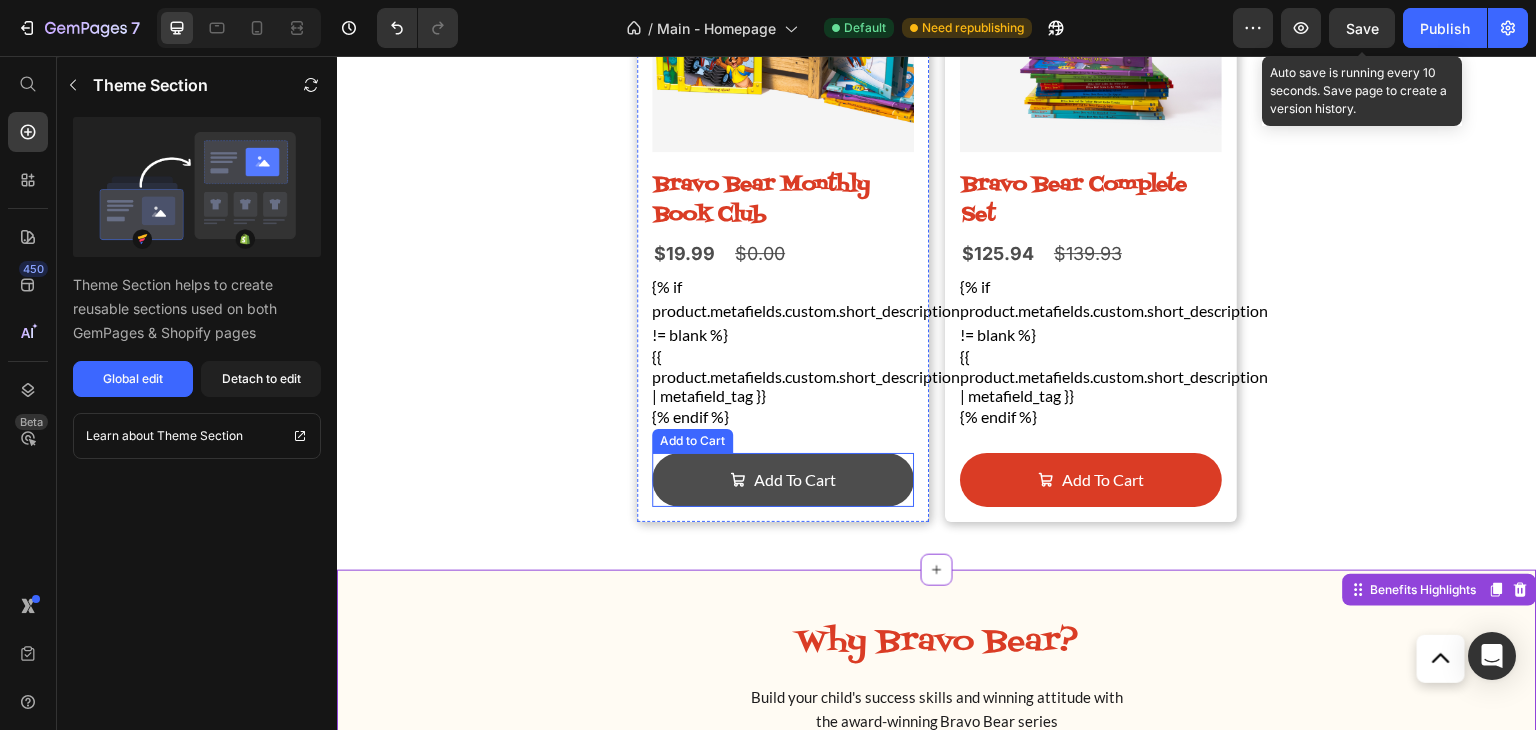 click on "add to cart" at bounding box center [783, 480] 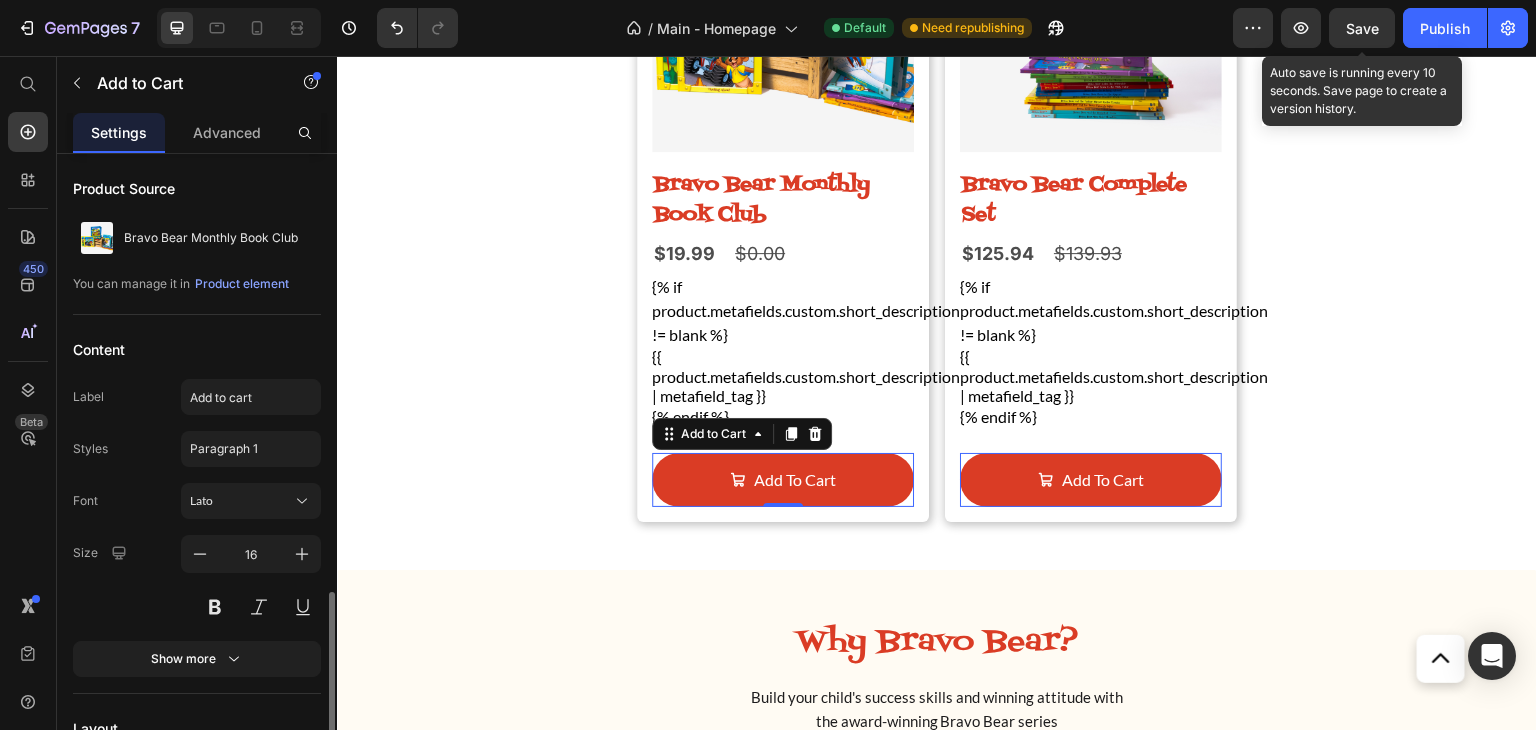 scroll, scrollTop: 333, scrollLeft: 0, axis: vertical 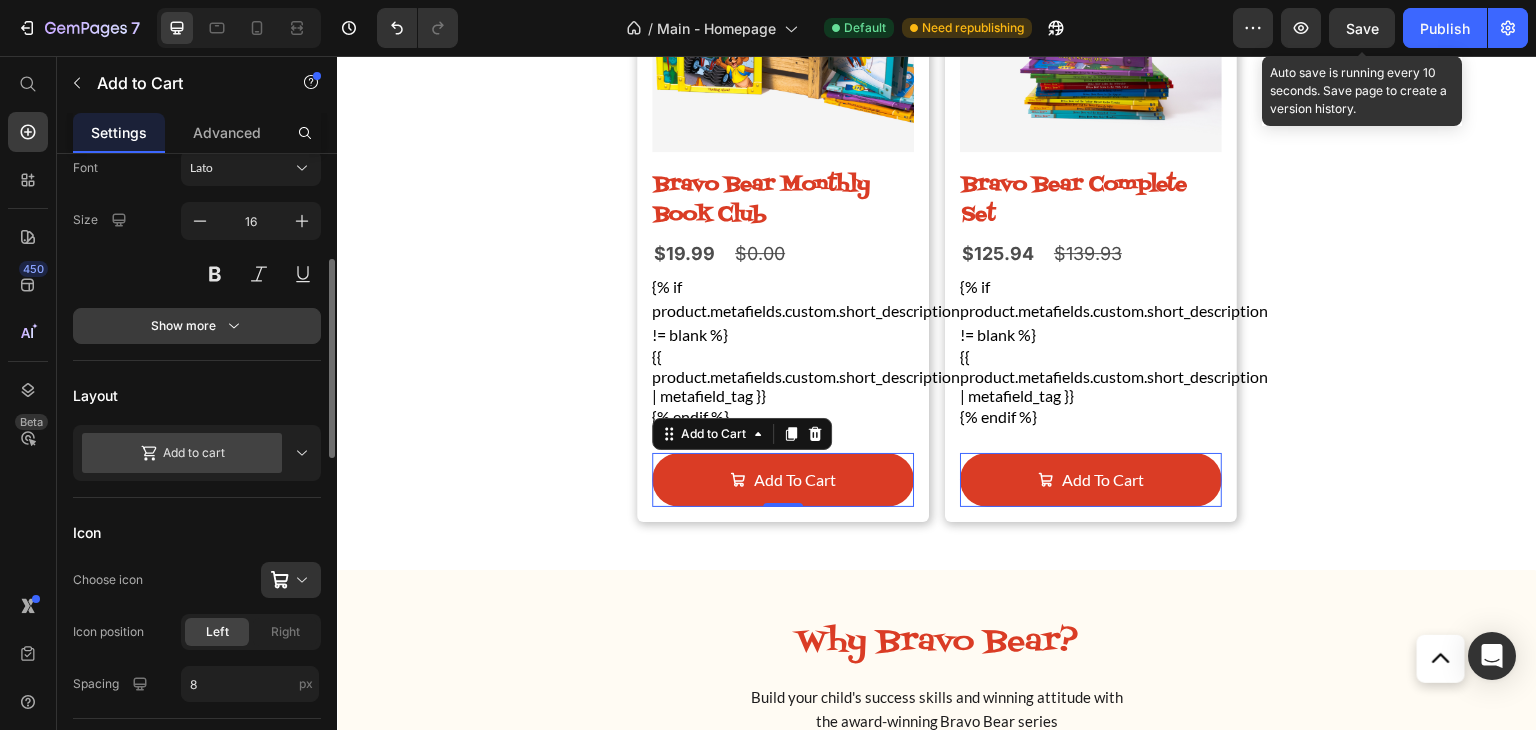 click on "Show more" at bounding box center (197, 326) 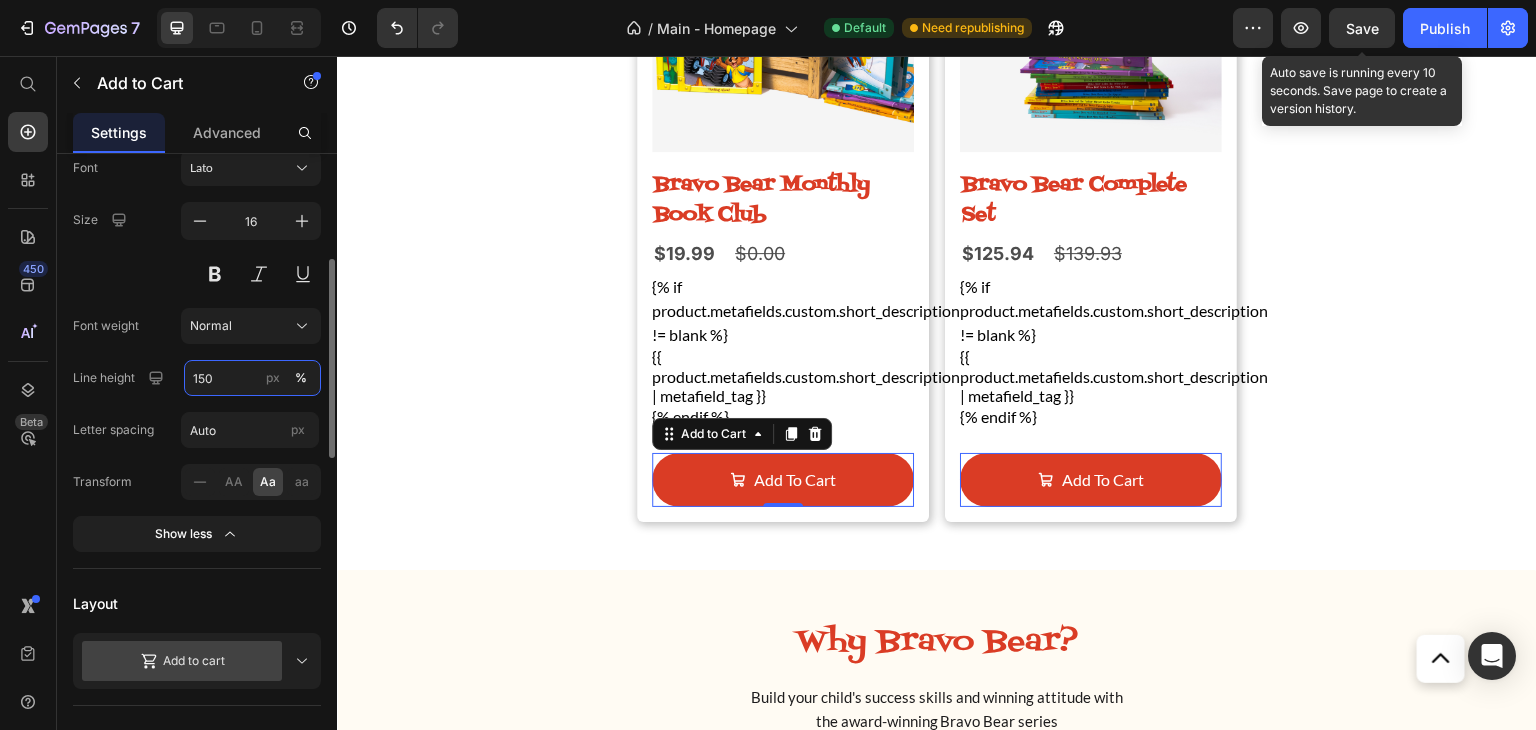 click on "150" at bounding box center (252, 378) 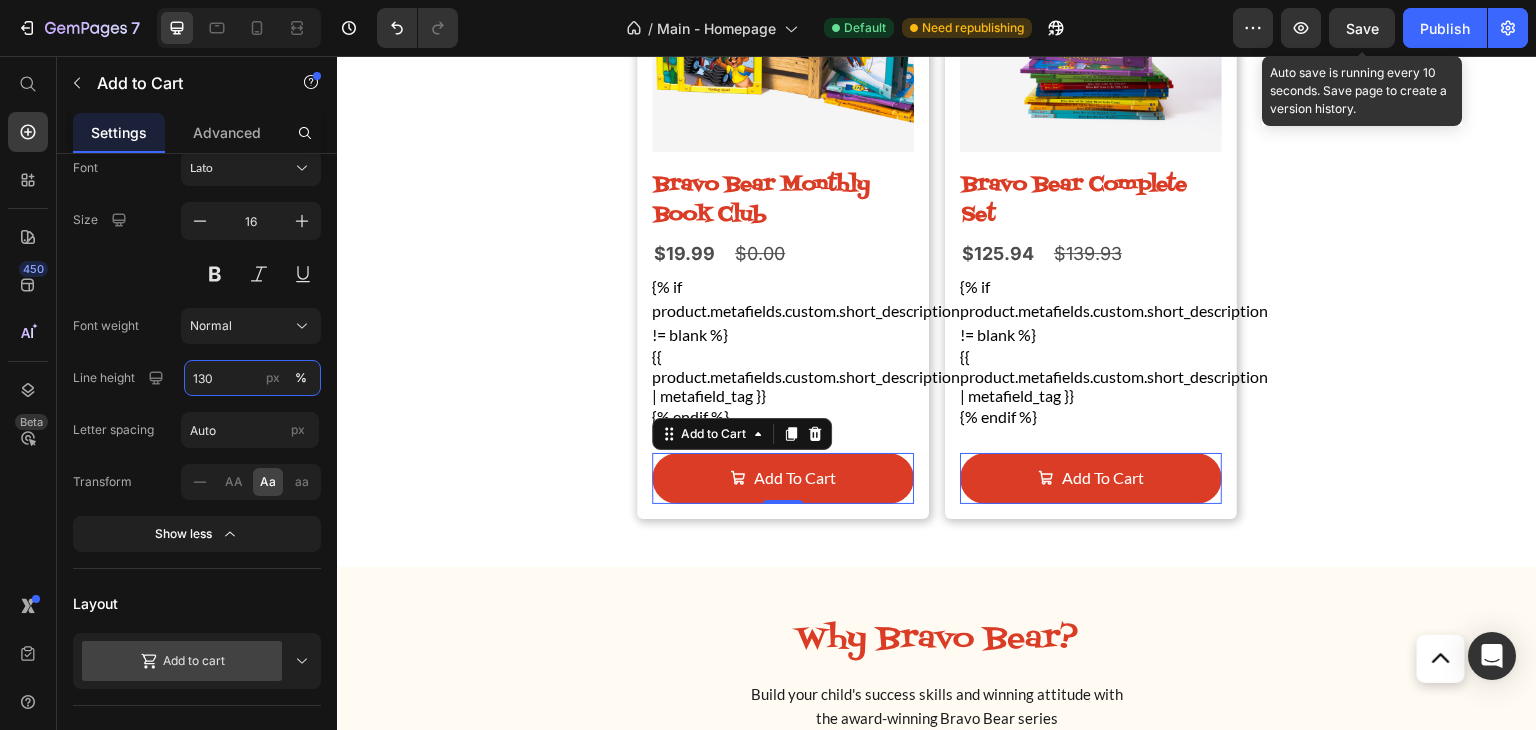 type on "130" 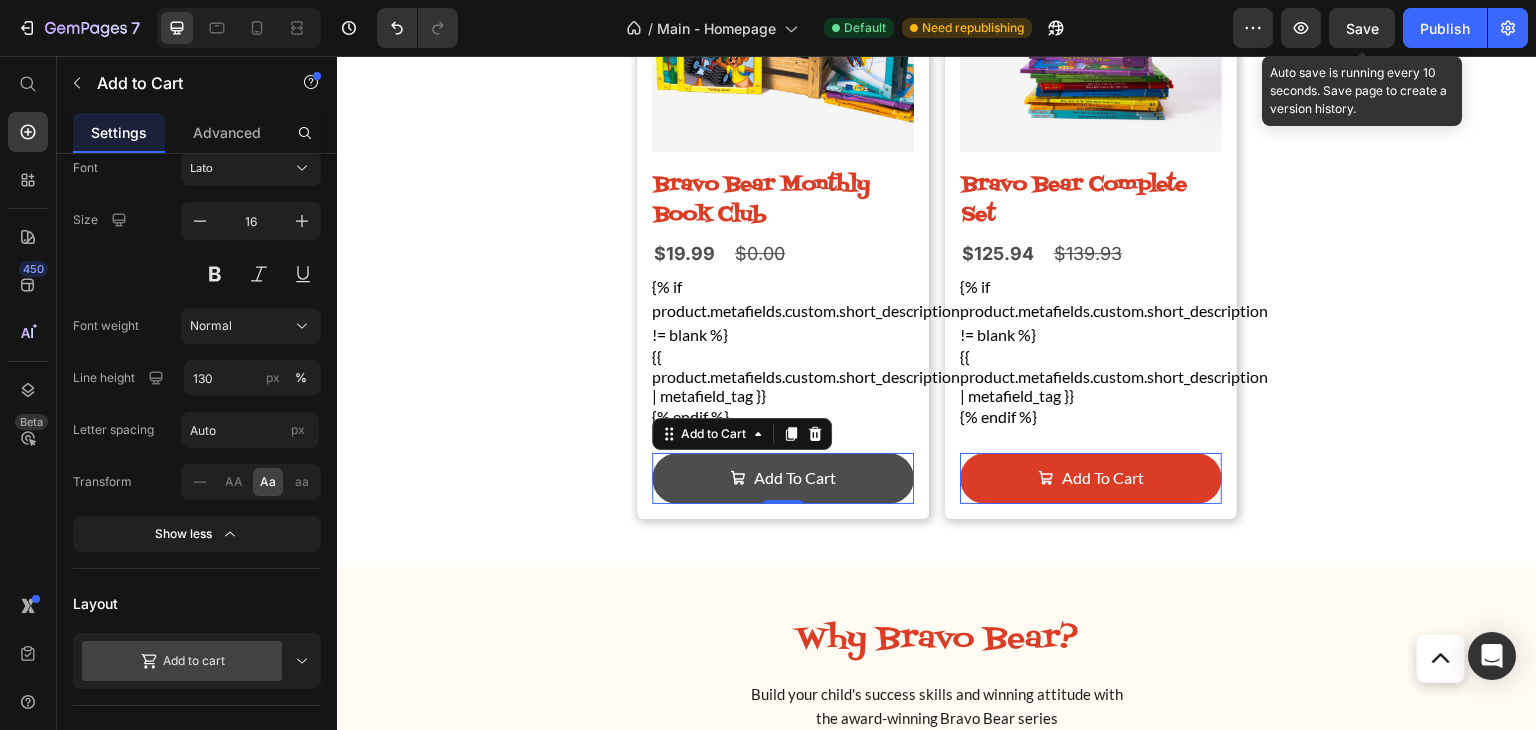 click on "add to cart" at bounding box center (783, 478) 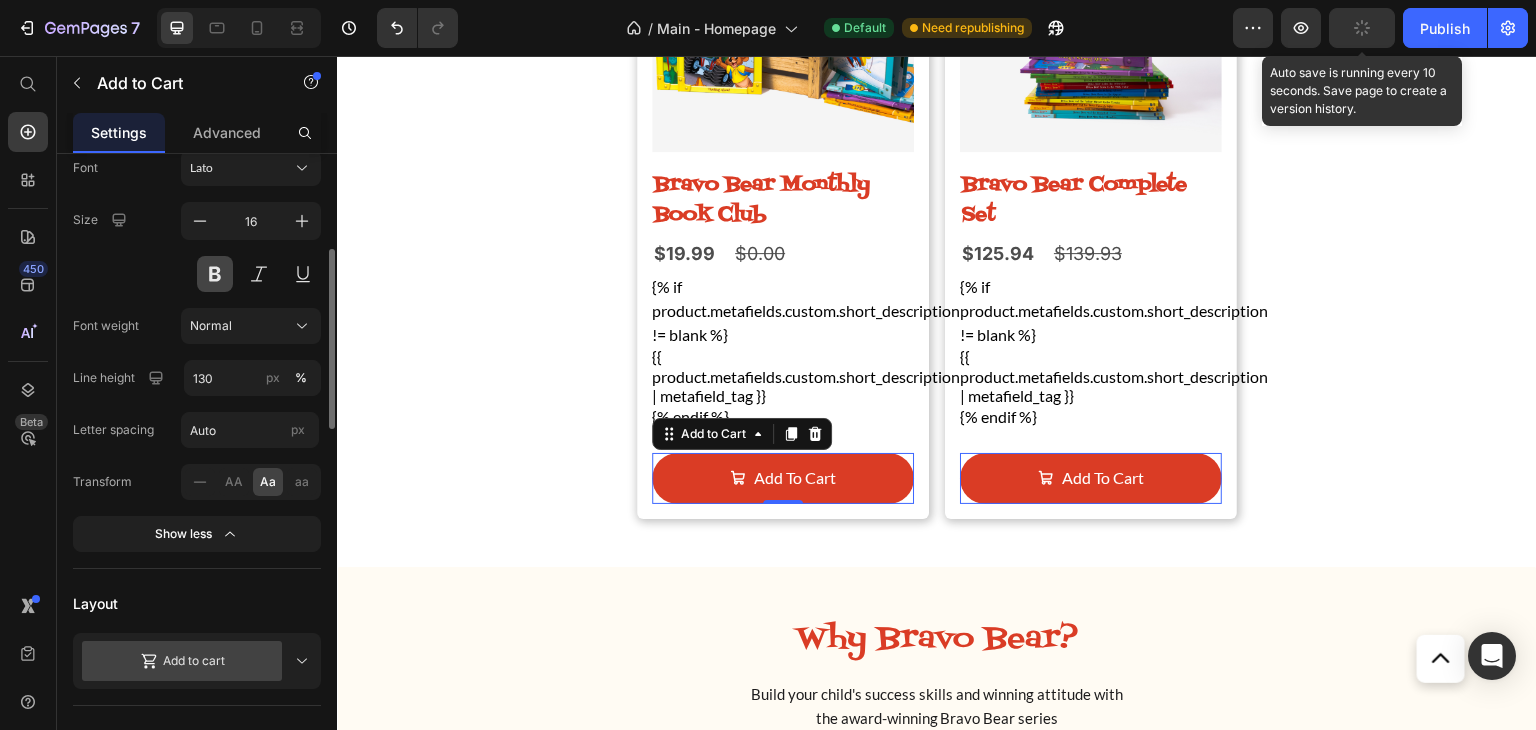 click at bounding box center (215, 274) 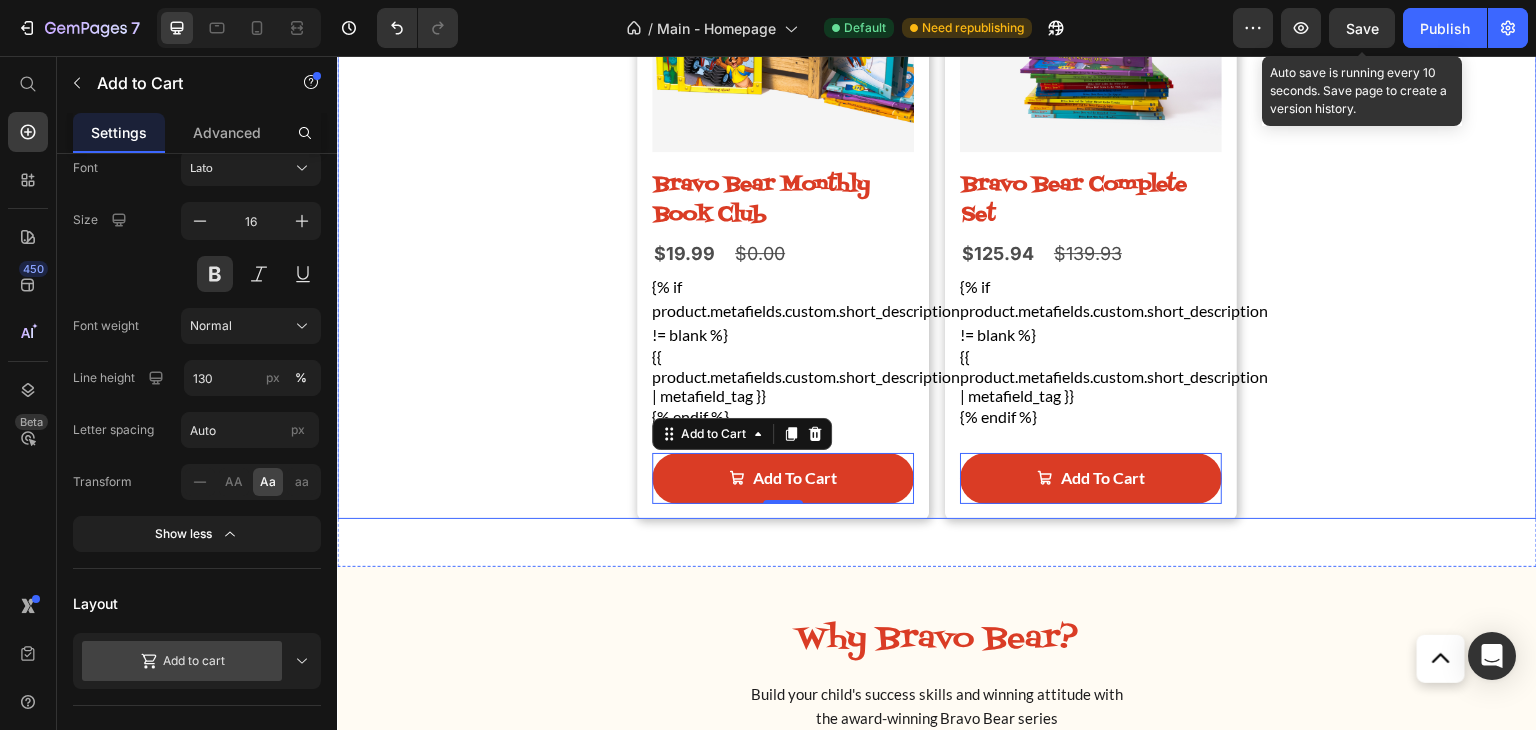 drag, startPoint x: 1019, startPoint y: 2, endPoint x: 1404, endPoint y: 32, distance: 386.16705 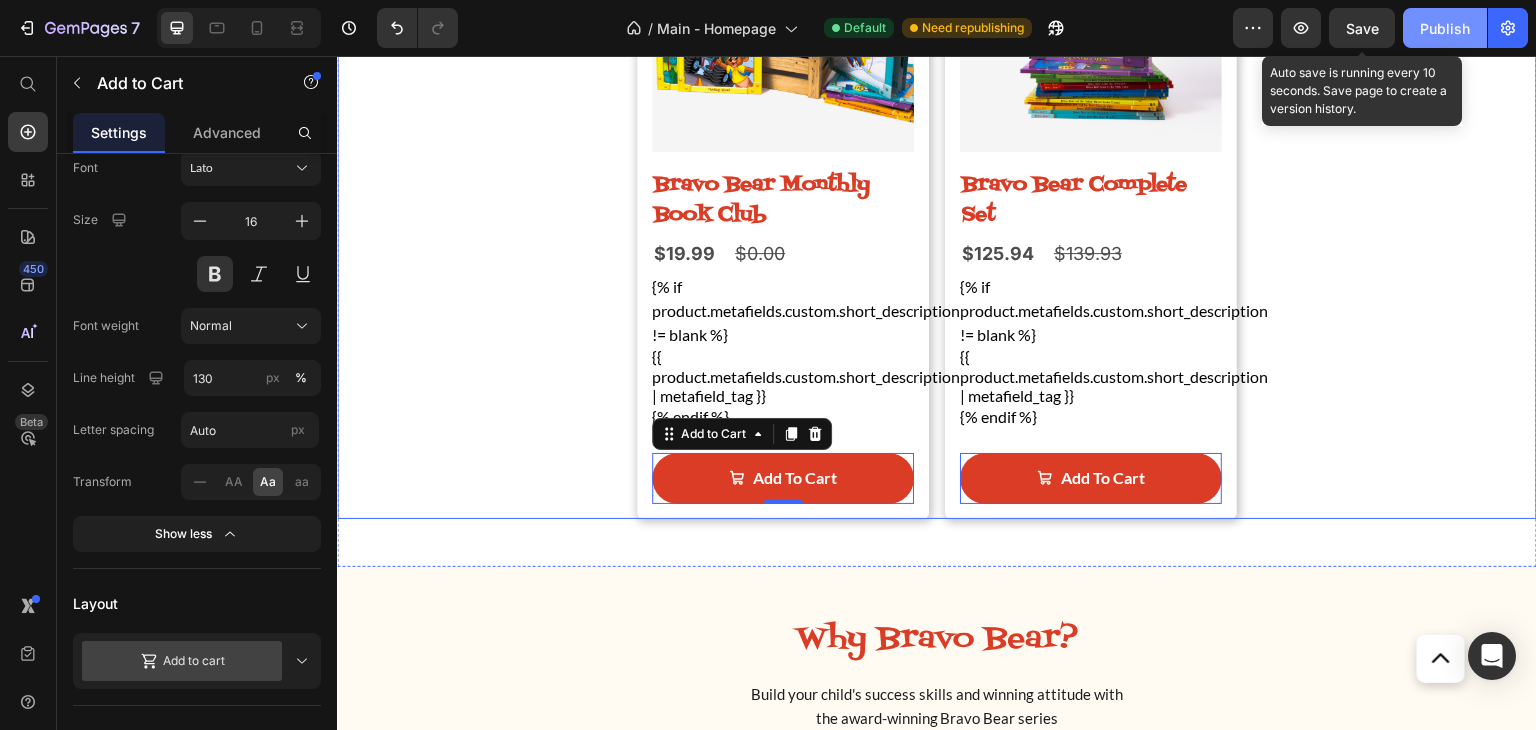 click on "Save" at bounding box center [1362, 28] 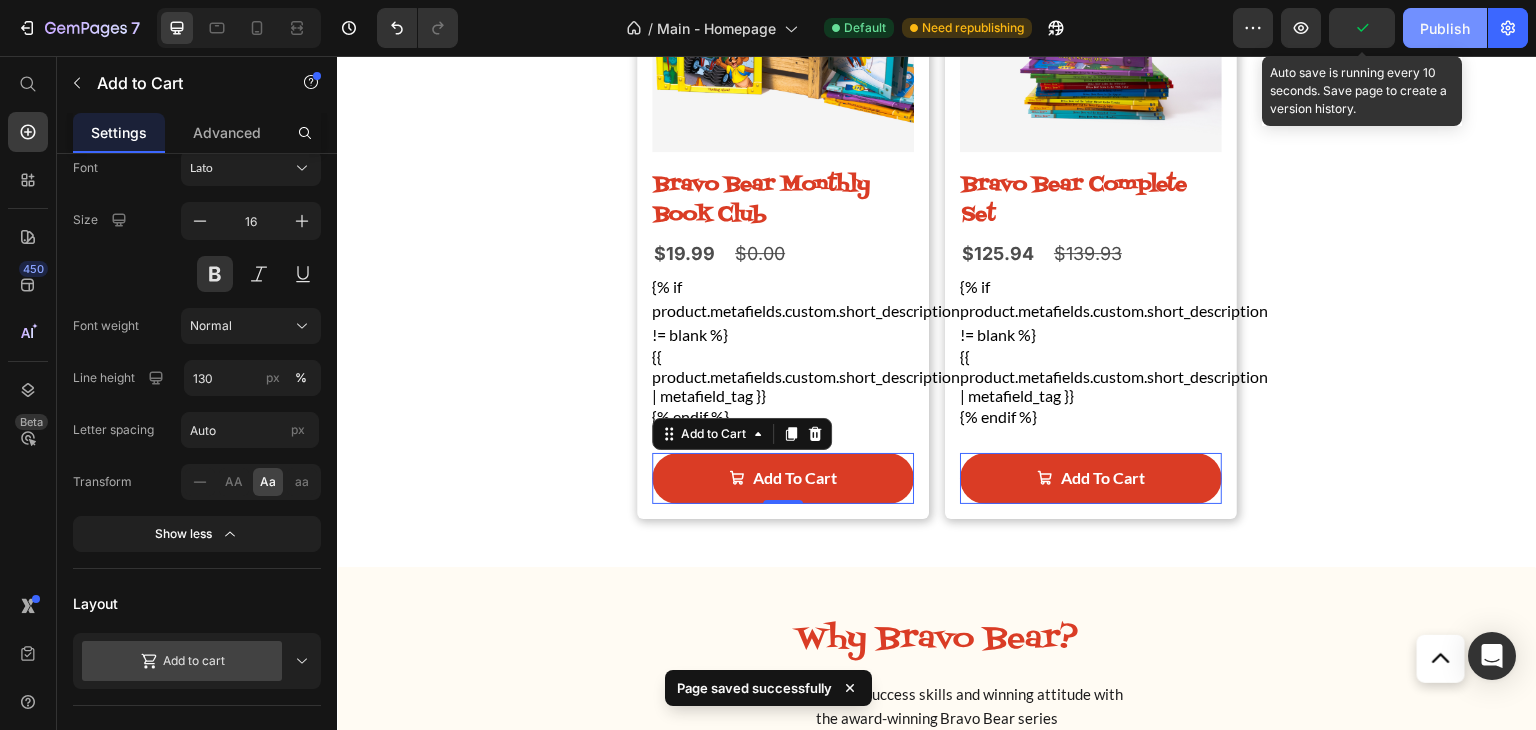 click on "Publish" 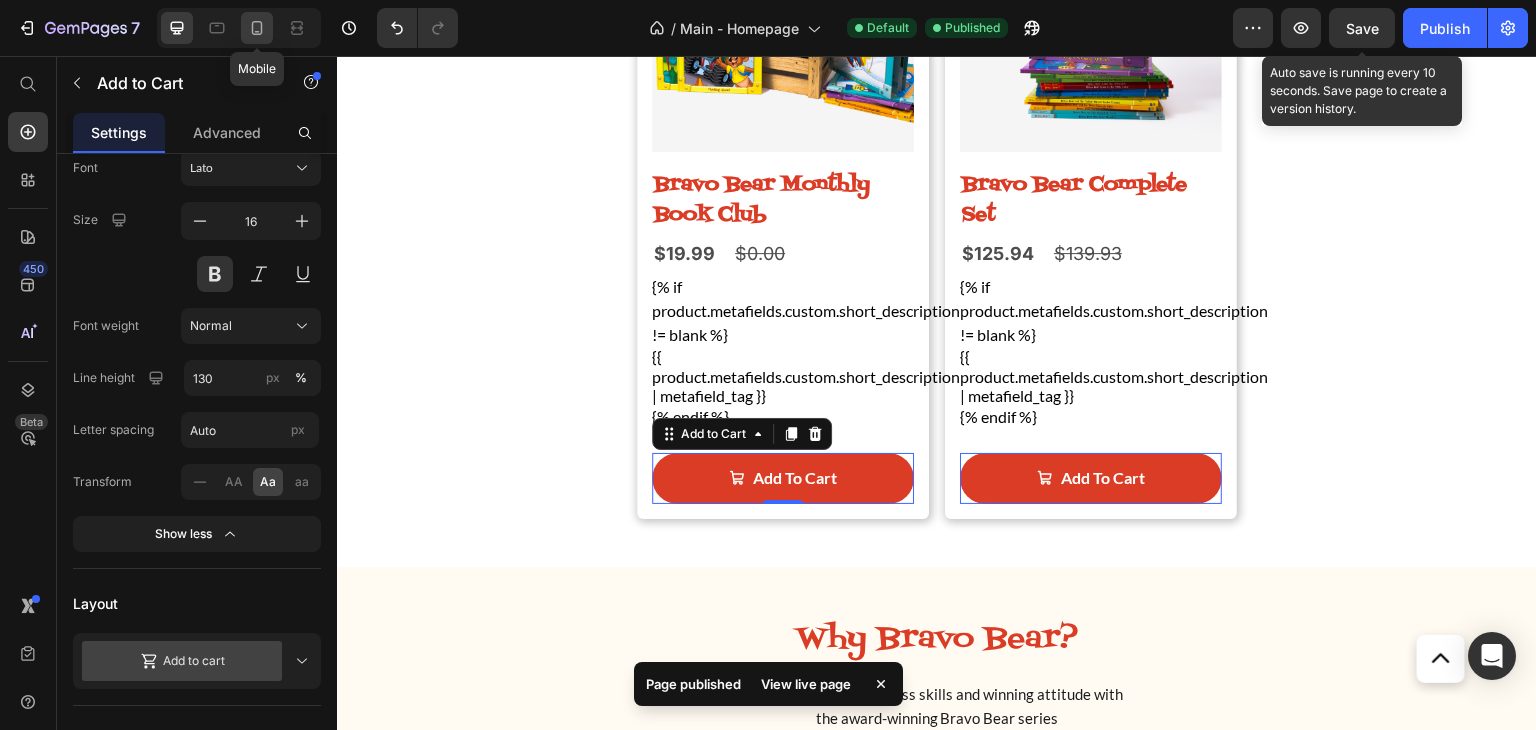 click 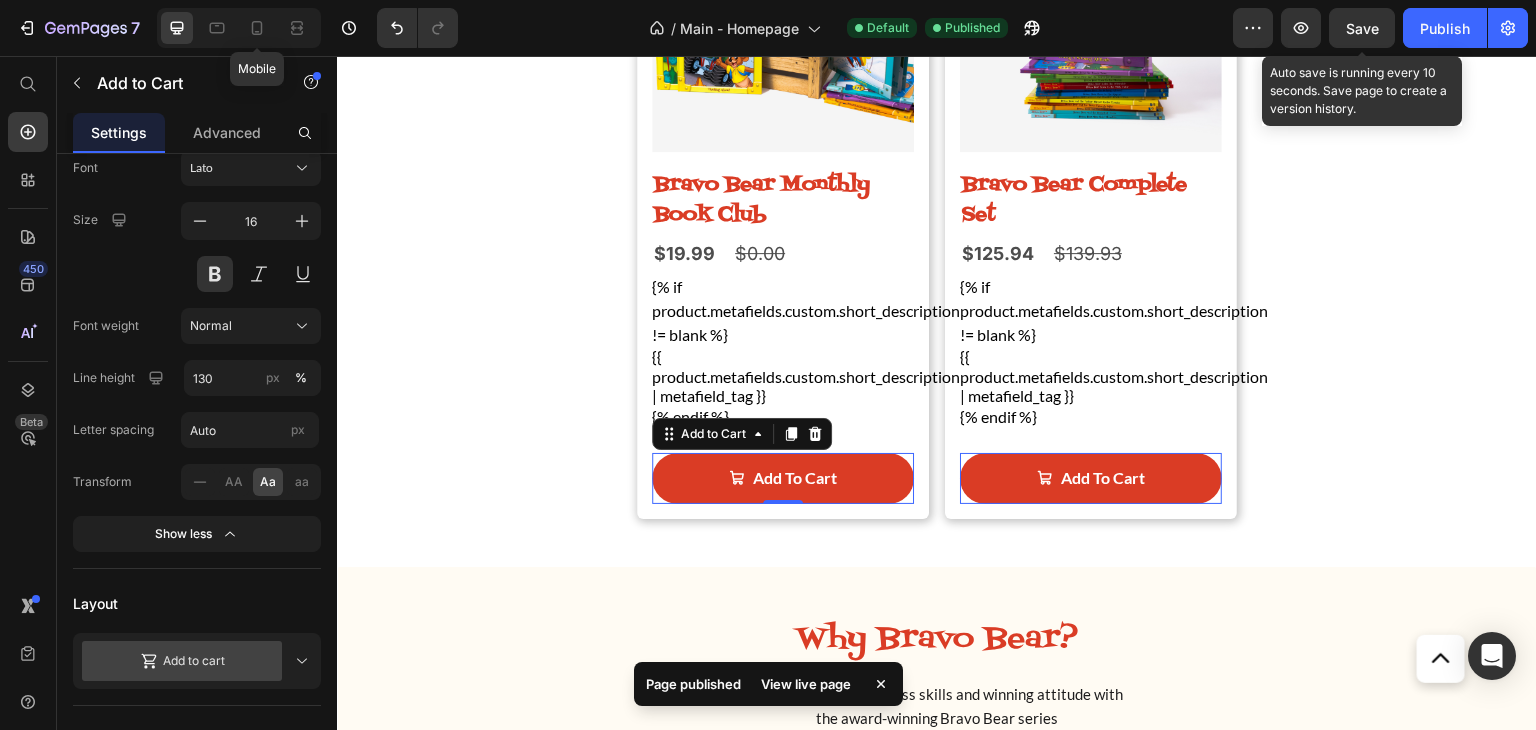 type on "15" 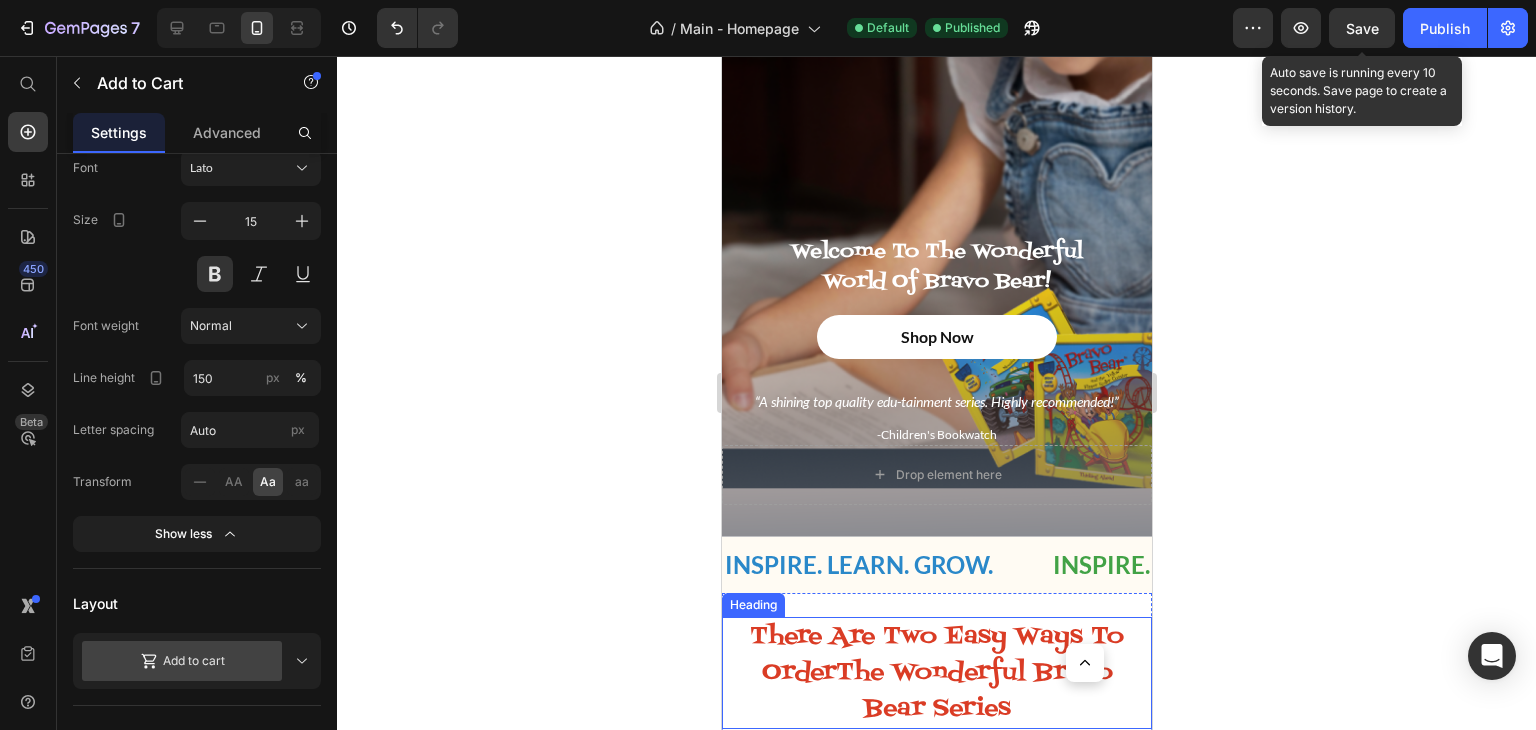 scroll, scrollTop: 0, scrollLeft: 0, axis: both 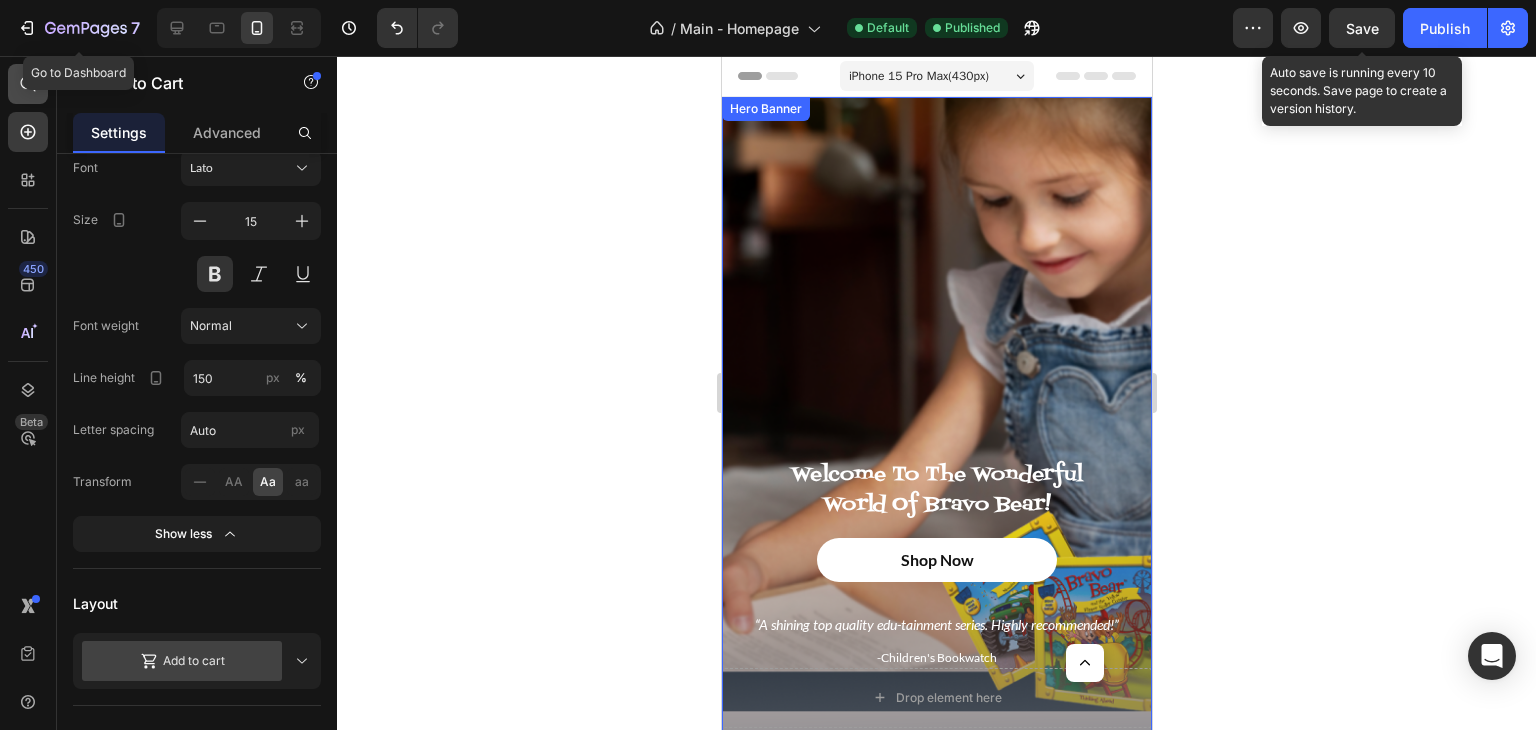 drag, startPoint x: 16, startPoint y: 23, endPoint x: 41, endPoint y: 85, distance: 66.85058 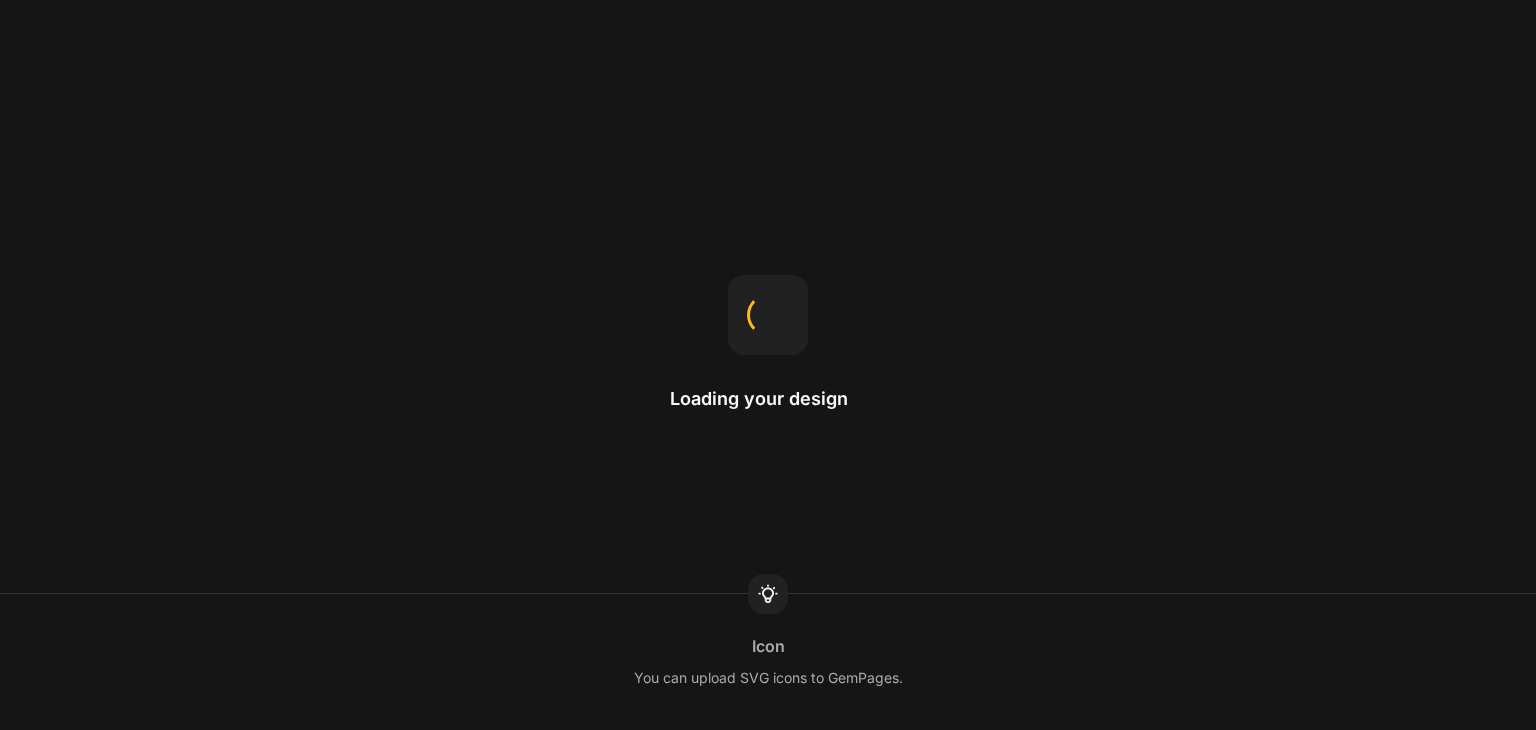 scroll, scrollTop: 0, scrollLeft: 0, axis: both 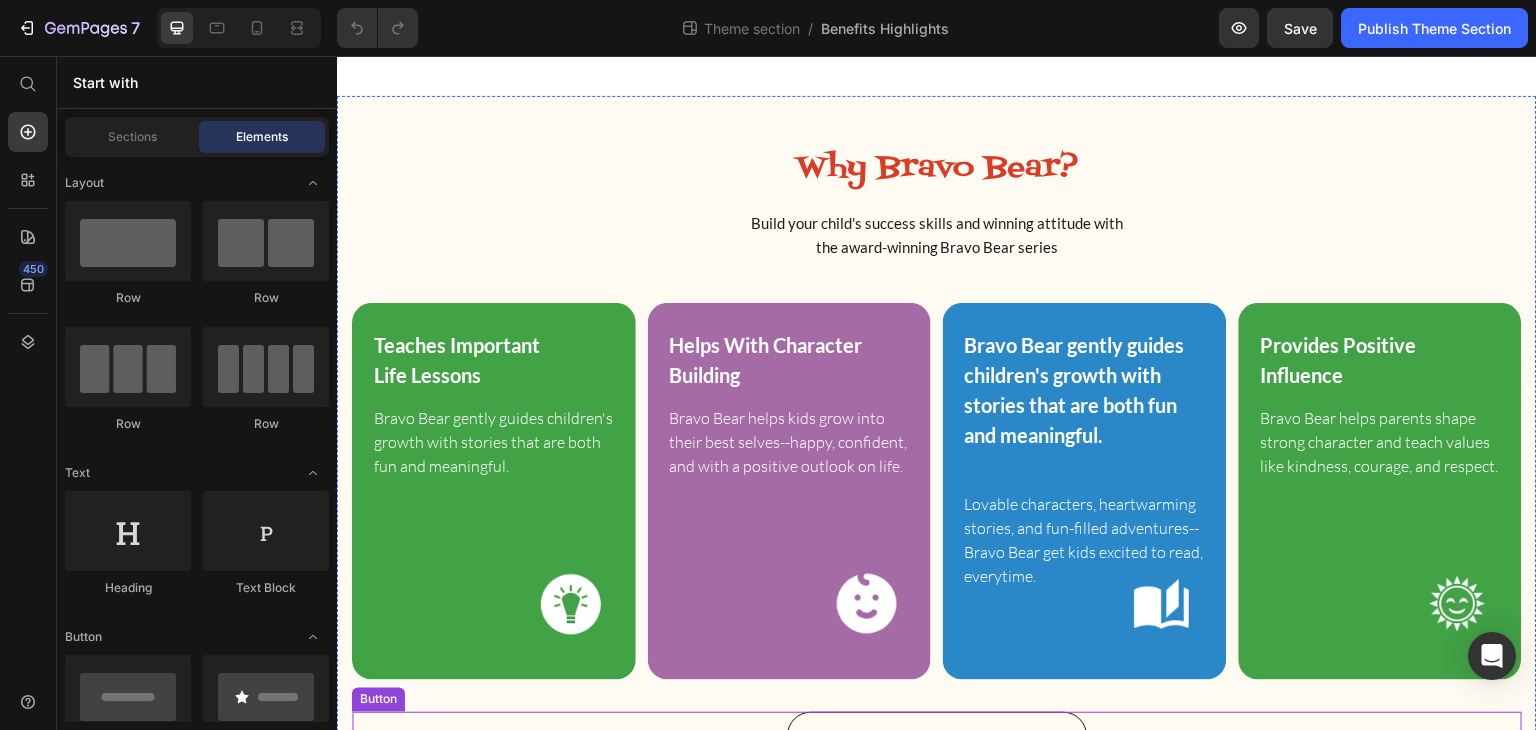 click on "Explore Our Books" at bounding box center [937, 735] 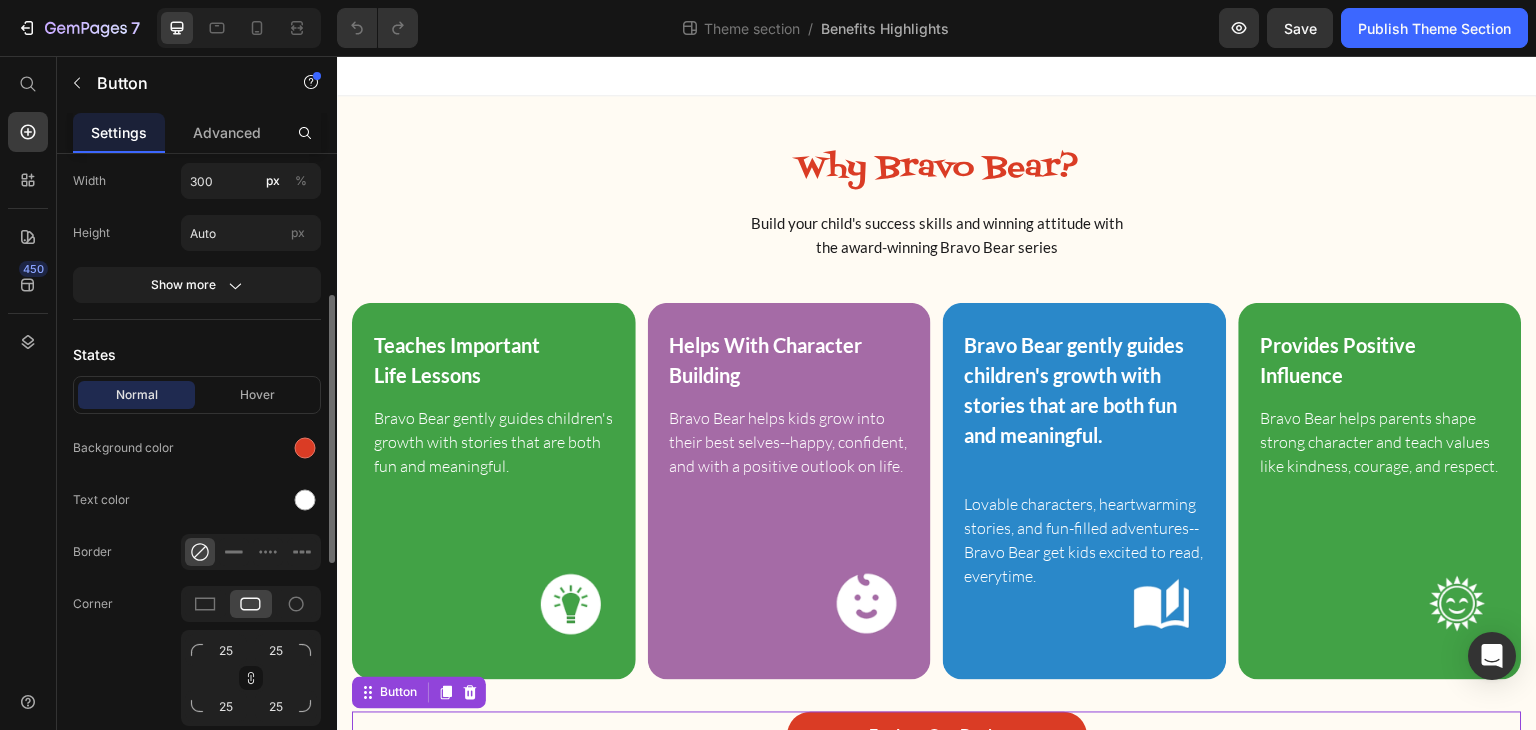 scroll, scrollTop: 667, scrollLeft: 0, axis: vertical 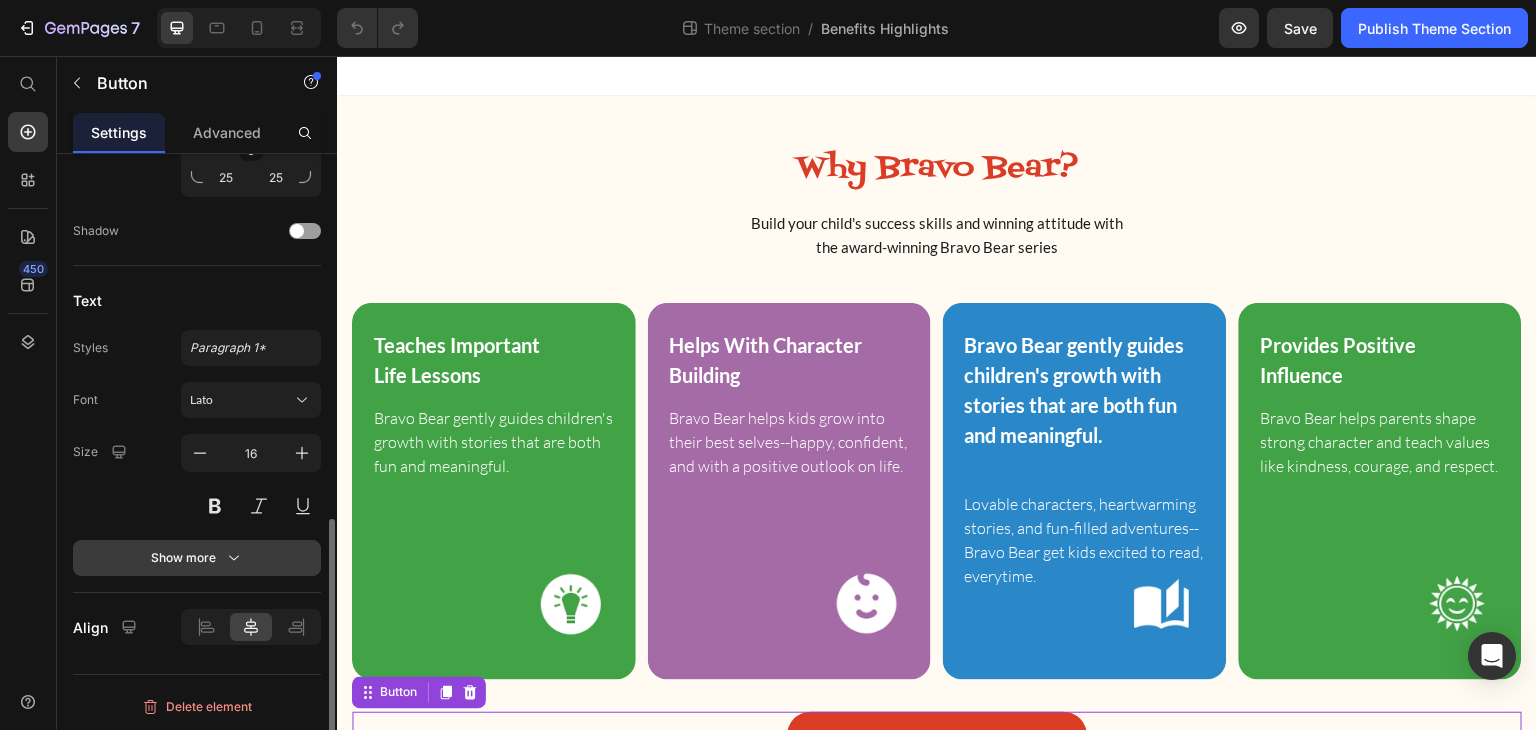 click on "Show more" at bounding box center [197, 558] 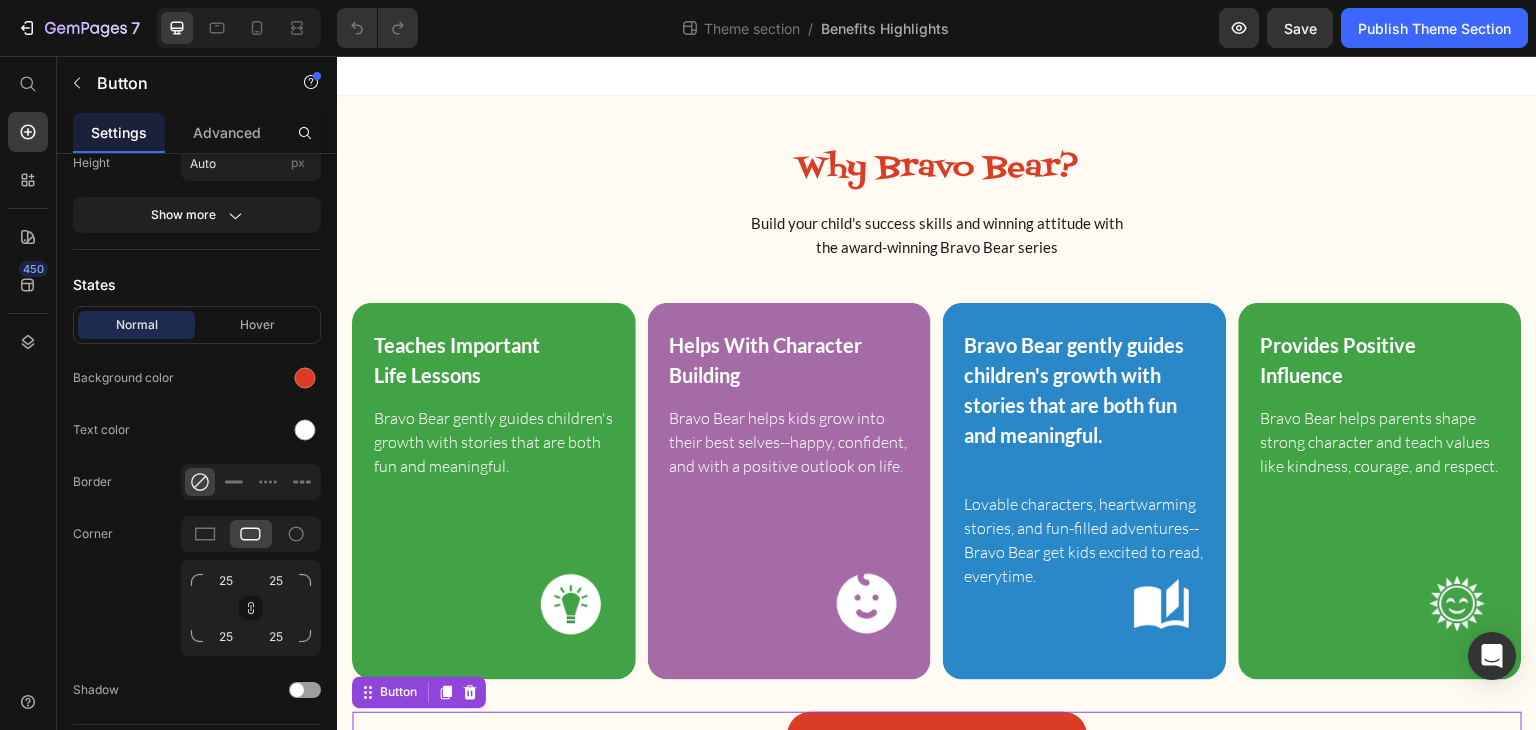 scroll, scrollTop: 736, scrollLeft: 0, axis: vertical 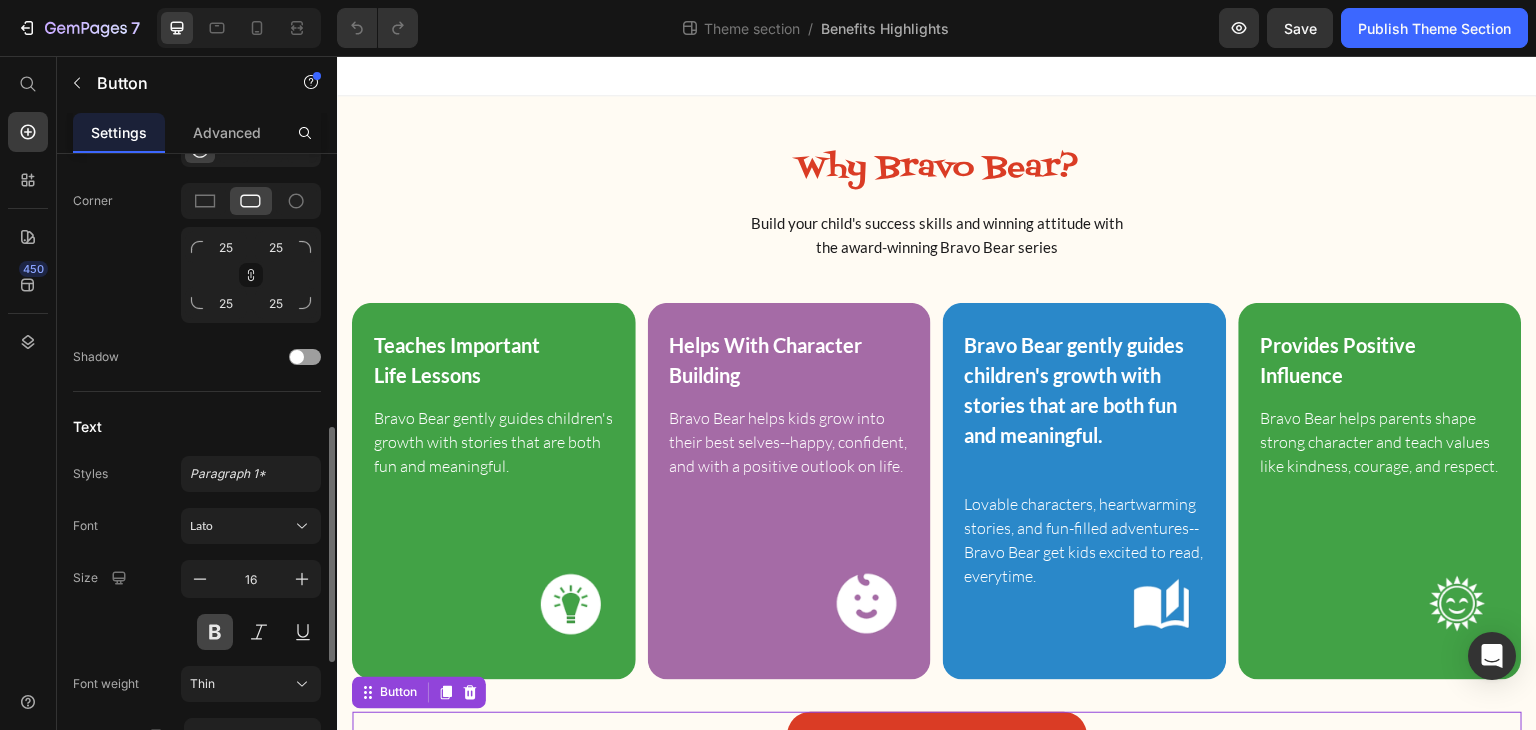 click at bounding box center (215, 632) 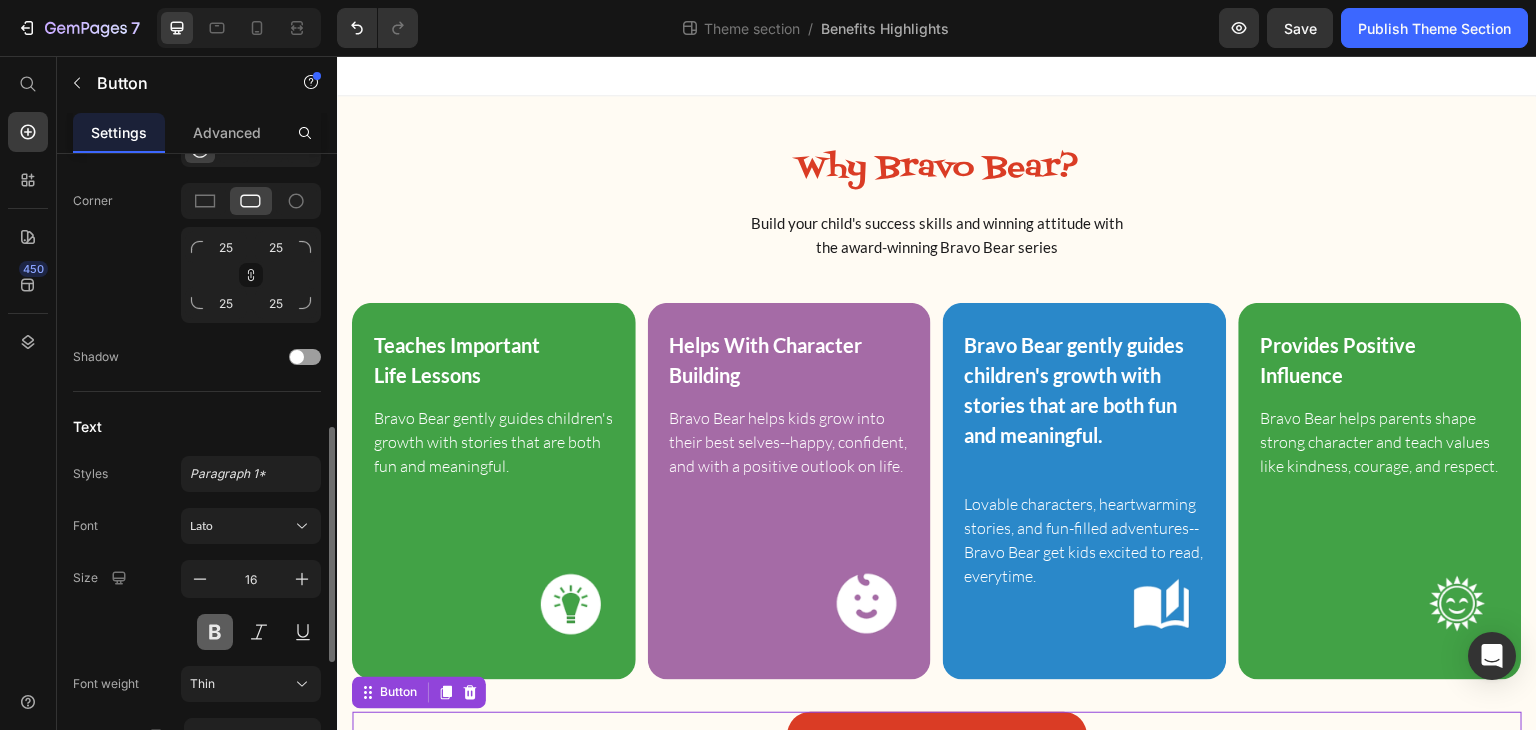click at bounding box center [215, 632] 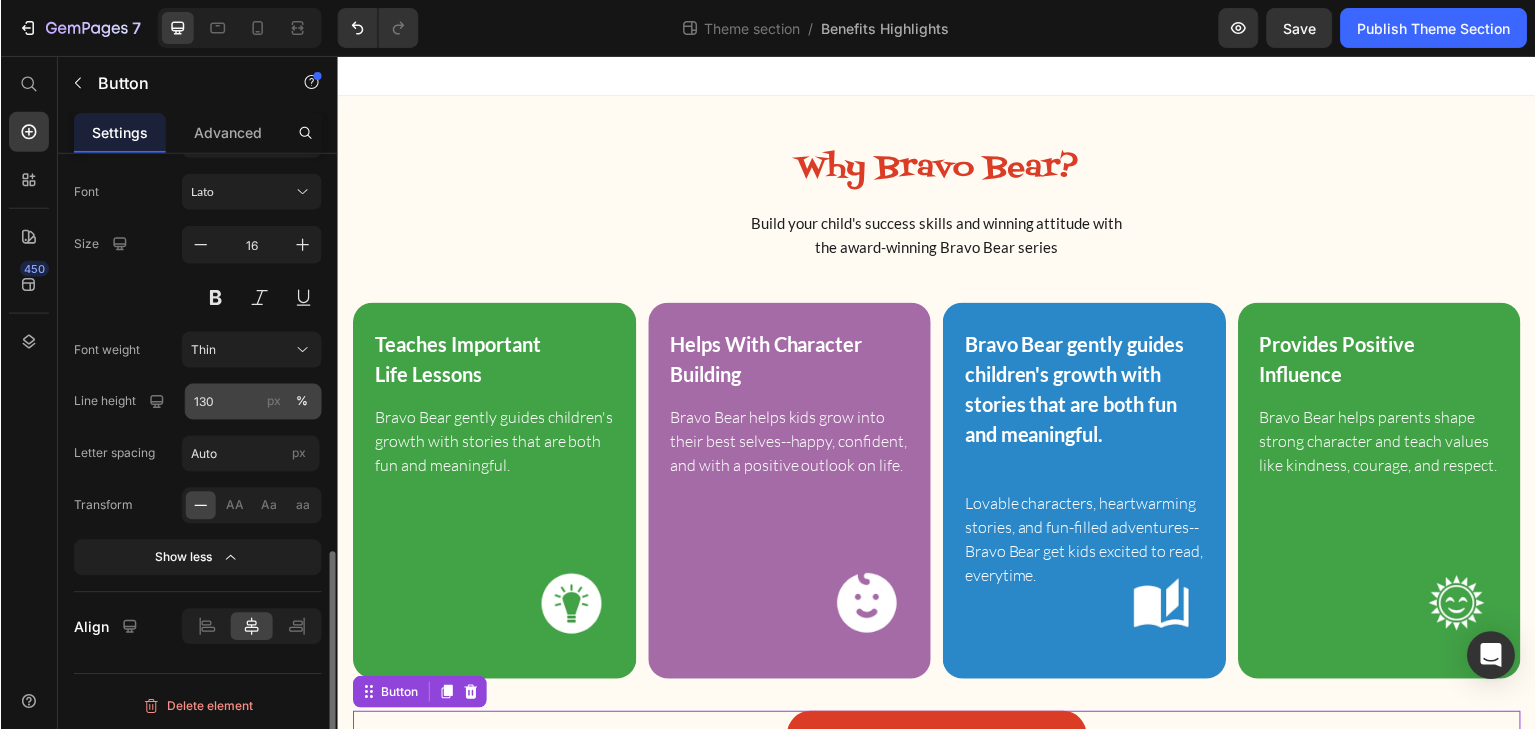 scroll, scrollTop: 736, scrollLeft: 0, axis: vertical 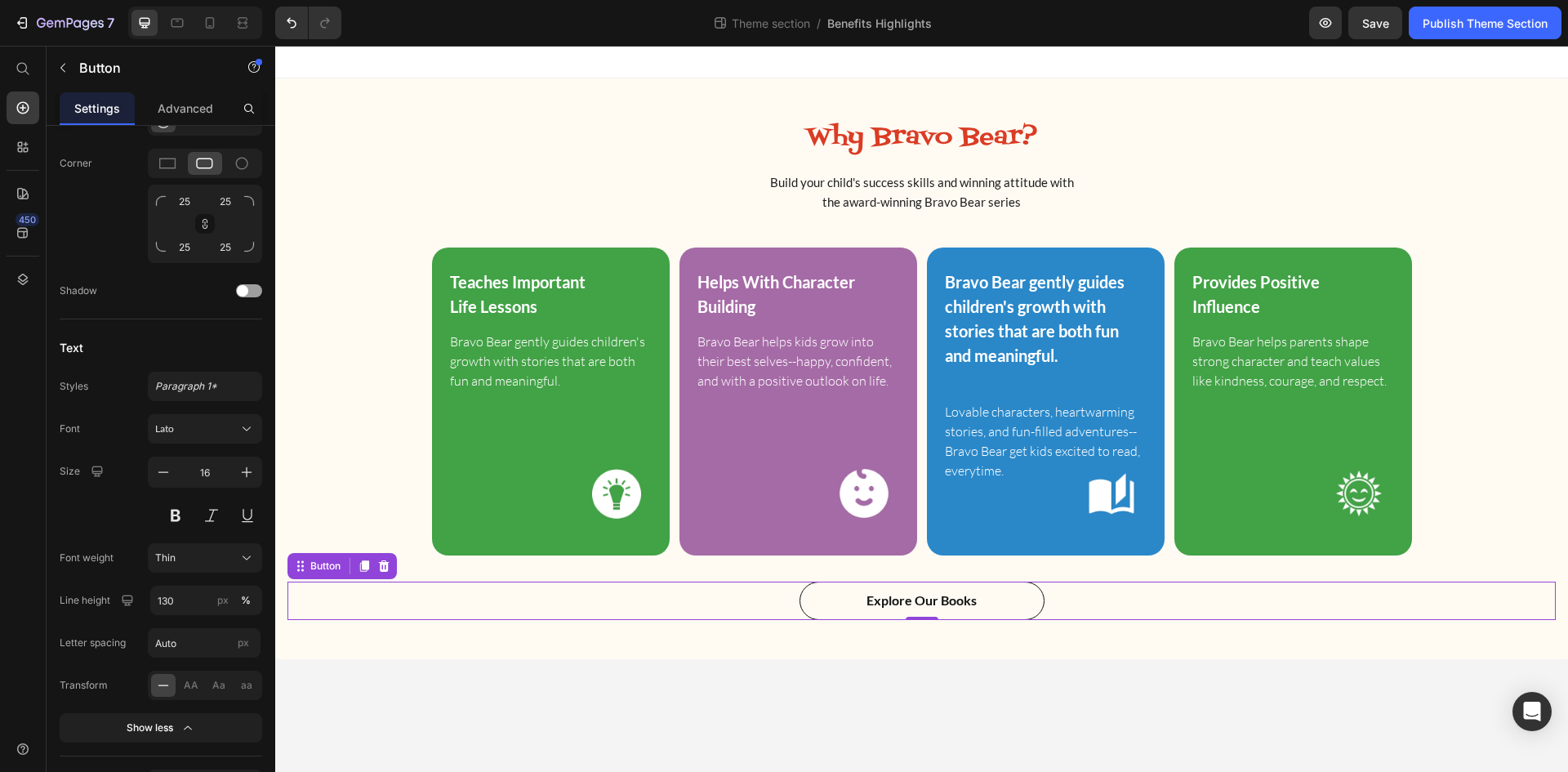 click on "Explore Our Books" at bounding box center [922, 600] 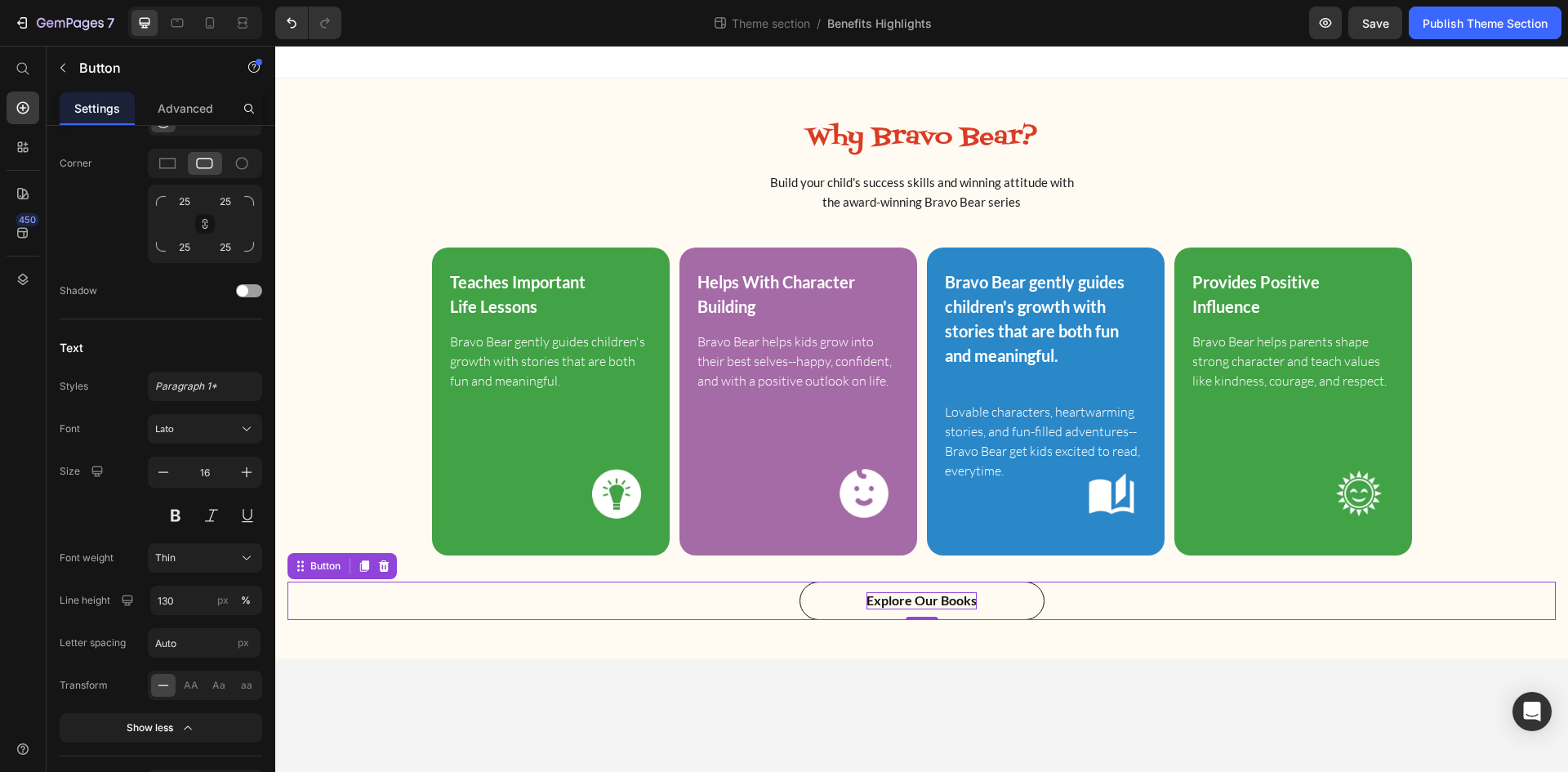click on "Explore Our Books" at bounding box center (921, 600) 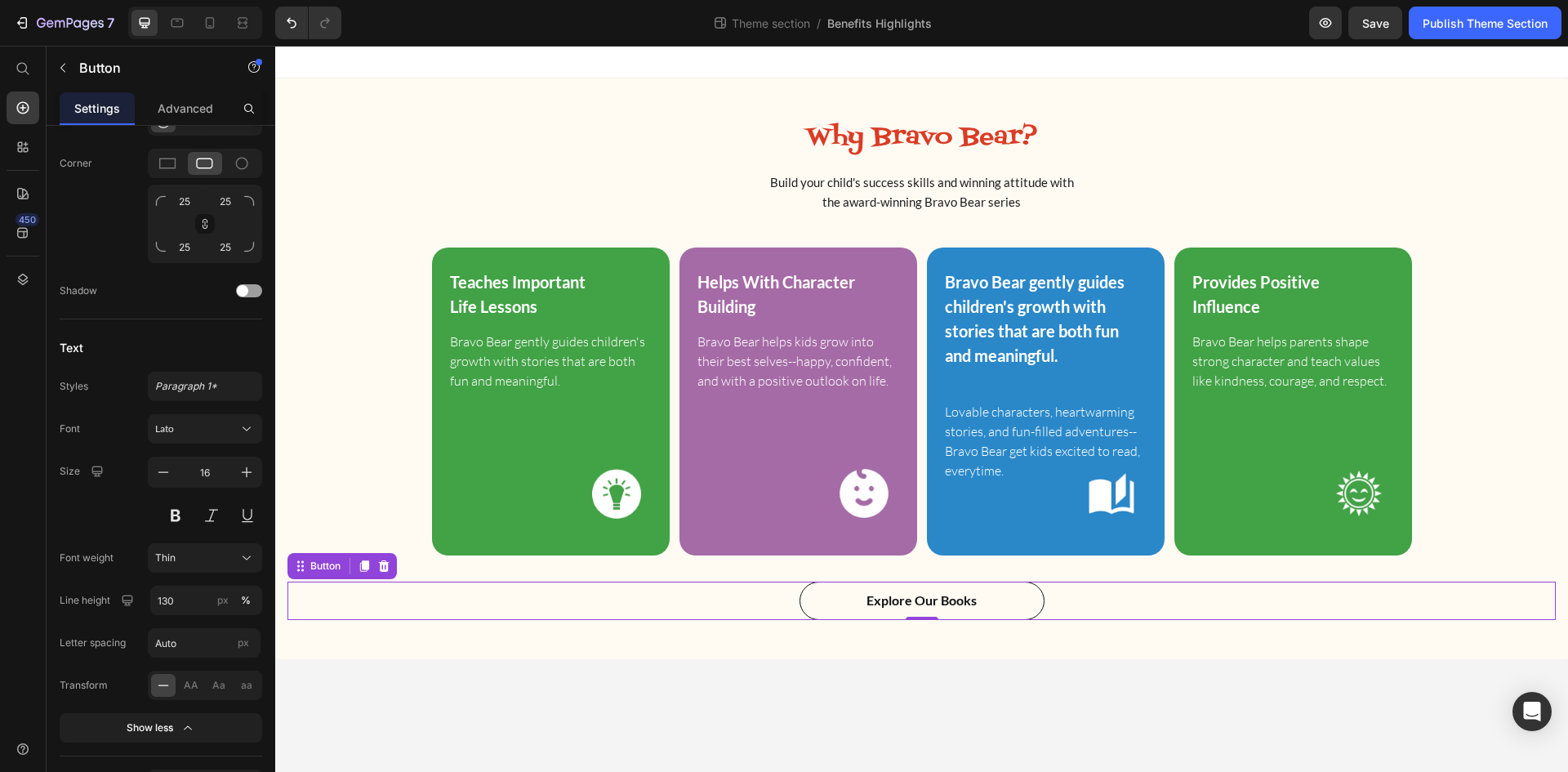 click on "Explore Our Books" at bounding box center (922, 600) 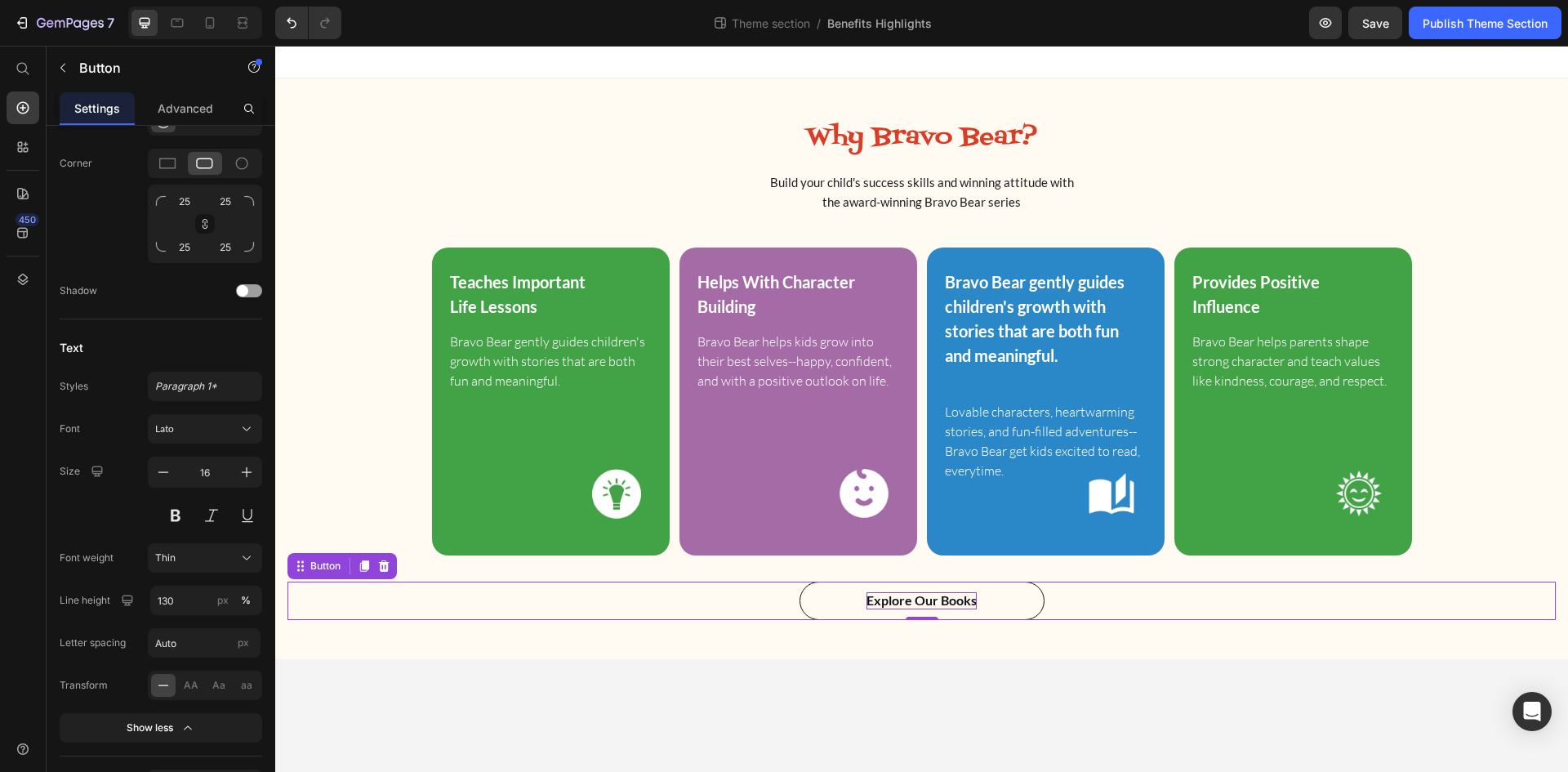 click on "Explore Our Books" at bounding box center [921, 600] 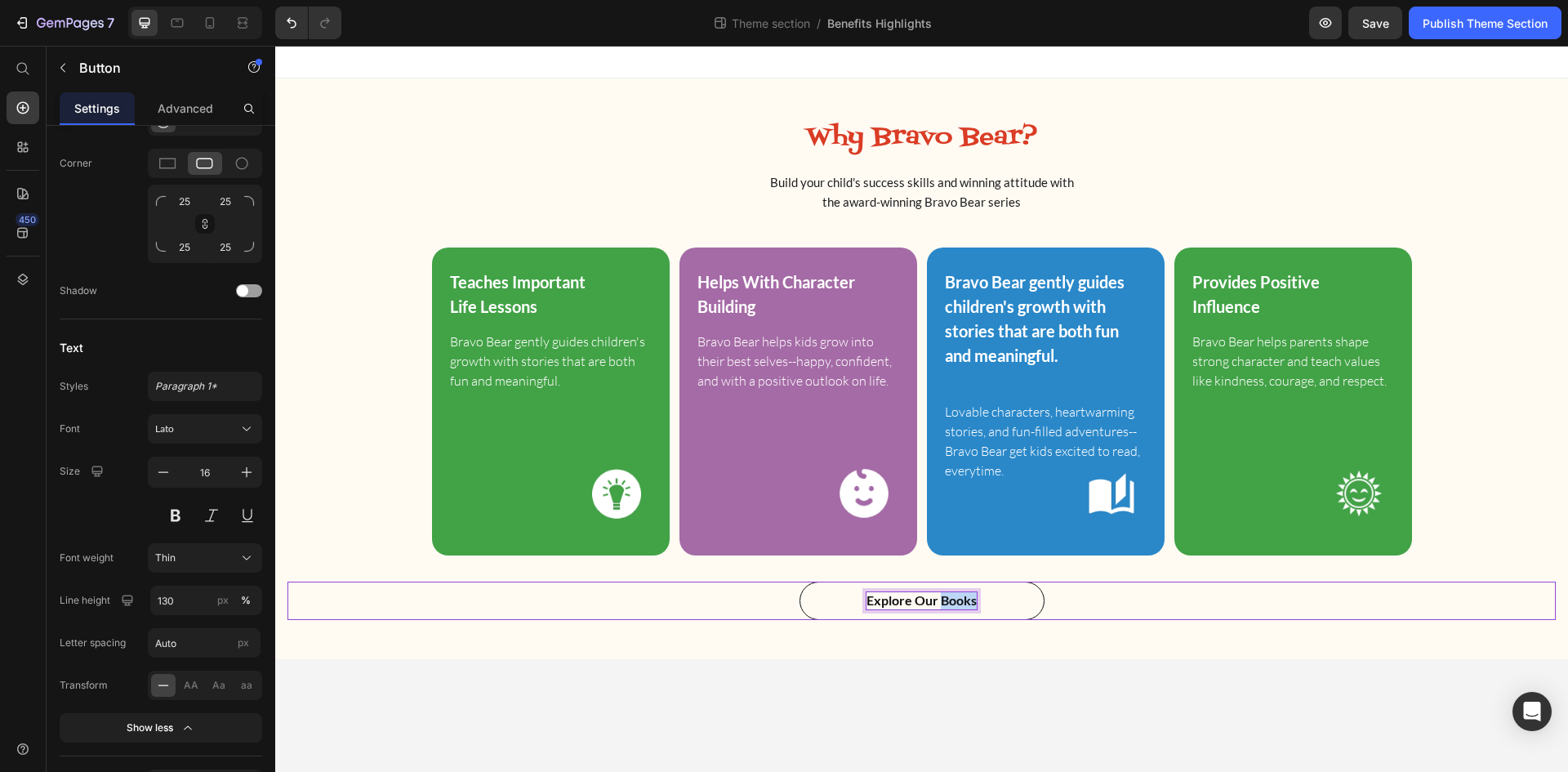 click on "Explore Our Books" at bounding box center (921, 600) 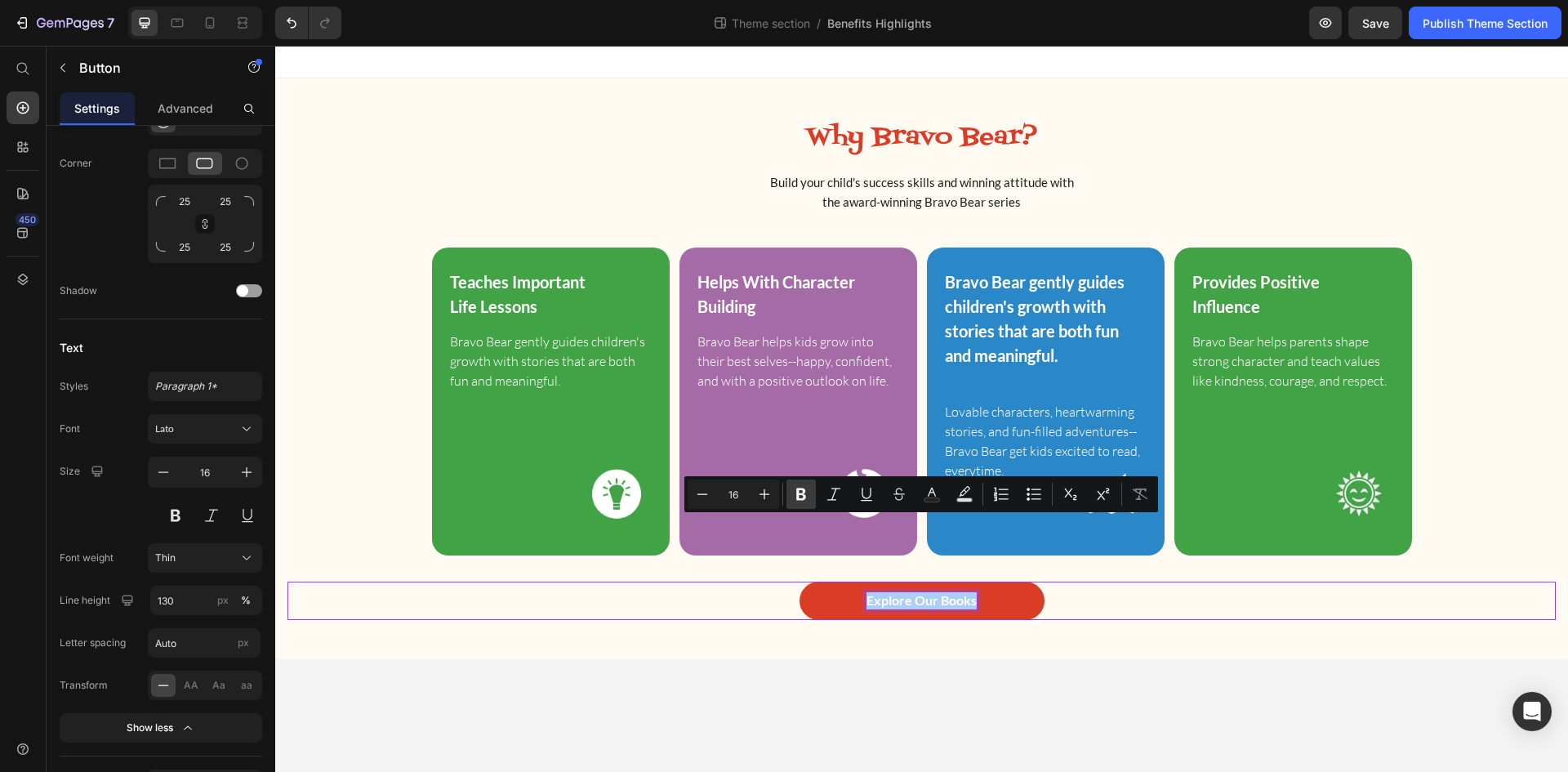 click 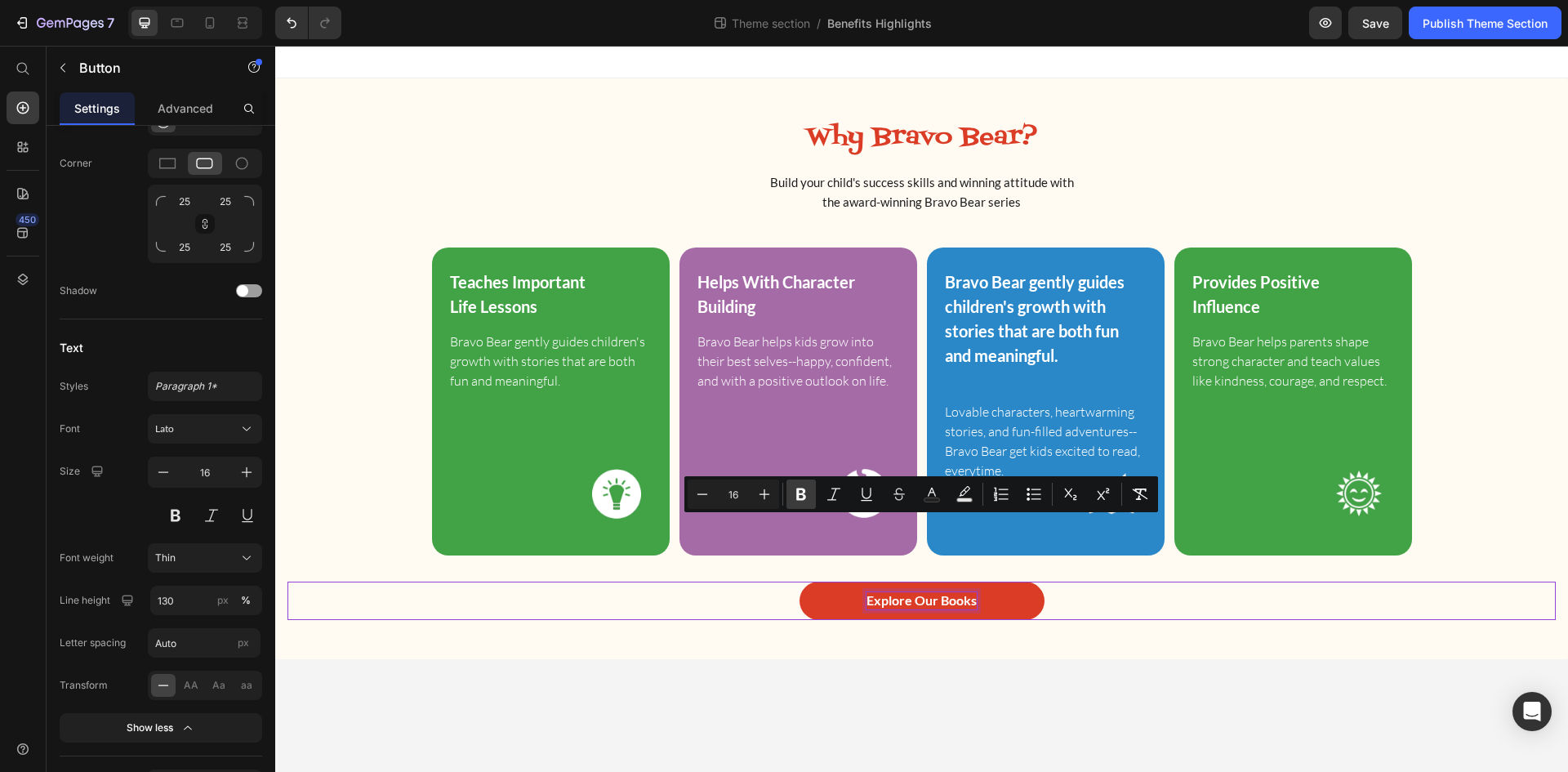 click on "Bold" at bounding box center (801, 494) 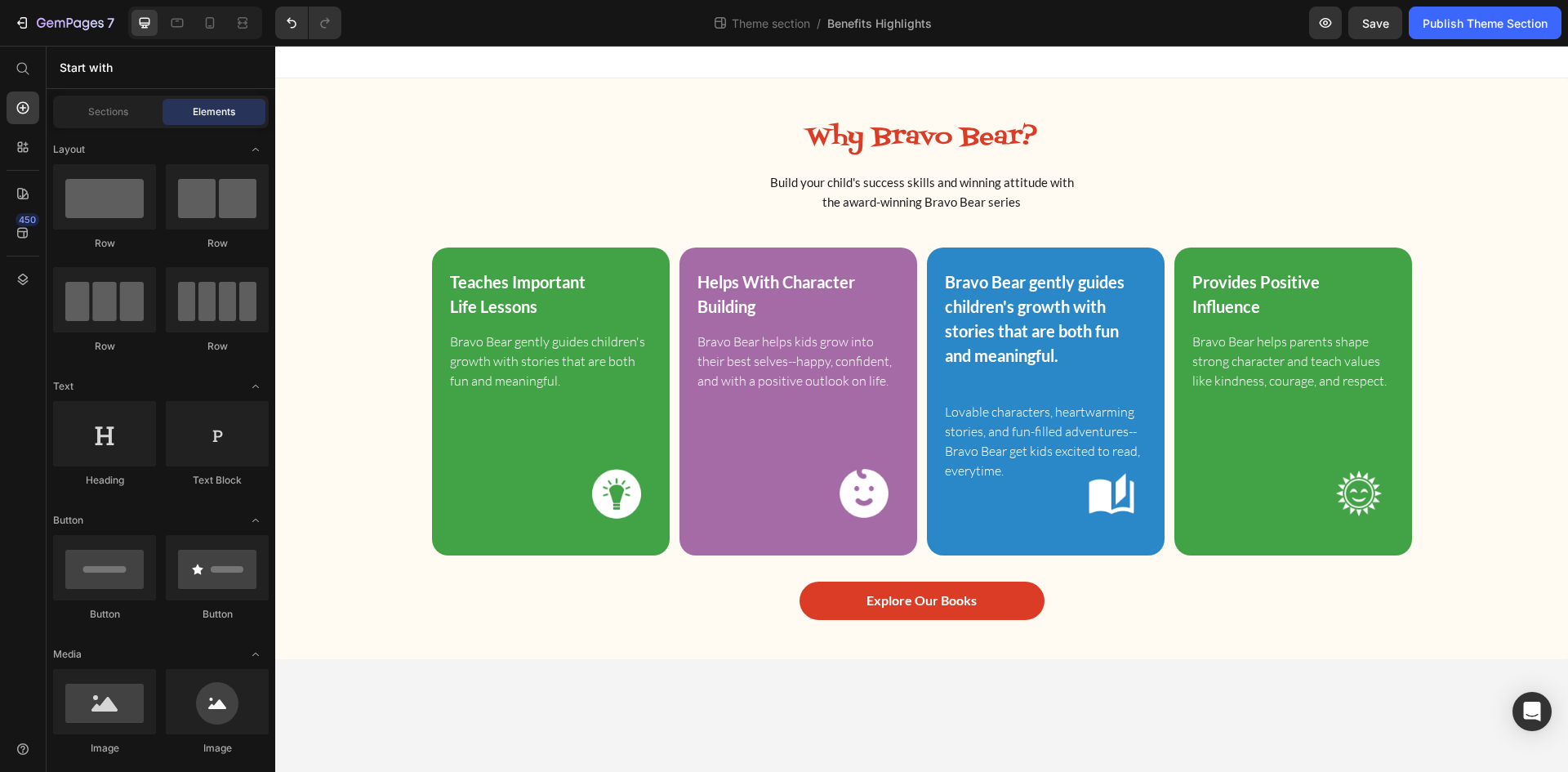 click on "Why Bravo Bear? Heading Build your child's success skills and winning attitude with the award-winning Bravo Bear series Text Block Row Teaches Important Life Lessons Heading Bravo Bear gently guides children's growth with stories that are both fun and meaningful. Text Block Image Row Row Helps With Character  Building Heading Bravo Bear helps kids grow into their best selves--happy, confident, and with a positive outlook on life. Text Block Image Row Row Makes Reading Fun Heading Lovable characters, heartwarming stories, and fun-filled adventures--Bravo Bear get kids excited to read, everytime. Text Block Image Row Row Provides Positive Influence Heading Bravo Bear helps parents shape strong character and teach values like kindness, courage, and respect. Text Block Image Row Row Carousel Explore Our Books Button Root" at bounding box center [921, 408] 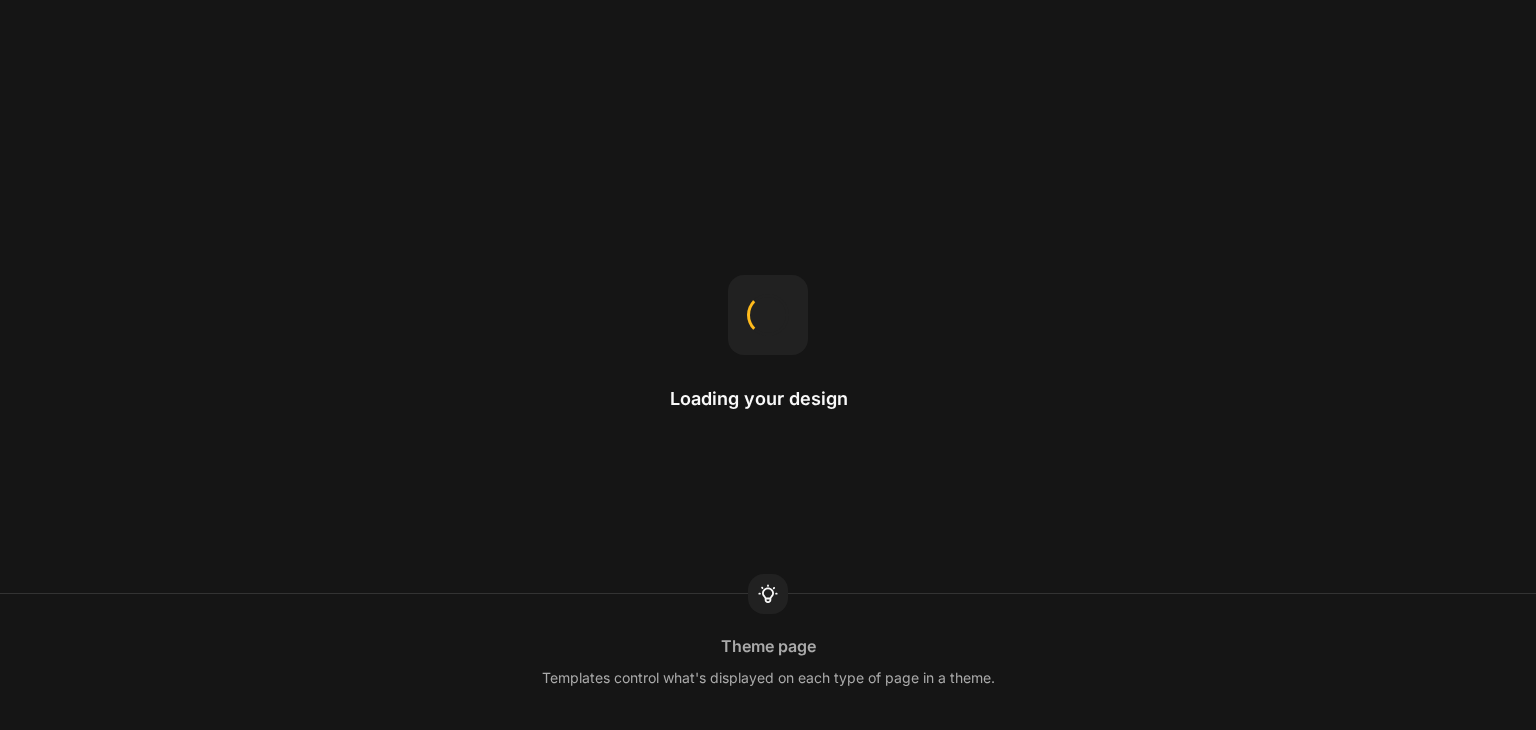 scroll, scrollTop: 0, scrollLeft: 0, axis: both 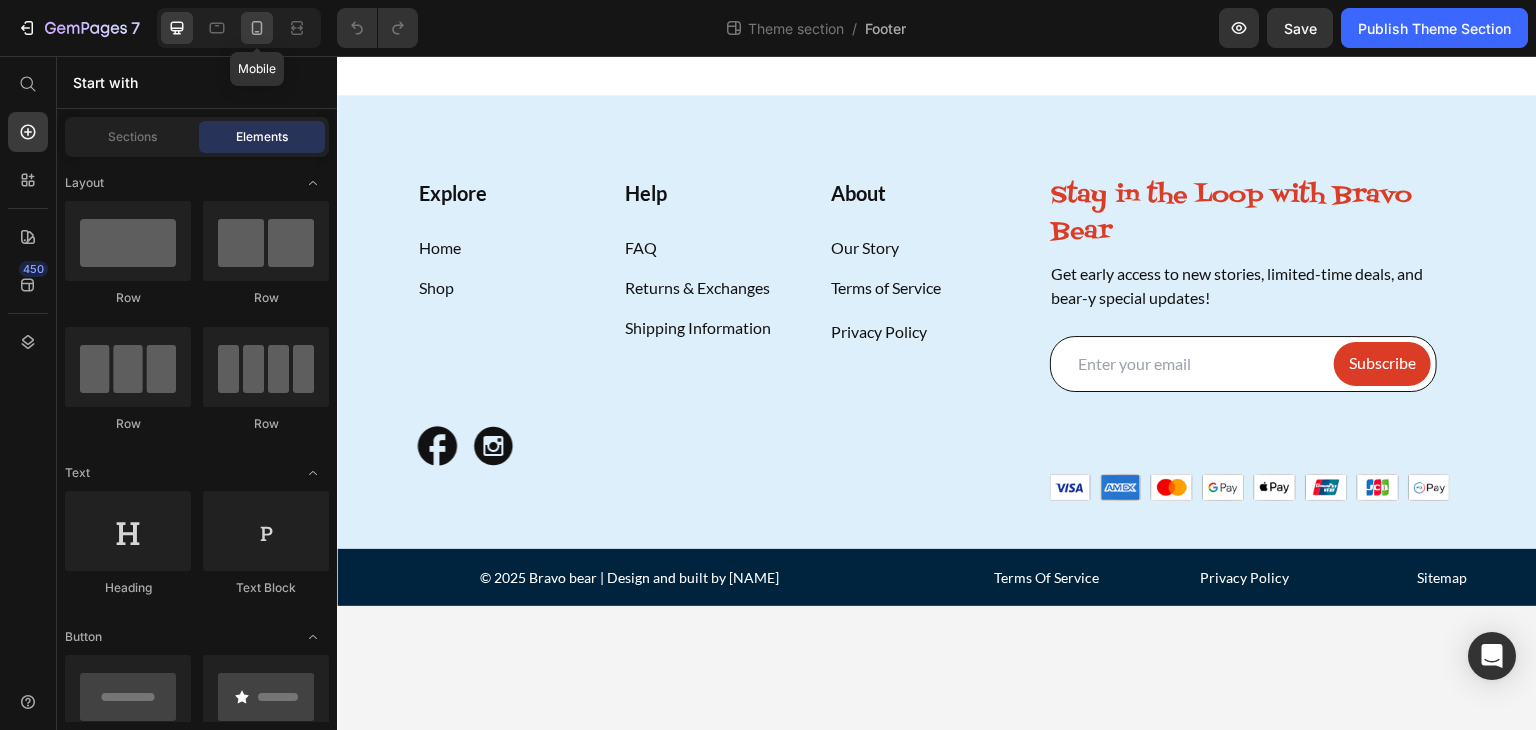 click 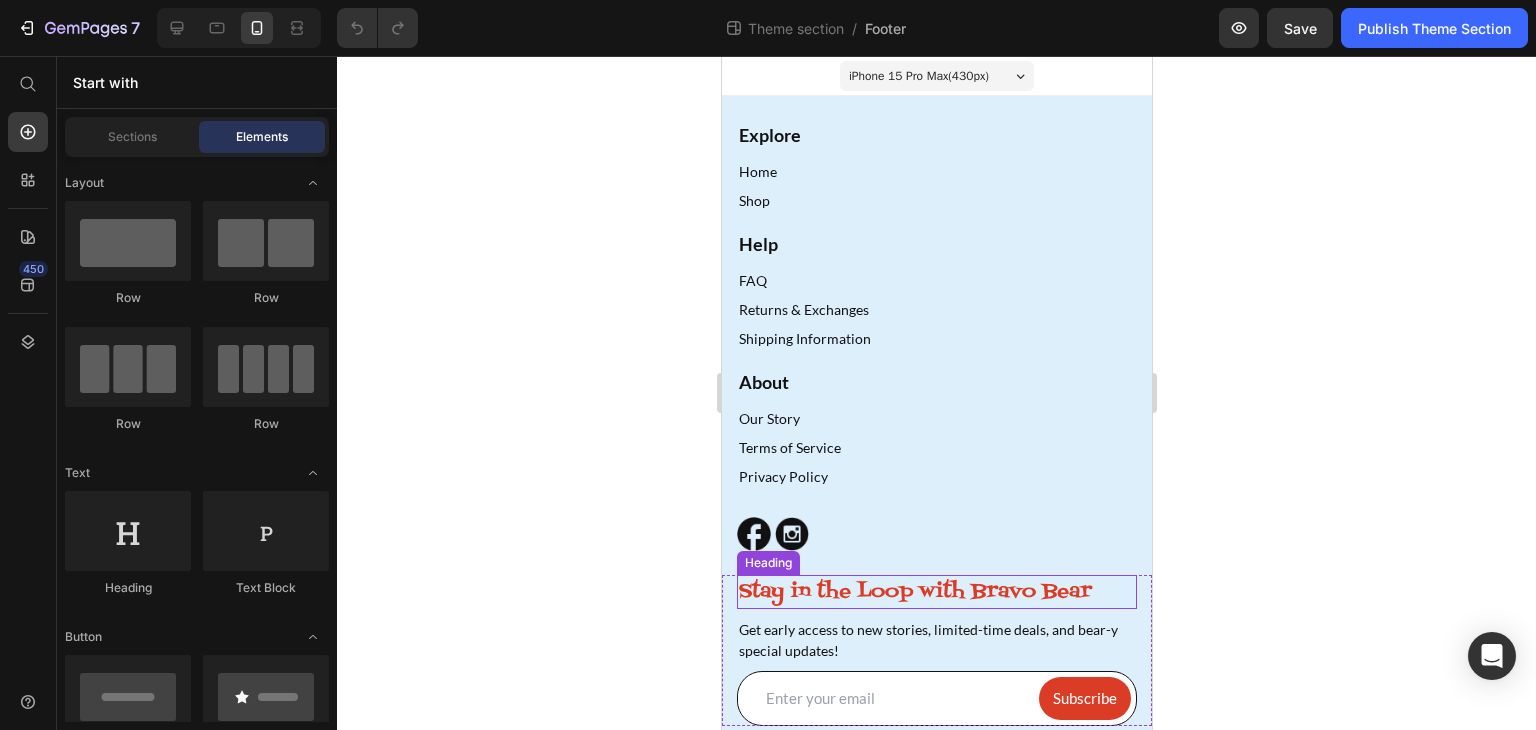 click on "Stay in the Loop with Bravo Bear" at bounding box center [936, 592] 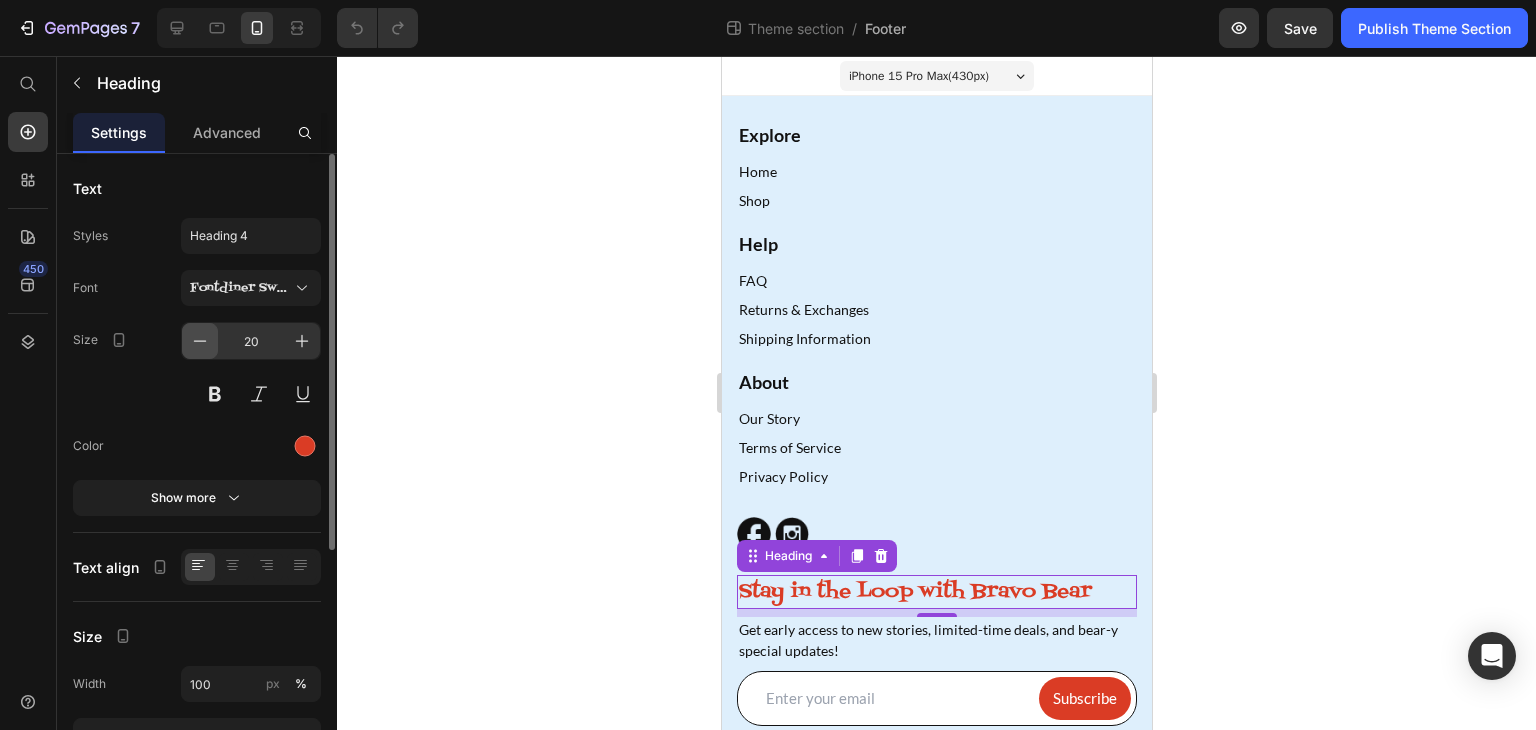 click 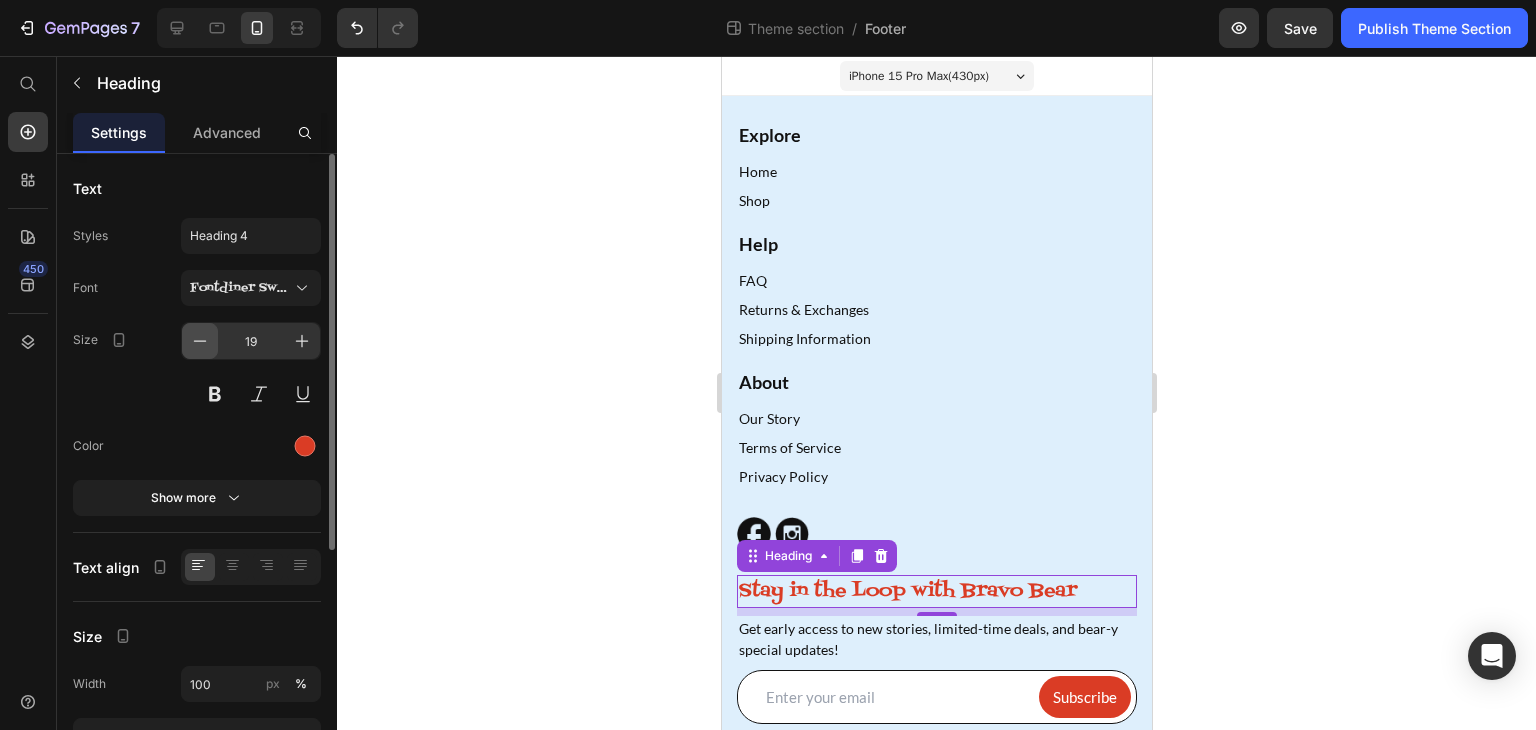 click 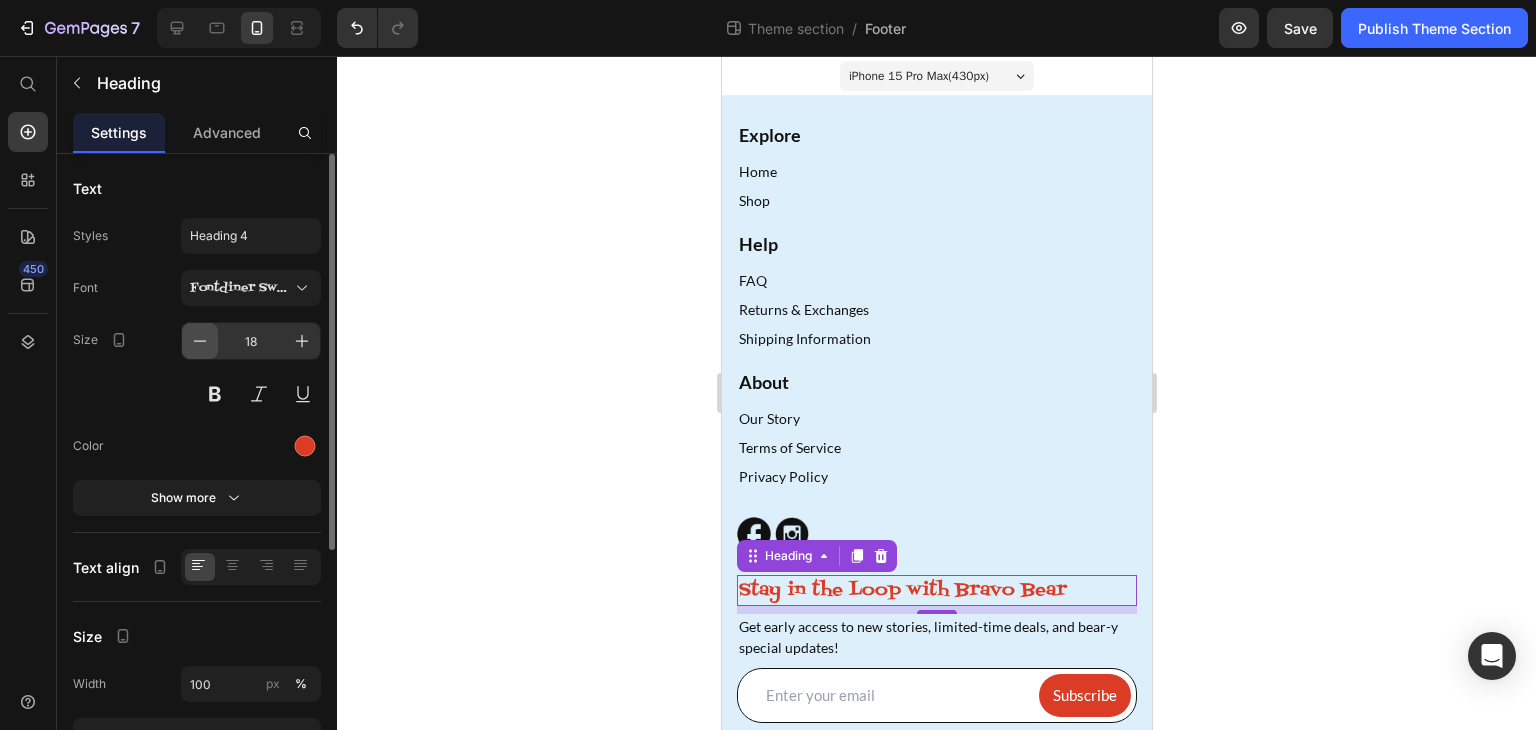 click 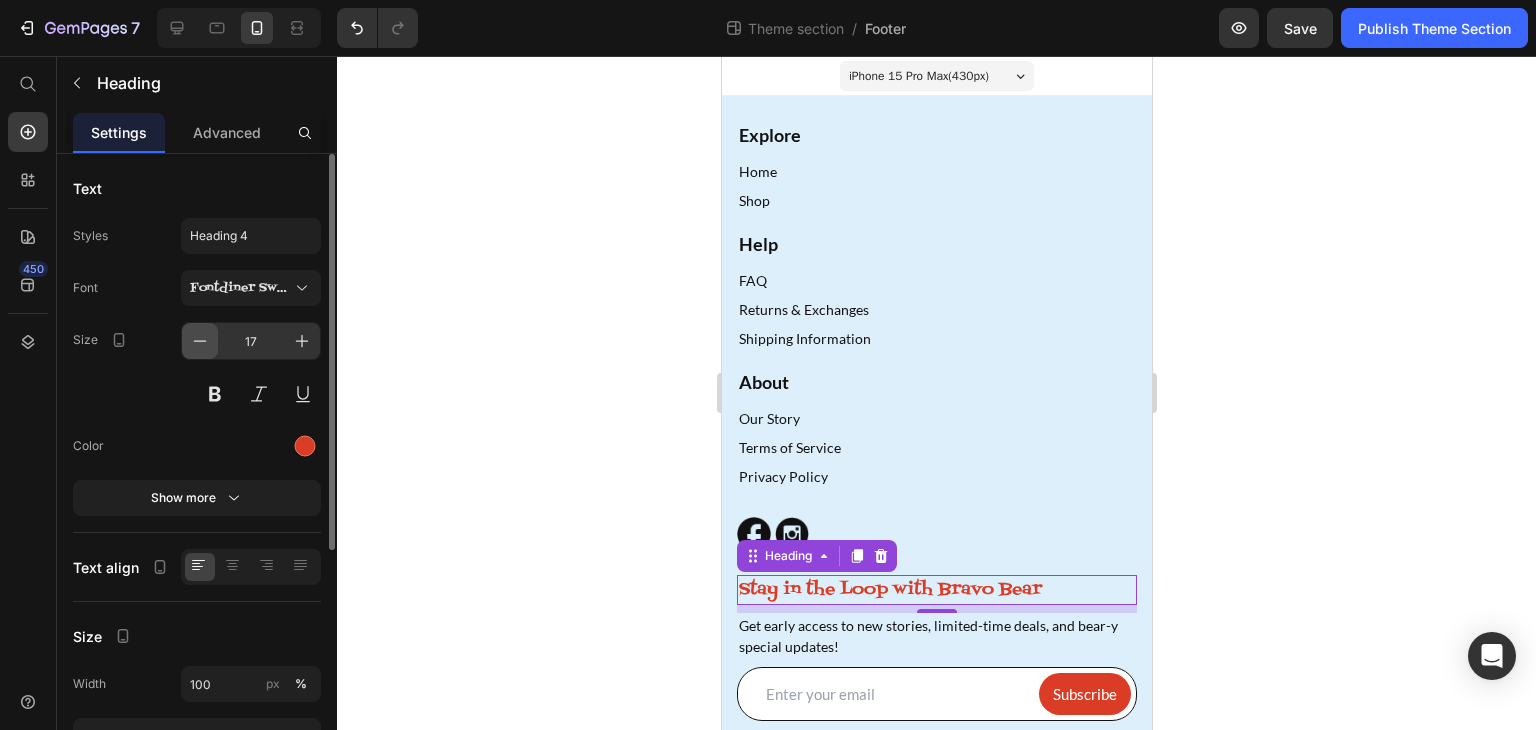 click 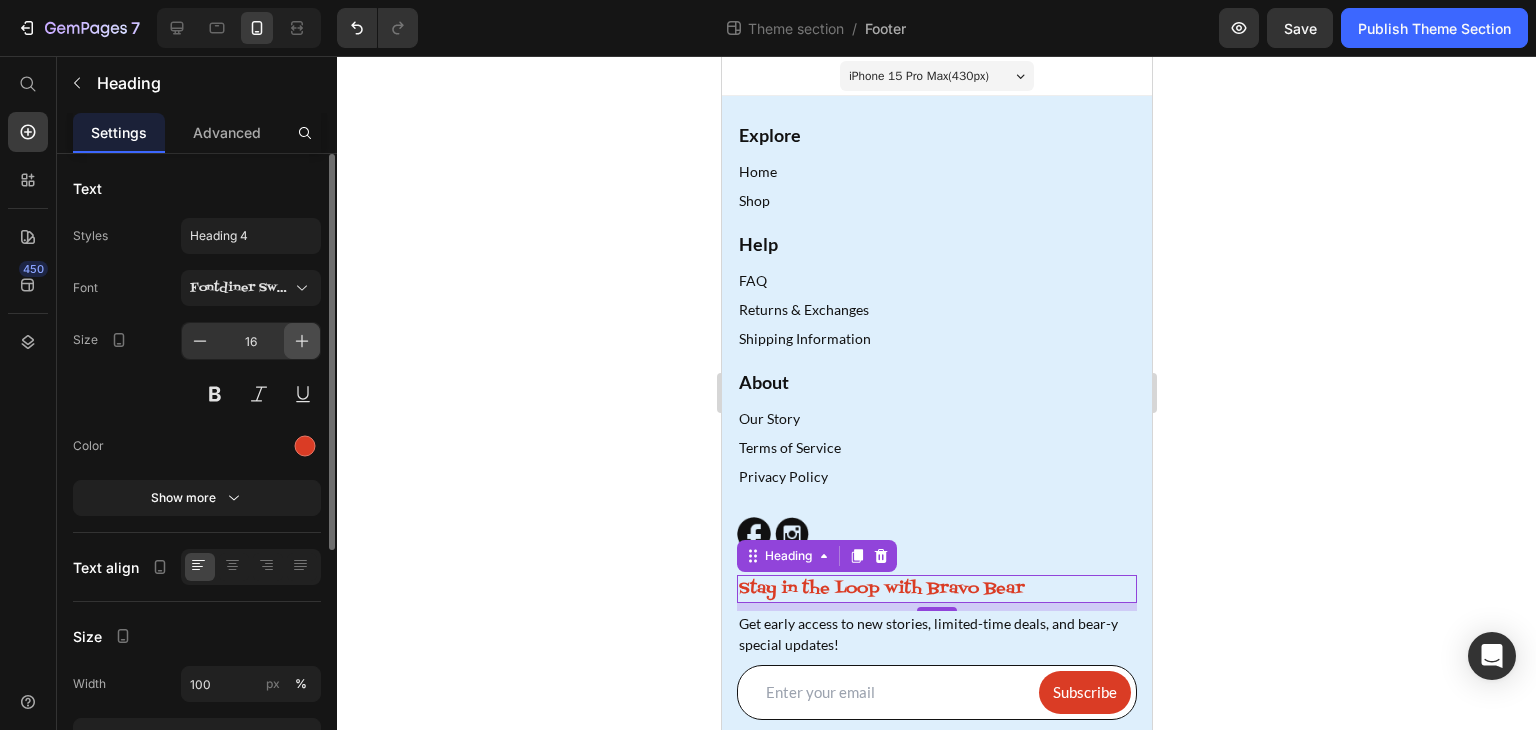 click 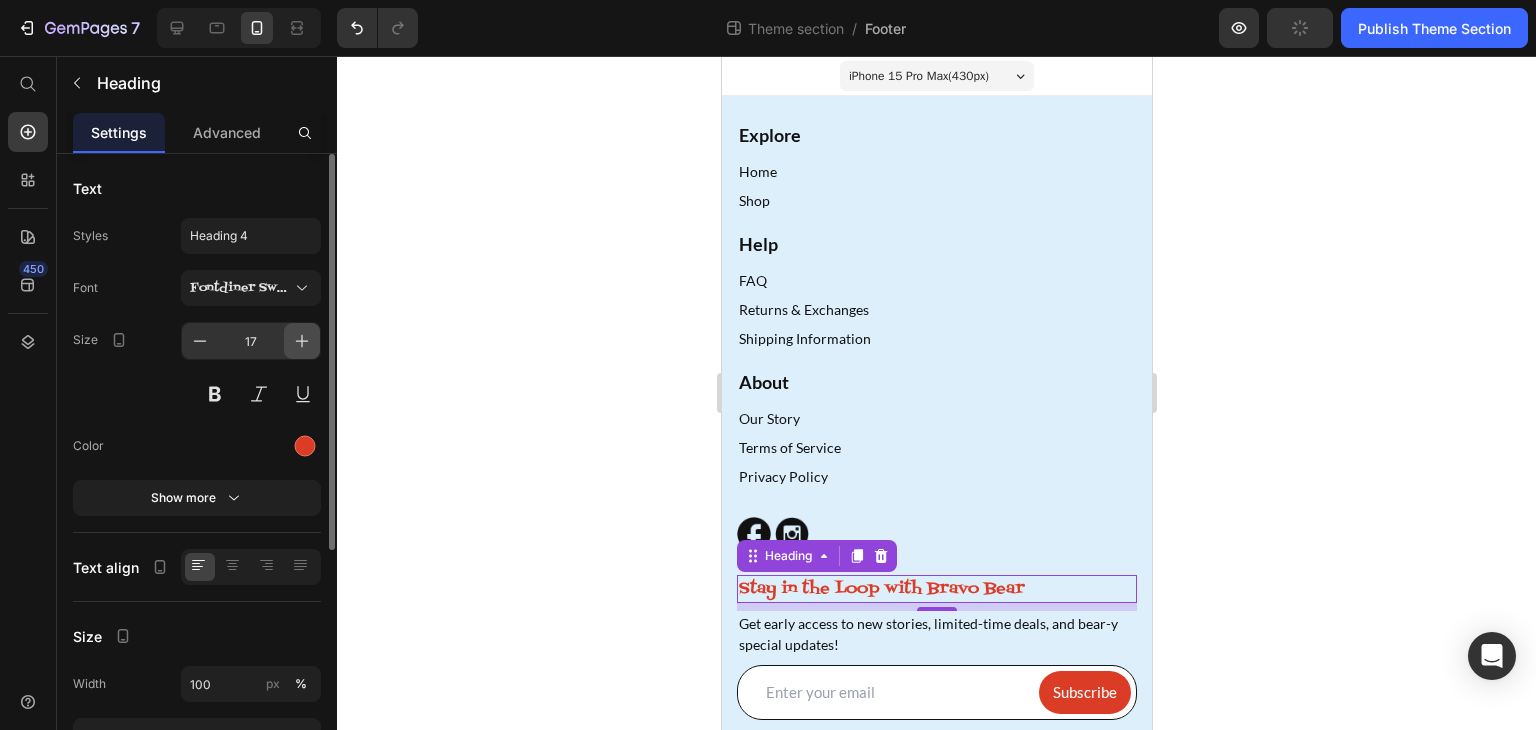 click 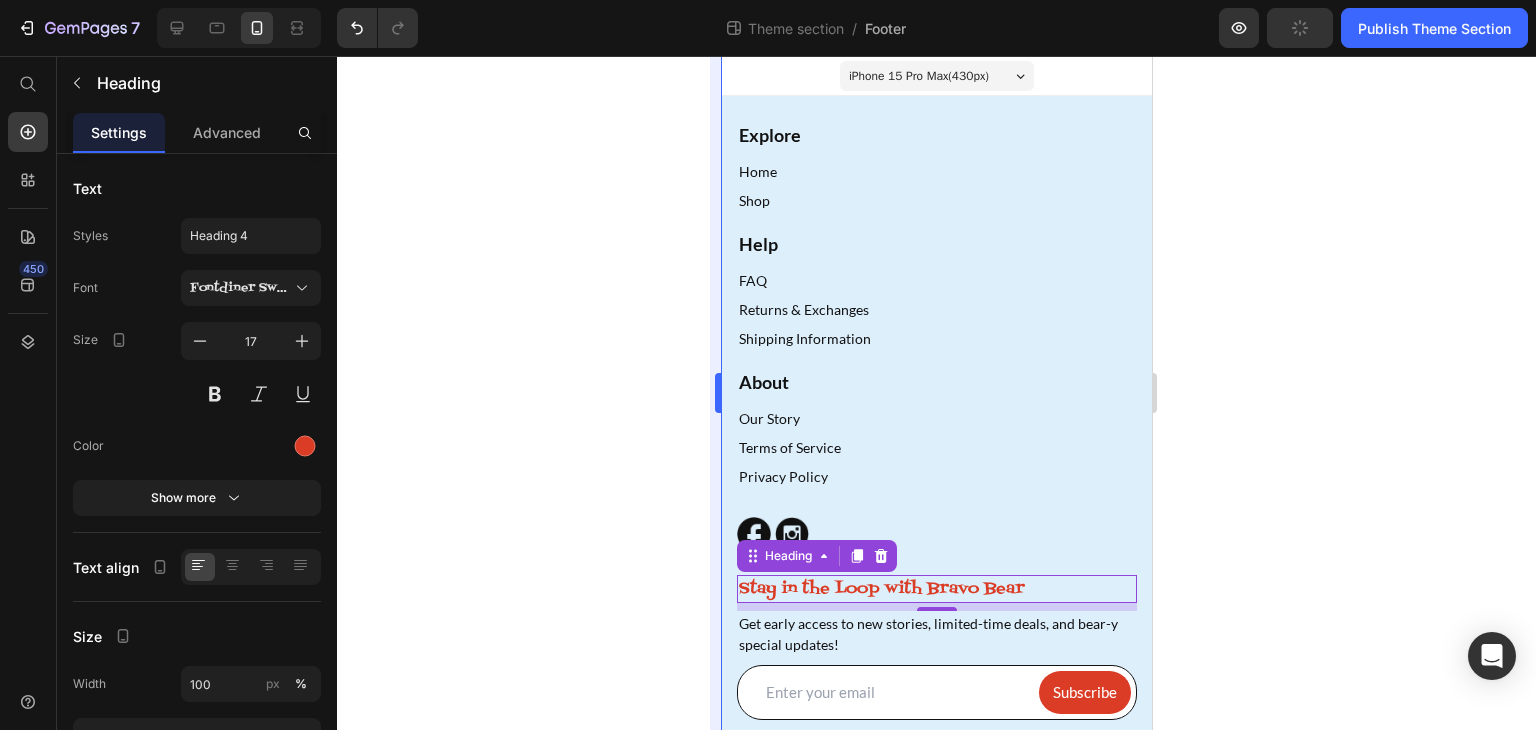 type on "18" 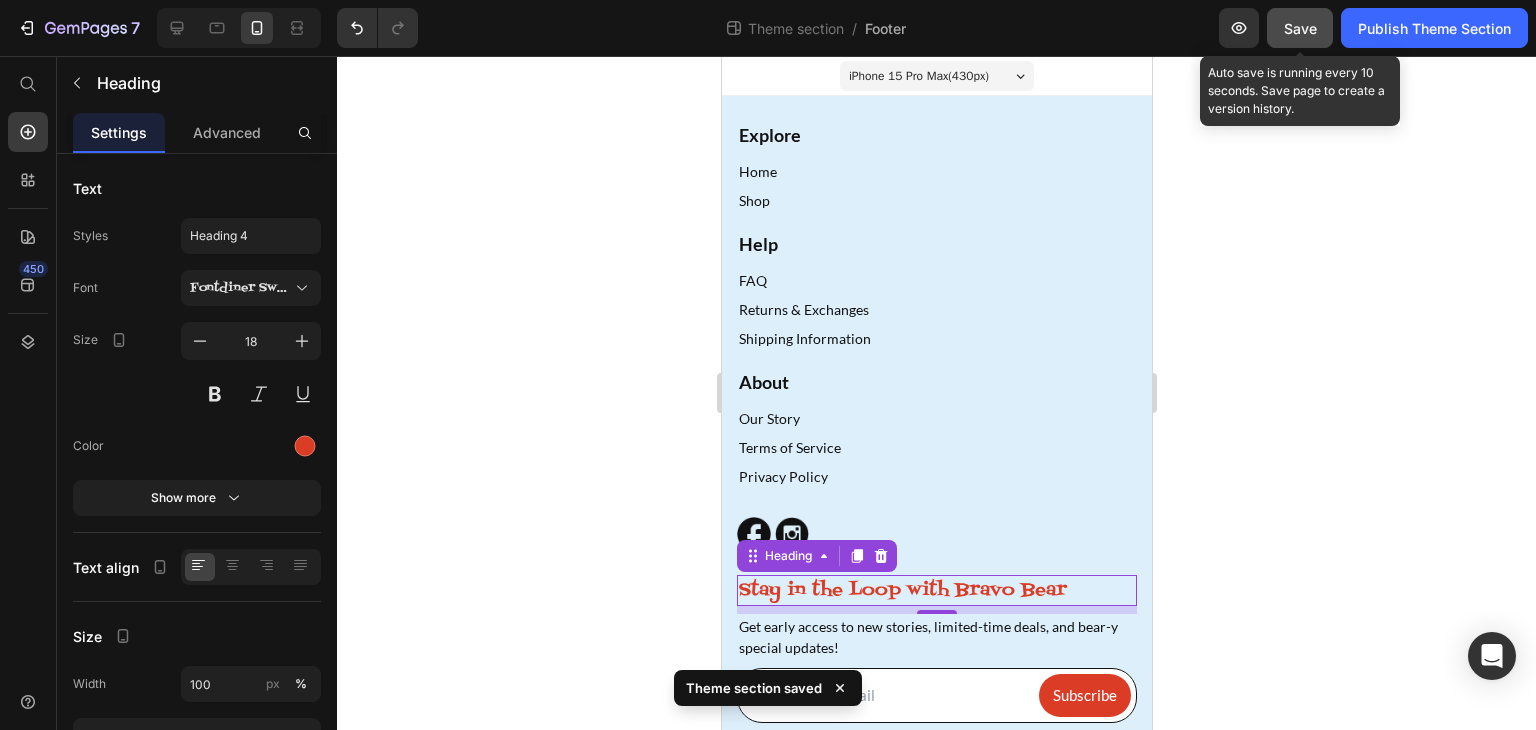 click on "Save" 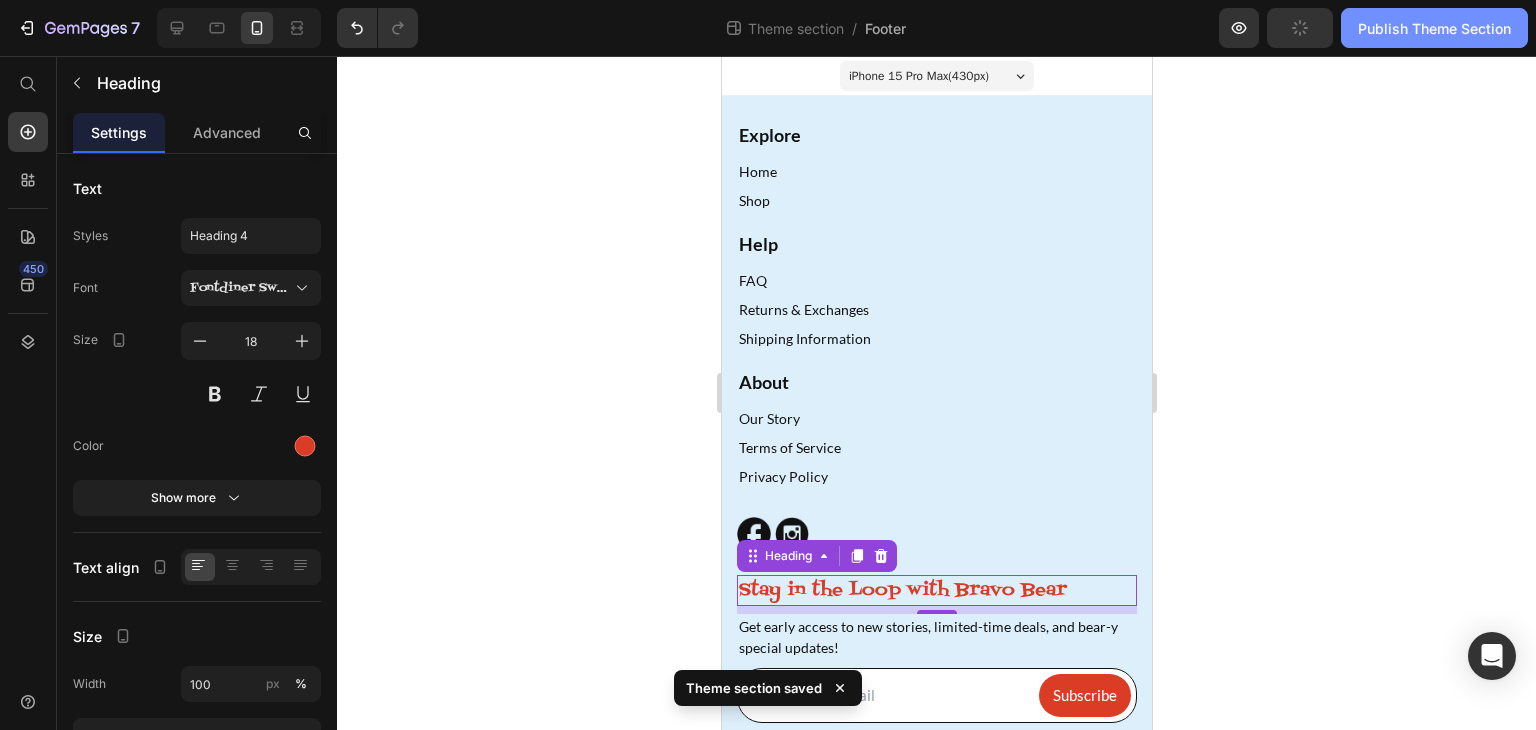 click on "Publish Theme Section" at bounding box center [1434, 28] 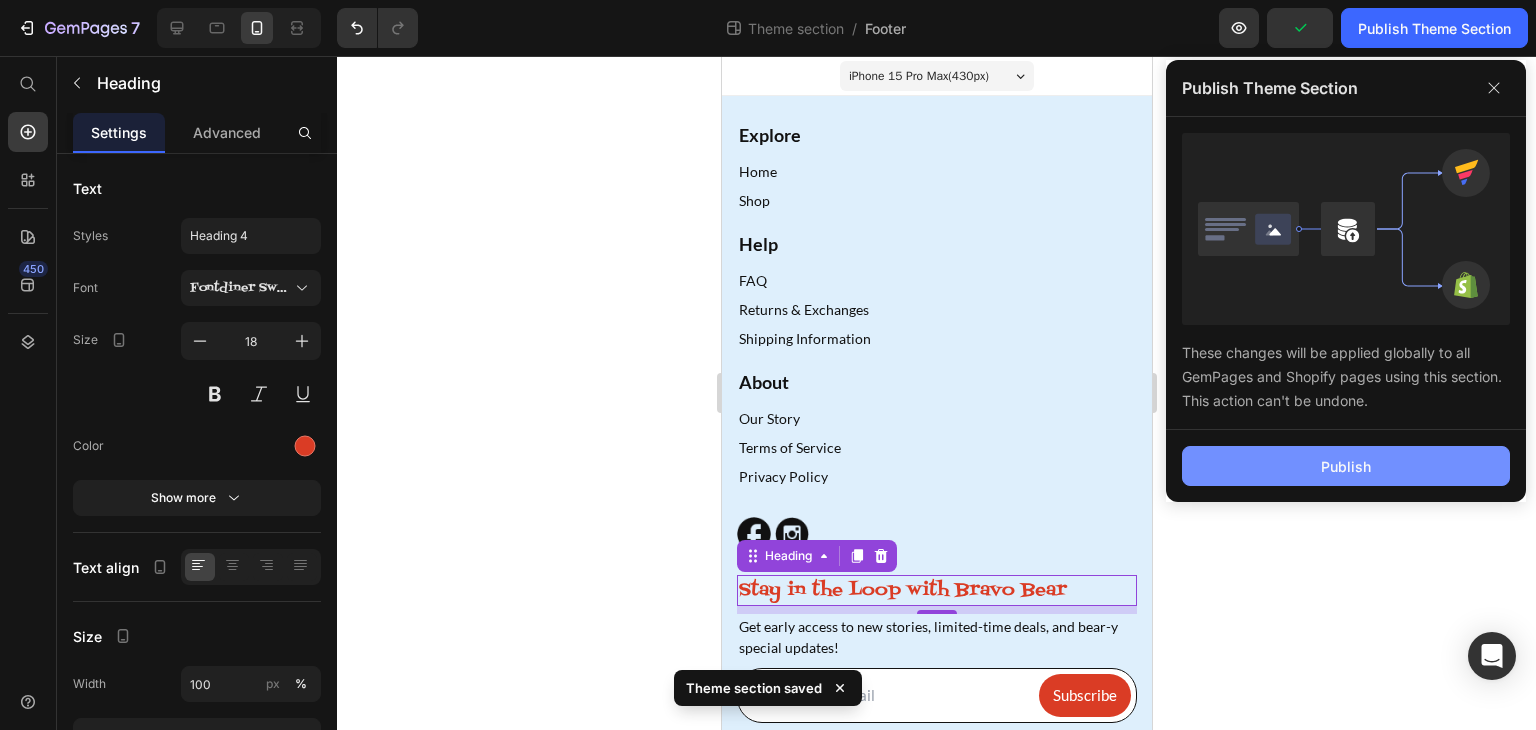 click on "Publish" 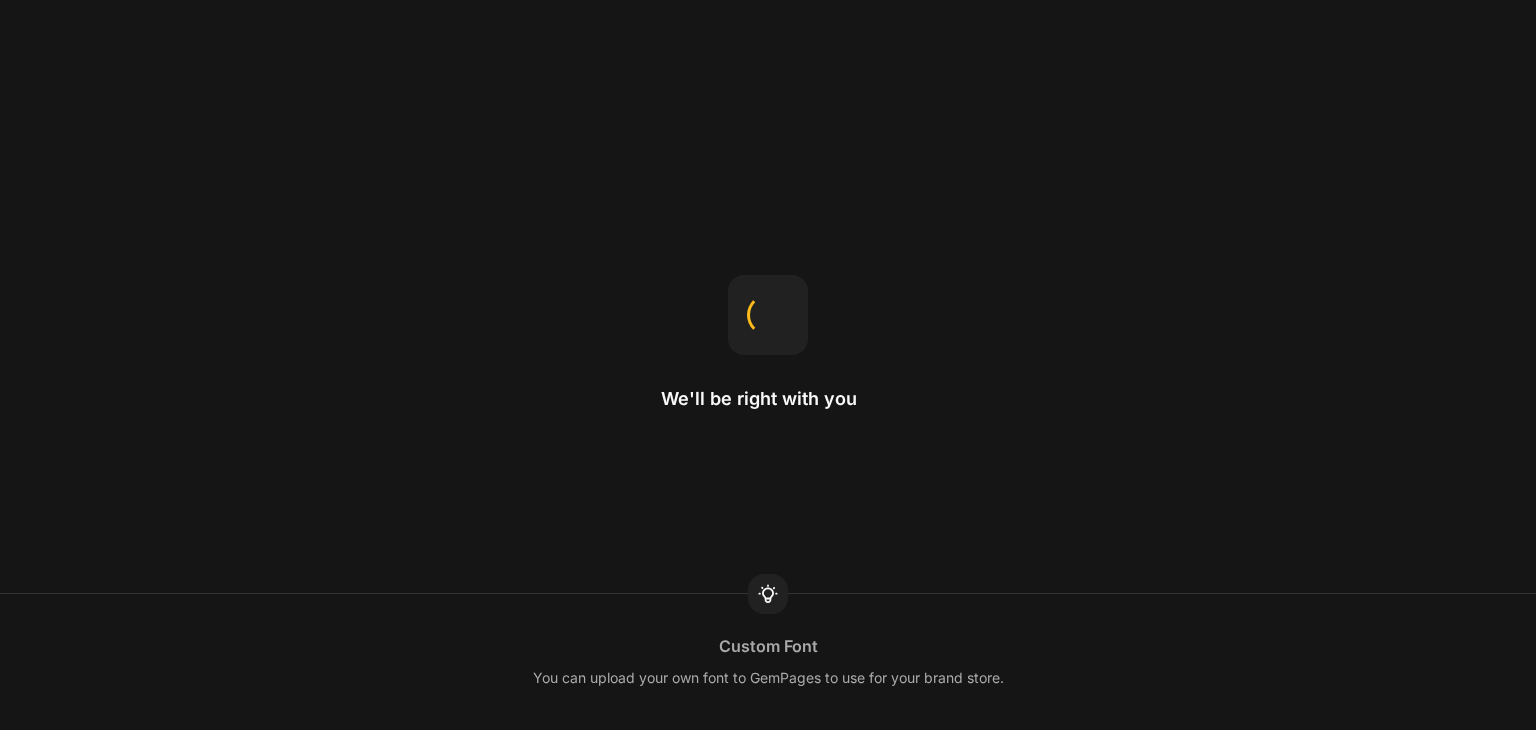 scroll, scrollTop: 0, scrollLeft: 0, axis: both 